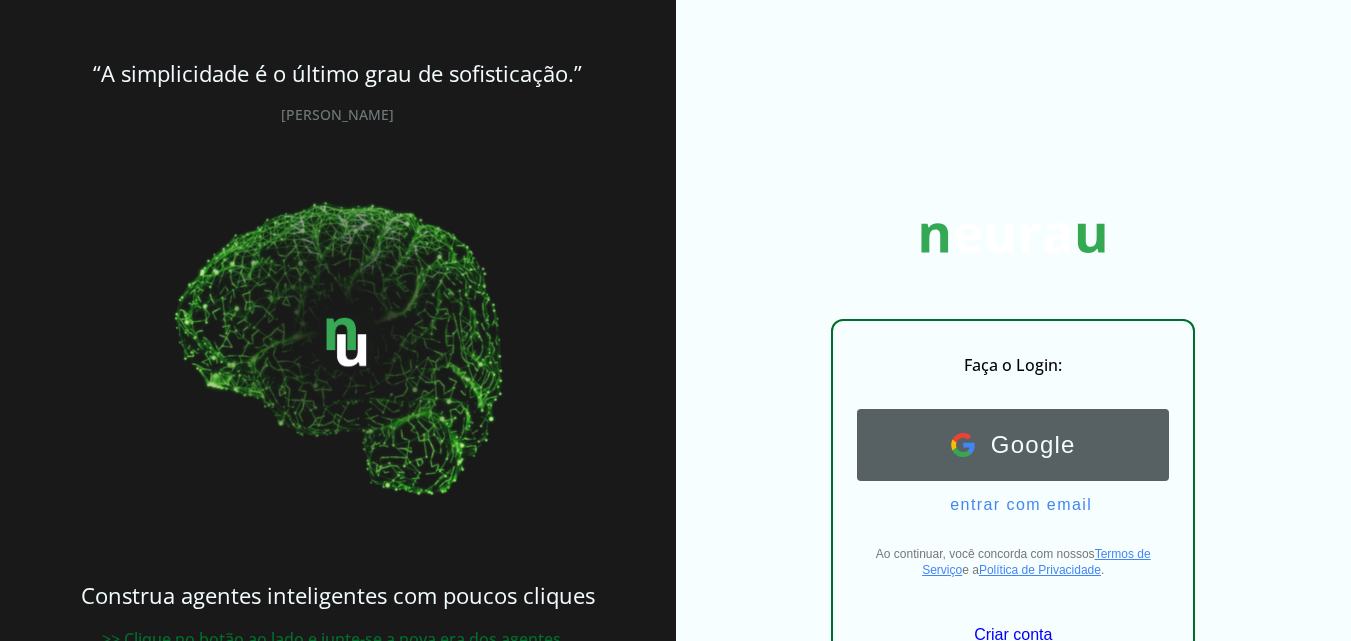 scroll, scrollTop: 69, scrollLeft: 0, axis: vertical 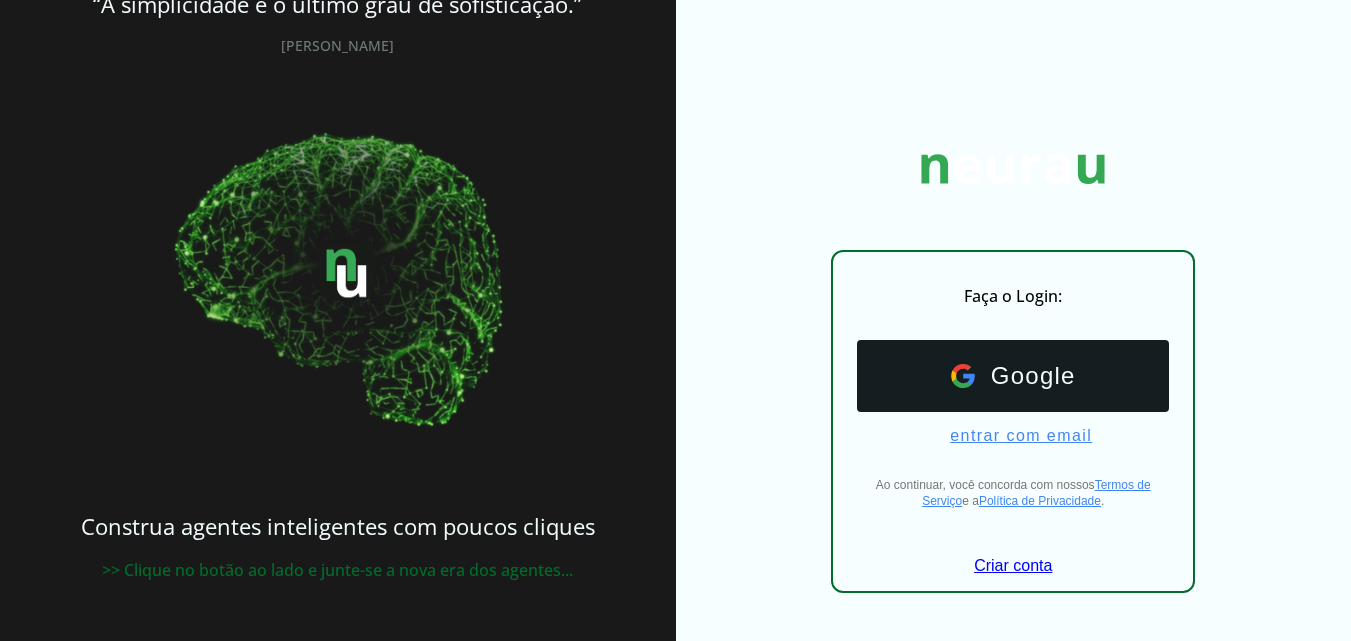 click on "entrar com email" at bounding box center [1013, 436] 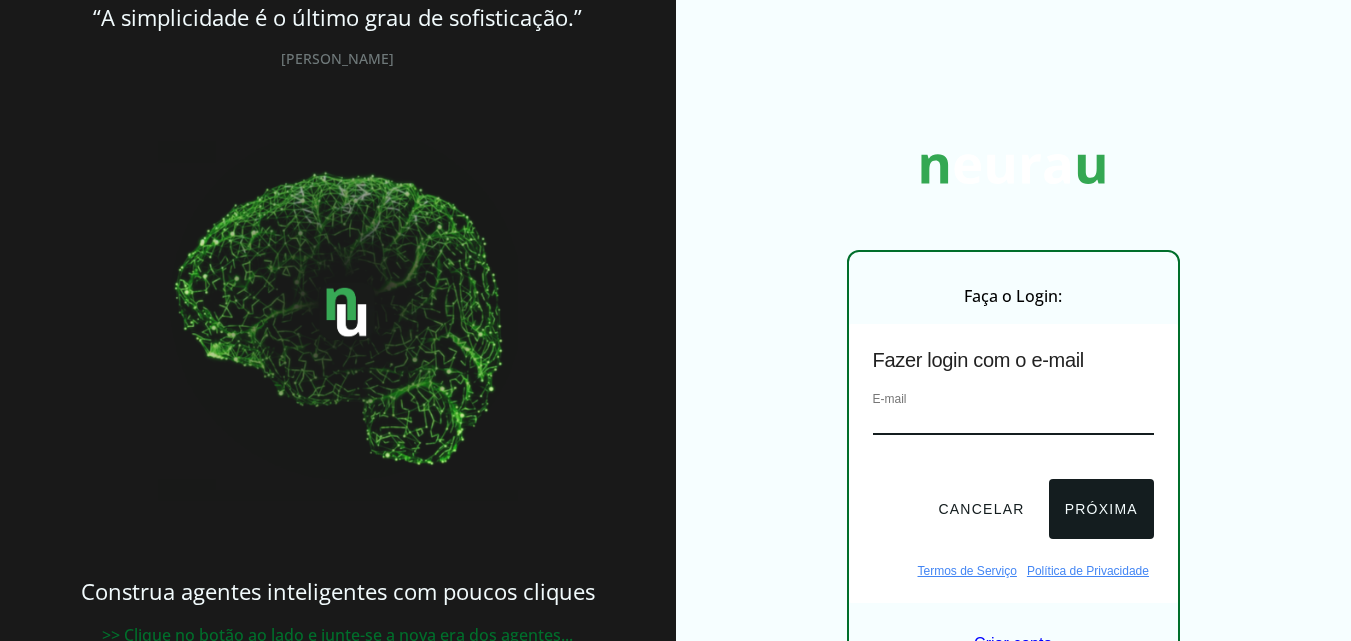 scroll, scrollTop: 82, scrollLeft: 0, axis: vertical 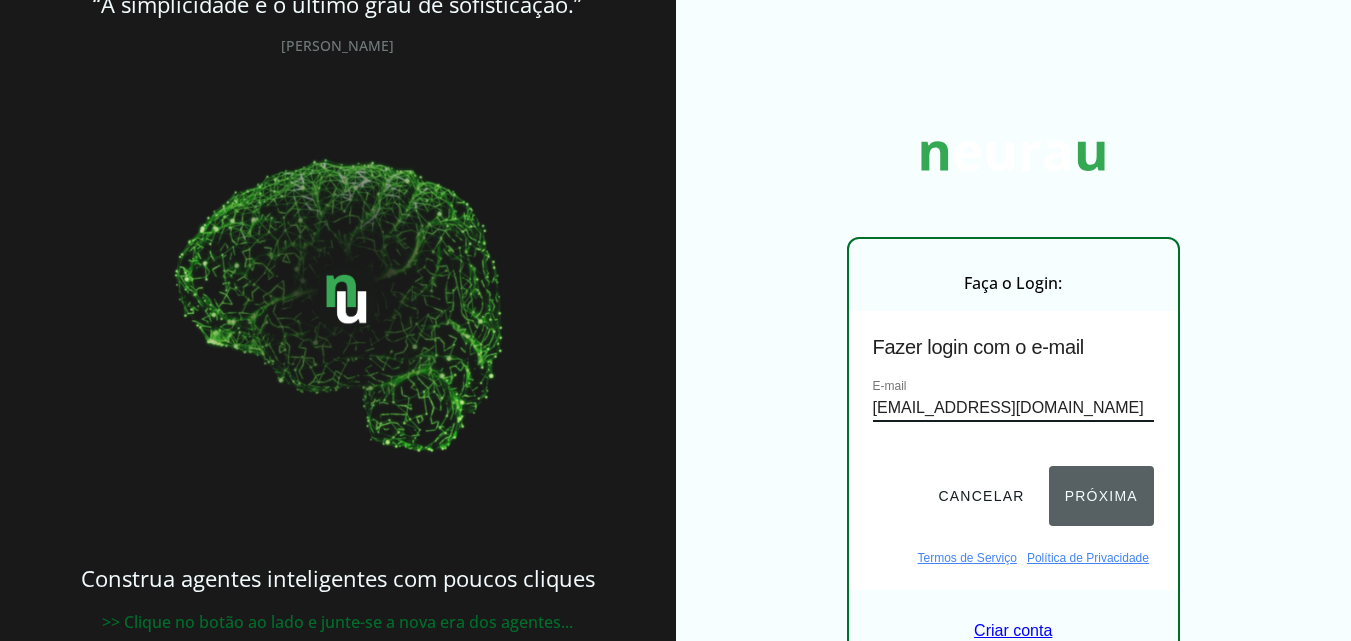 type on "[EMAIL_ADDRESS][DOMAIN_NAME]" 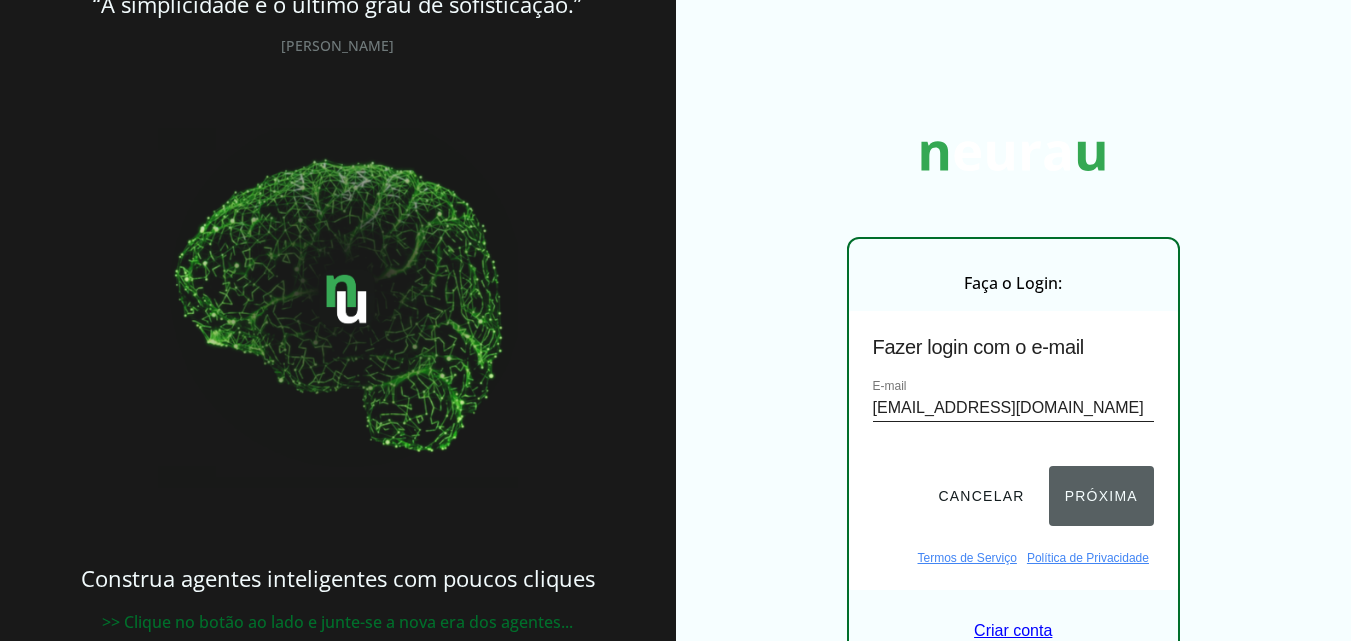 click on "Próxima" at bounding box center [1101, 496] 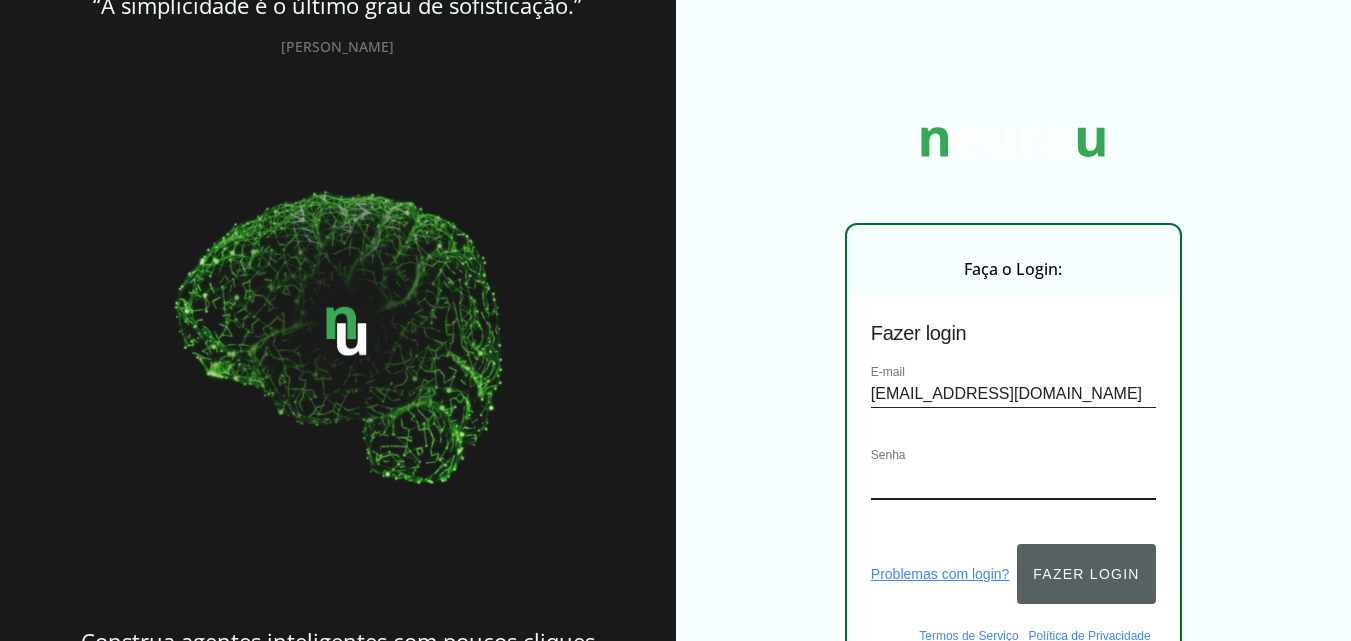 click on "Fazer login" at bounding box center [1086, 574] 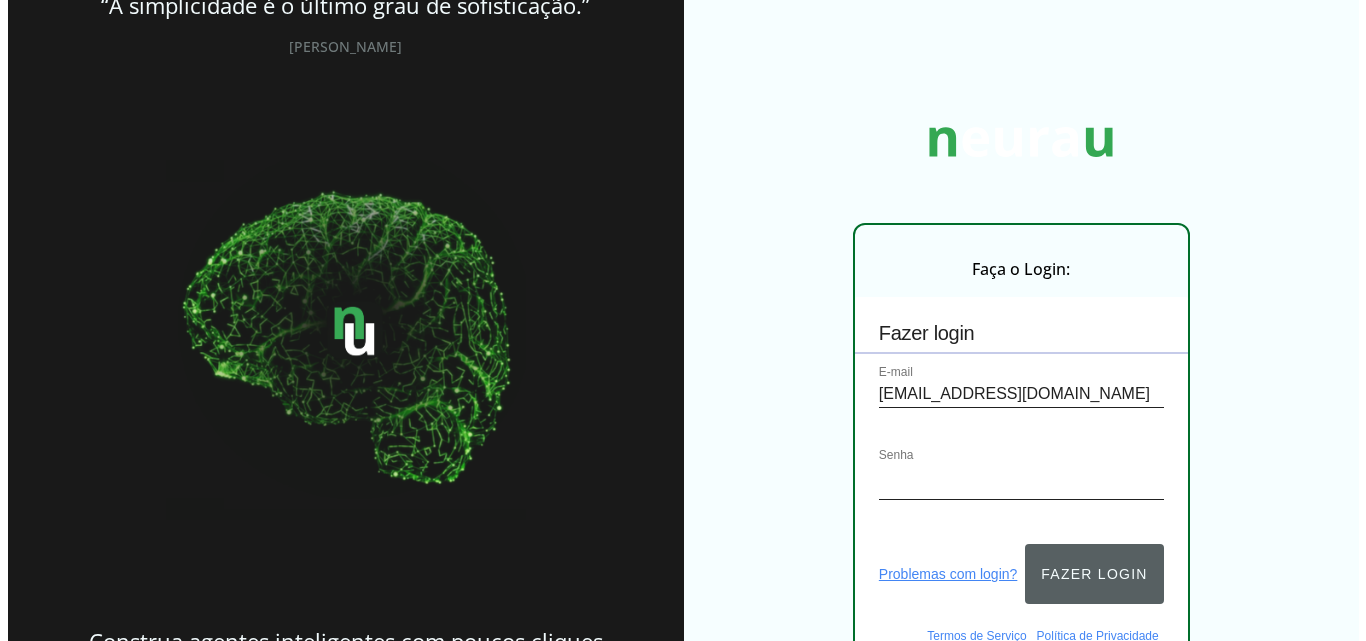 scroll, scrollTop: 0, scrollLeft: 0, axis: both 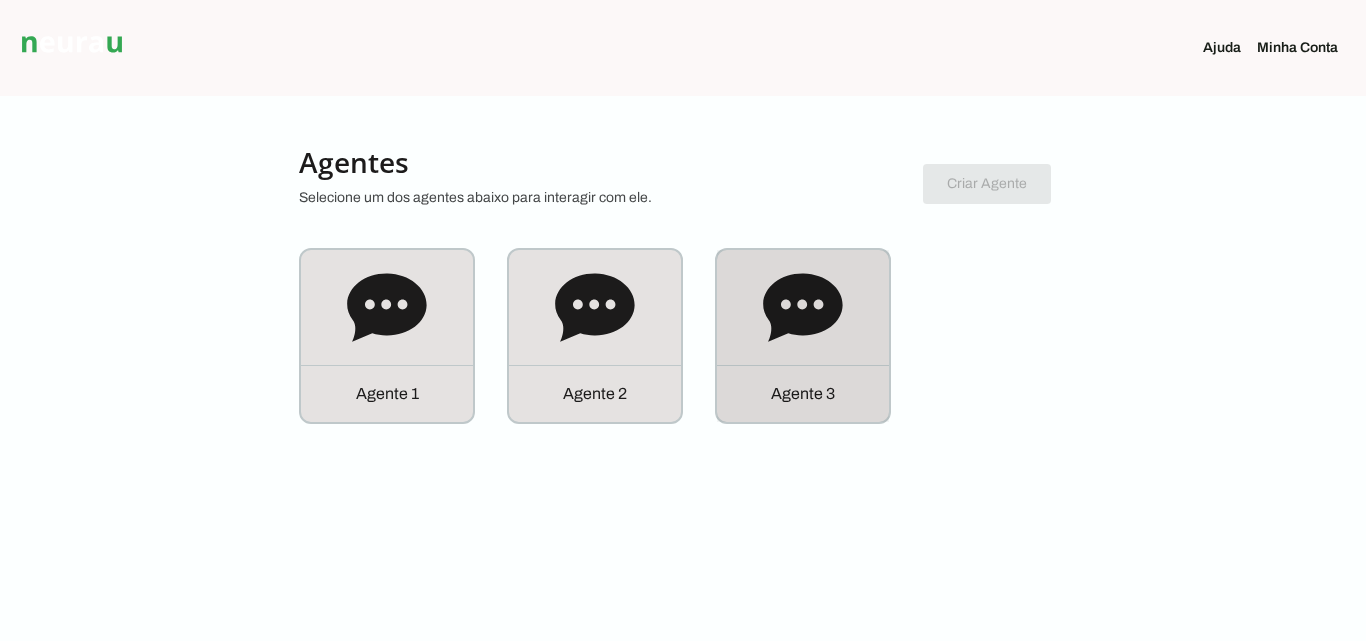 click 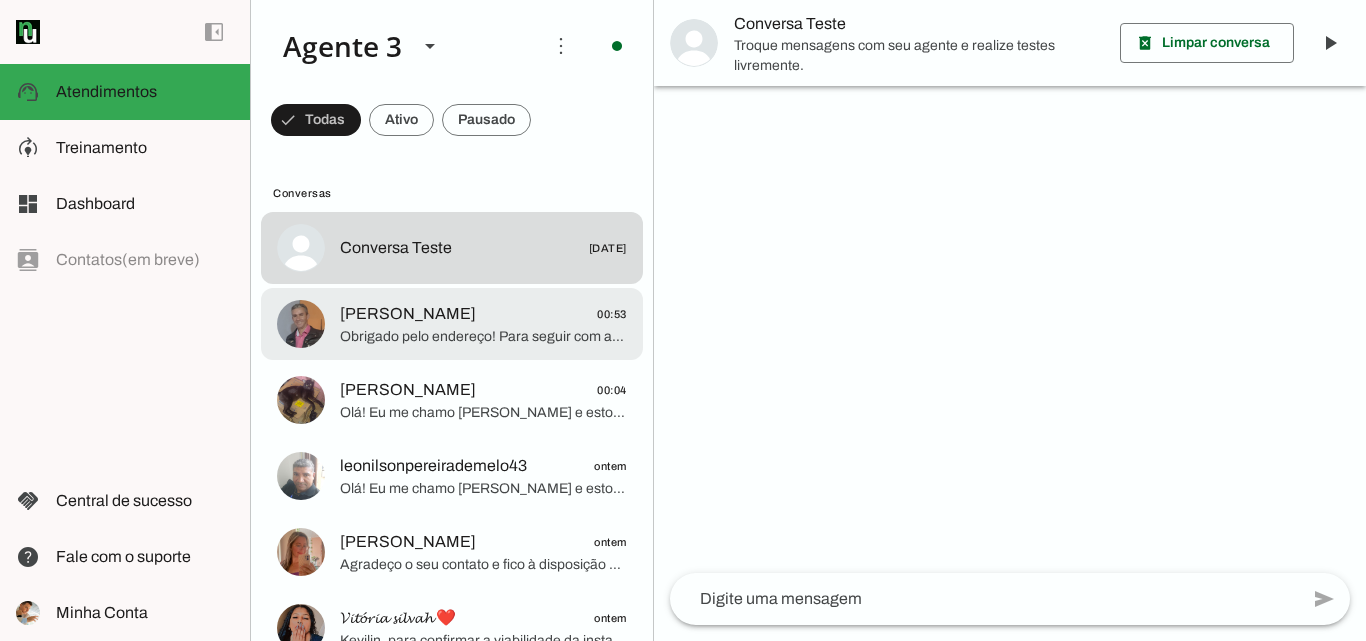 click on "[PERSON_NAME]
00:53" 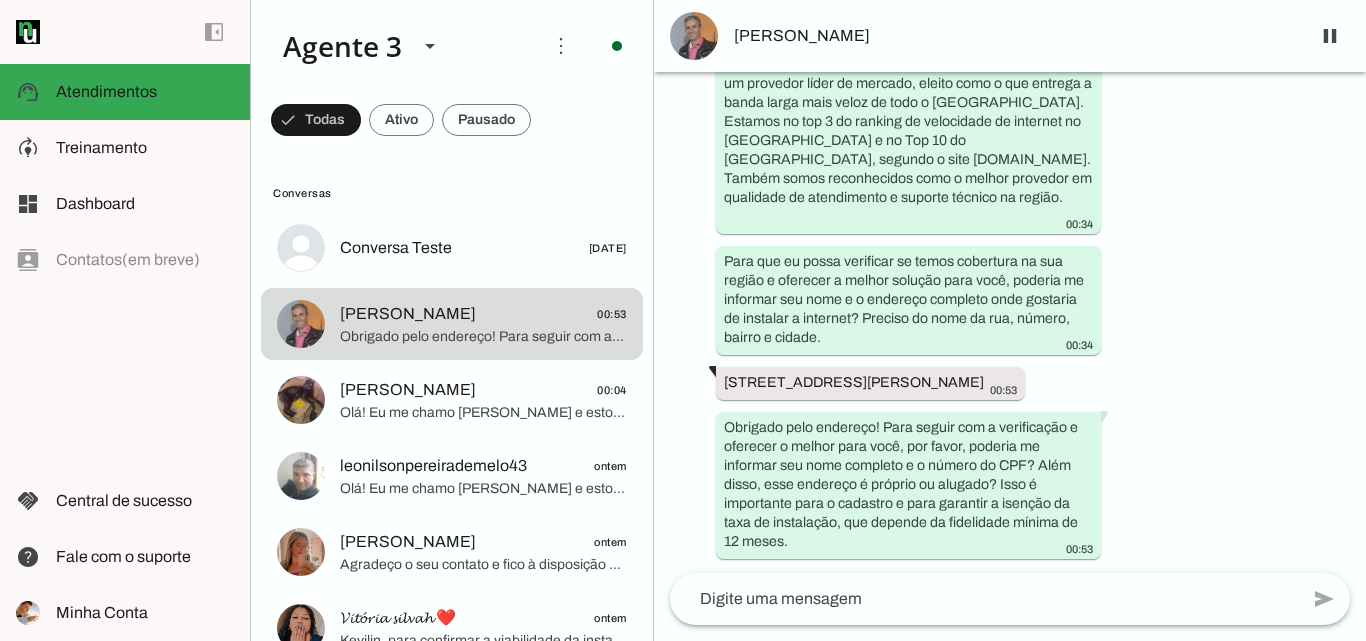 scroll, scrollTop: 240, scrollLeft: 0, axis: vertical 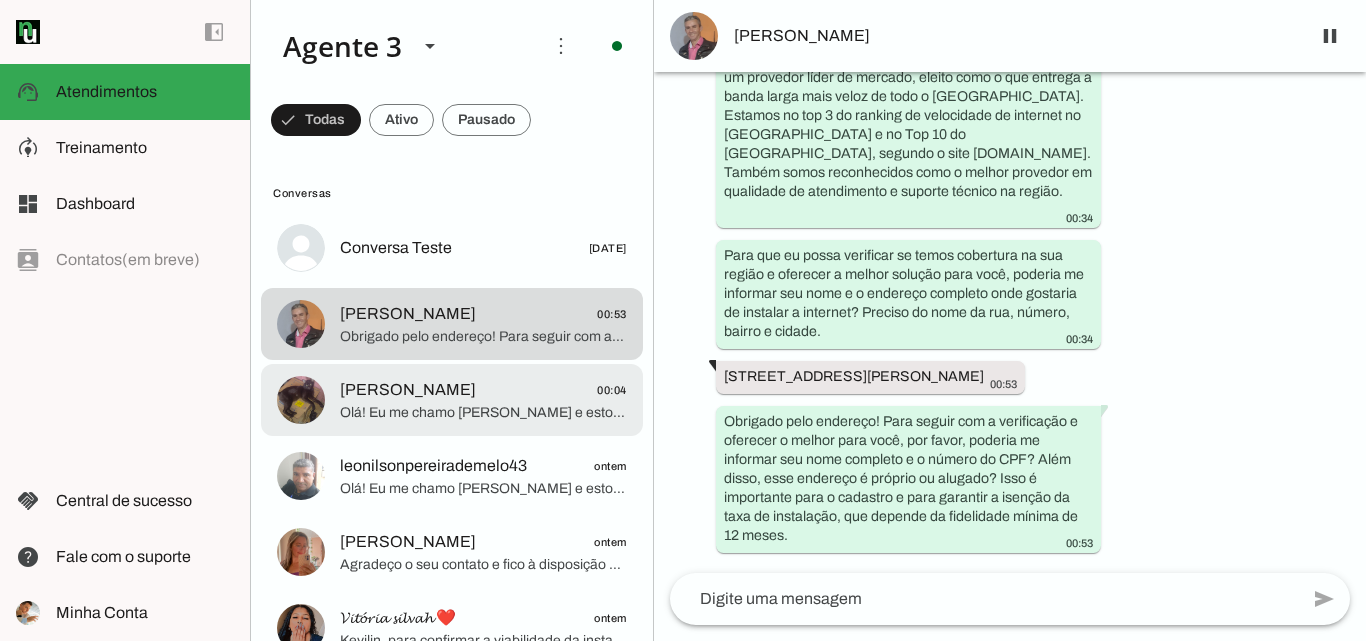click on "Olá! Eu me chamo [PERSON_NAME] e estou muito feliz em poder falar com você. Sou especialista da ParanhanaNET, um provedor líder de mercado, reconhecido como o que entrega a banda larga mais veloz de todo o [GEOGRAPHIC_DATA]. Estamos no top 3 do [GEOGRAPHIC_DATA] e no Top 10 do Brasil em velocidade de internet, segundo o site [DOMAIN_NAME]. Além disso, somos reconhecidos pela qualidade do nosso atendimento e suporte técnico aqui na região.
Para verificar se podemos atender você no seu endereço, poderia me informar o endereço completo, incluindo rua, número, bairro e cidade? Isso é importante porque nossa rede de fibra óptica está disponível em Parobé, Taquara e Igrejinha, e também preciso confirmar se a distância até a caixa de atendimento está dentro do nosso limite para instalação sem custo adicional." 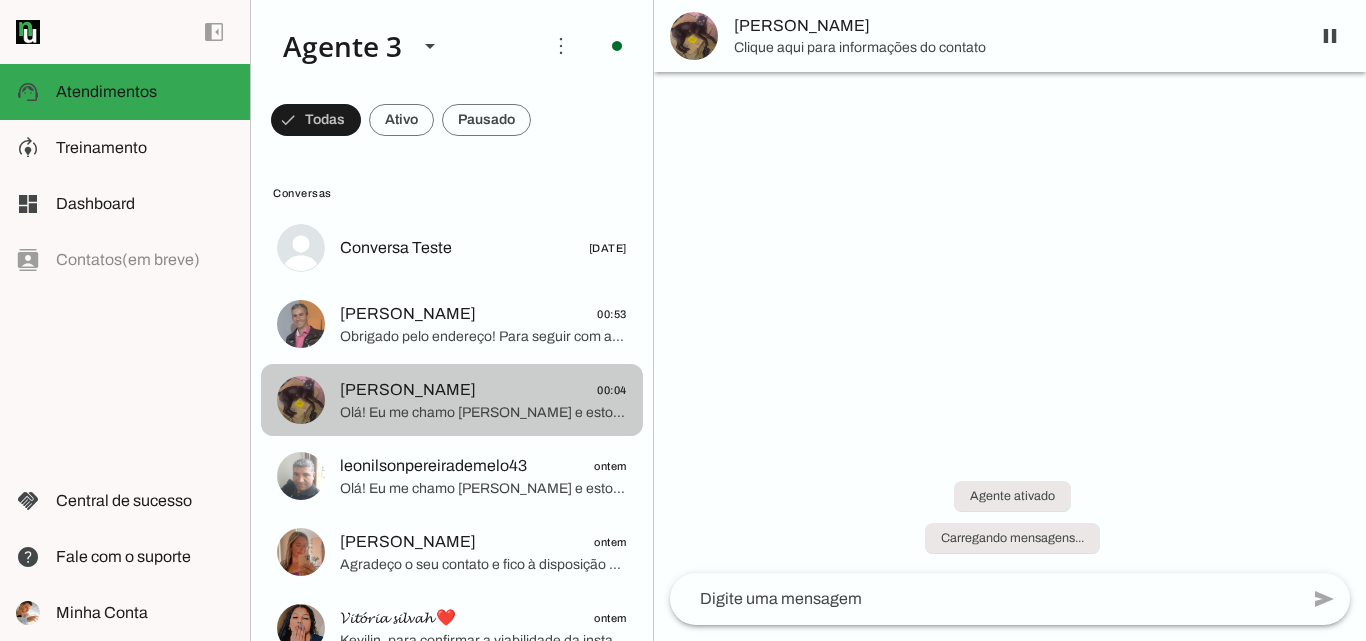 scroll, scrollTop: 55, scrollLeft: 0, axis: vertical 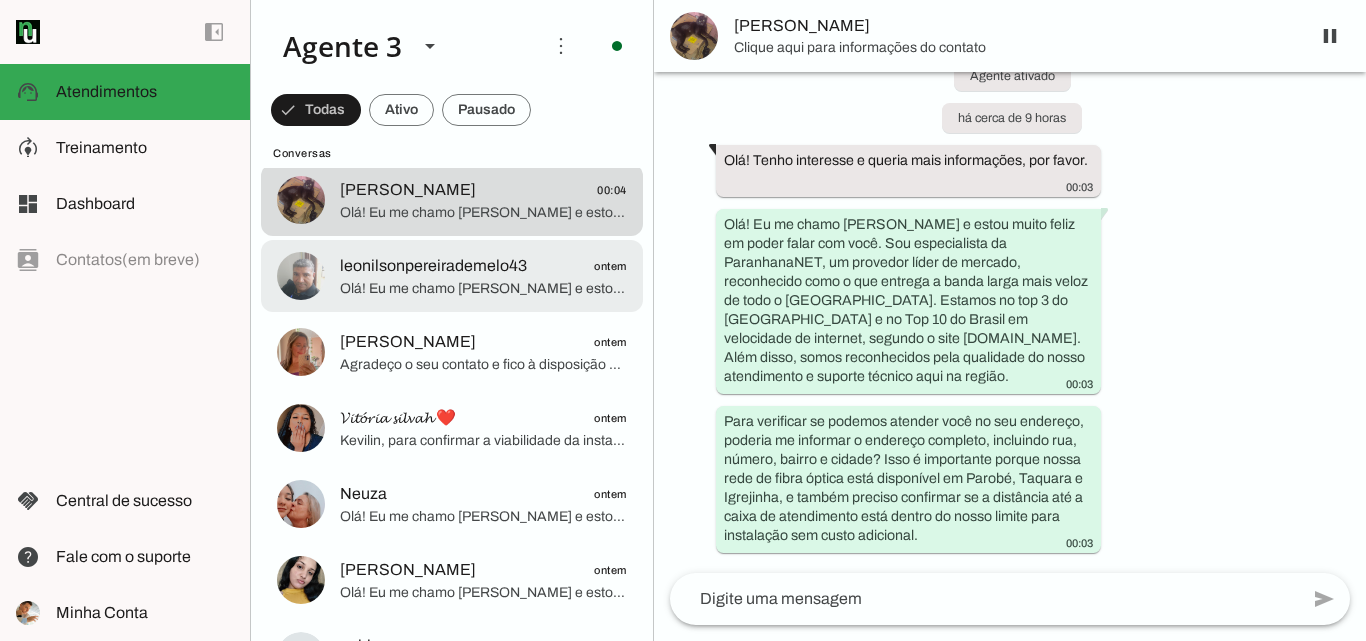 click at bounding box center [483, 48] 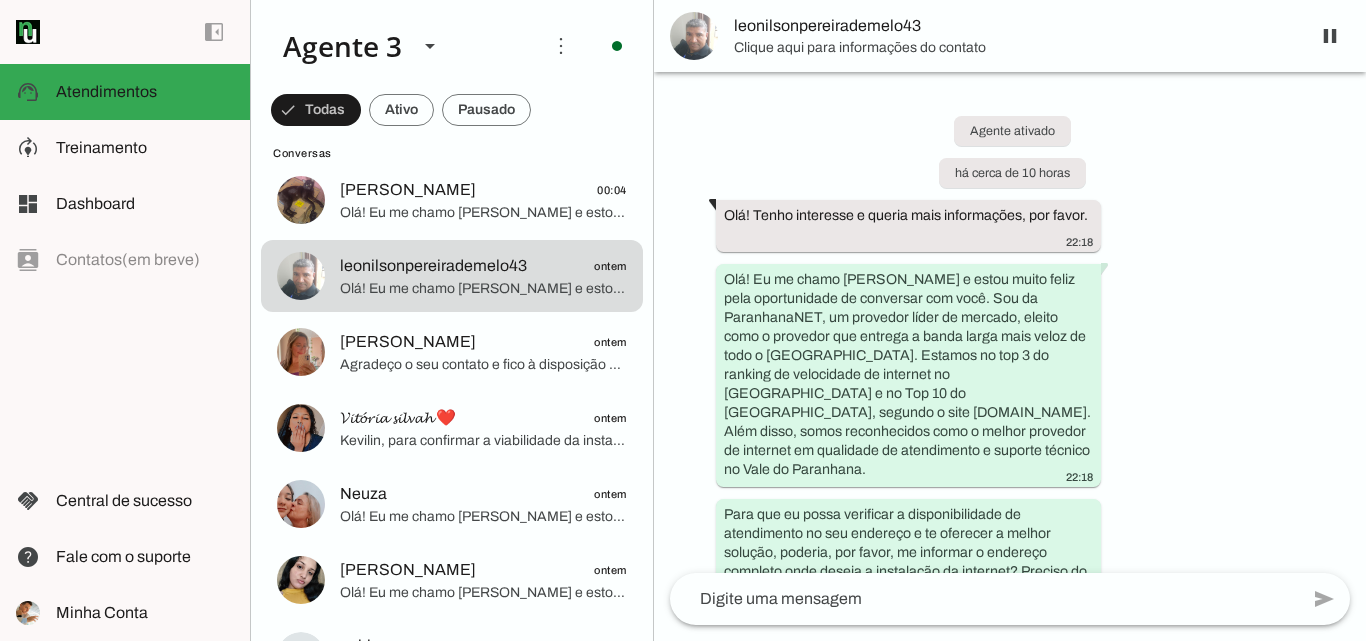 scroll, scrollTop: 55, scrollLeft: 0, axis: vertical 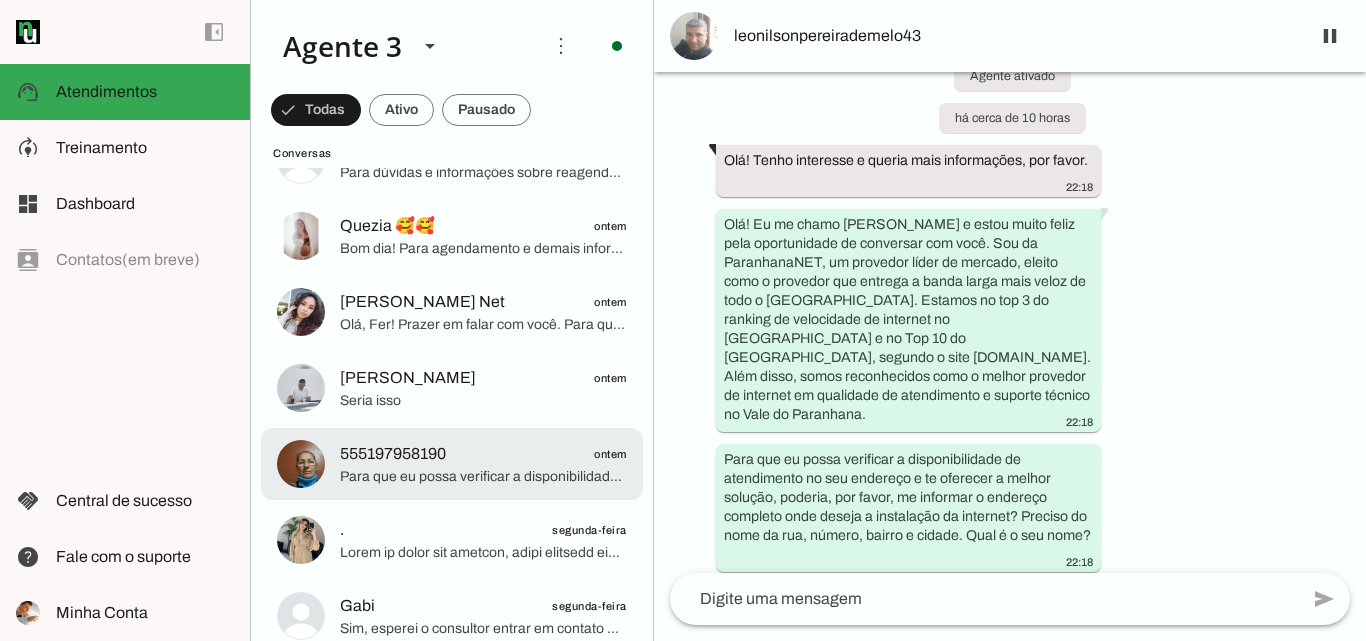 click on "ontem" 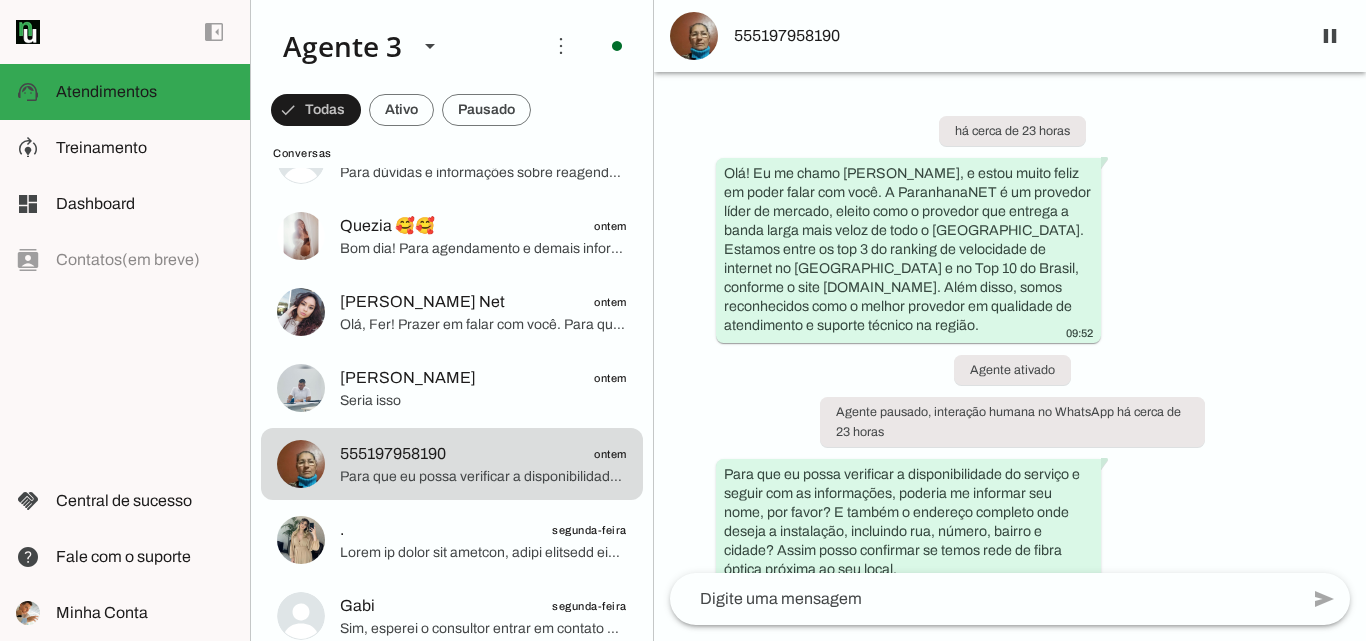 scroll, scrollTop: 76, scrollLeft: 0, axis: vertical 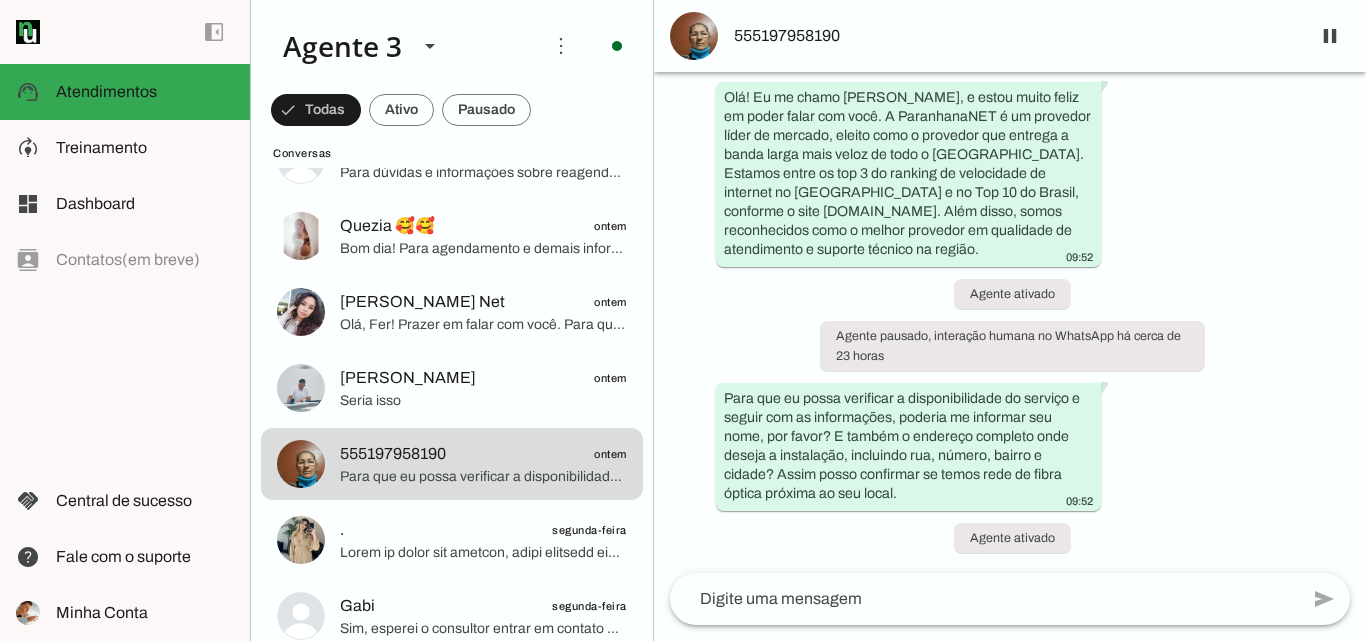 drag, startPoint x: 752, startPoint y: 33, endPoint x: 850, endPoint y: 40, distance: 98.24968 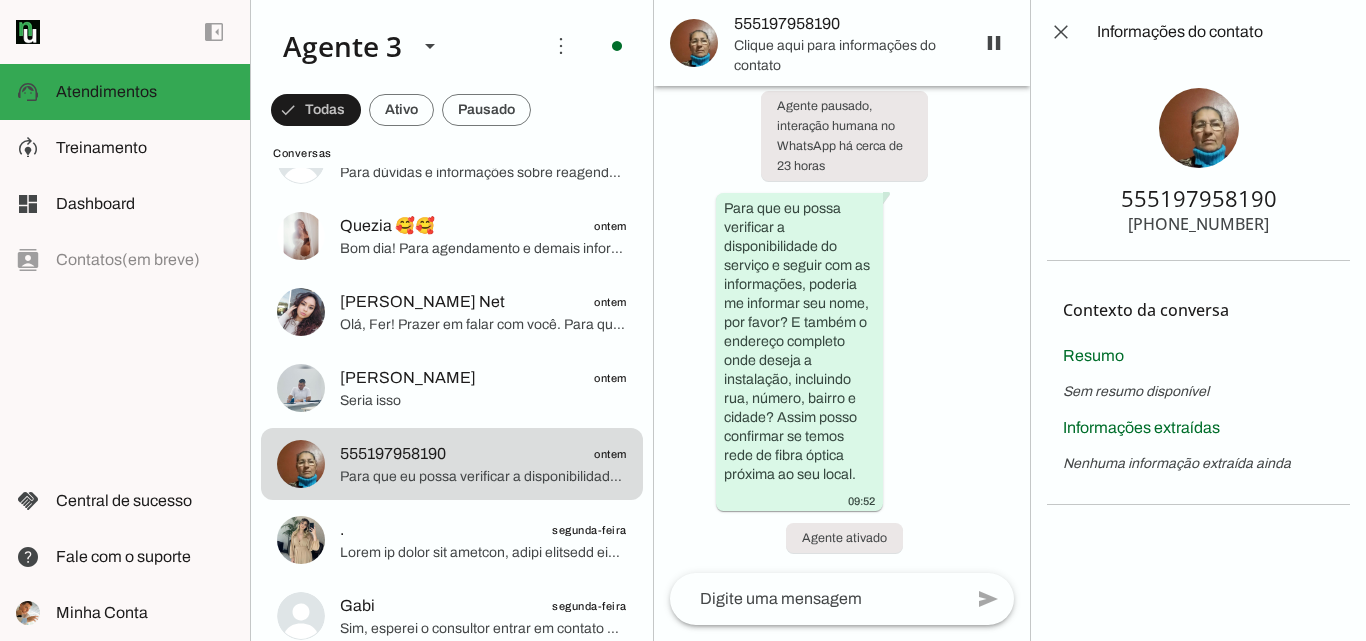 scroll, scrollTop: 610, scrollLeft: 0, axis: vertical 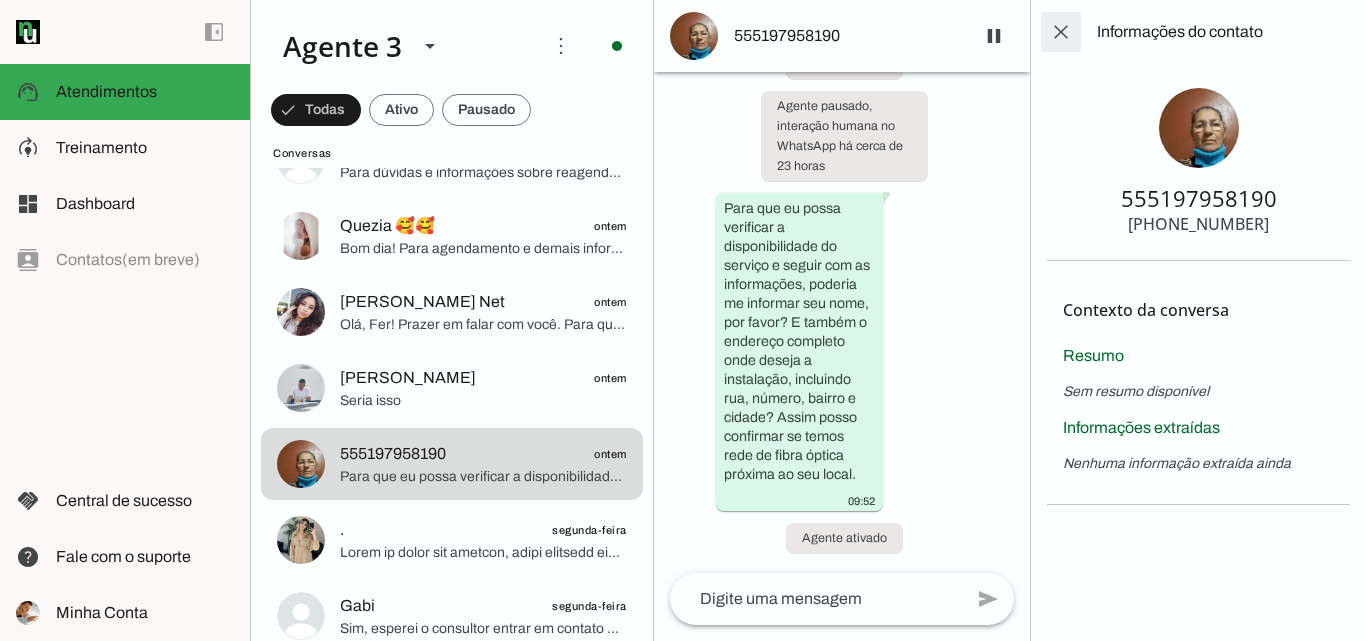 click at bounding box center [1061, 32] 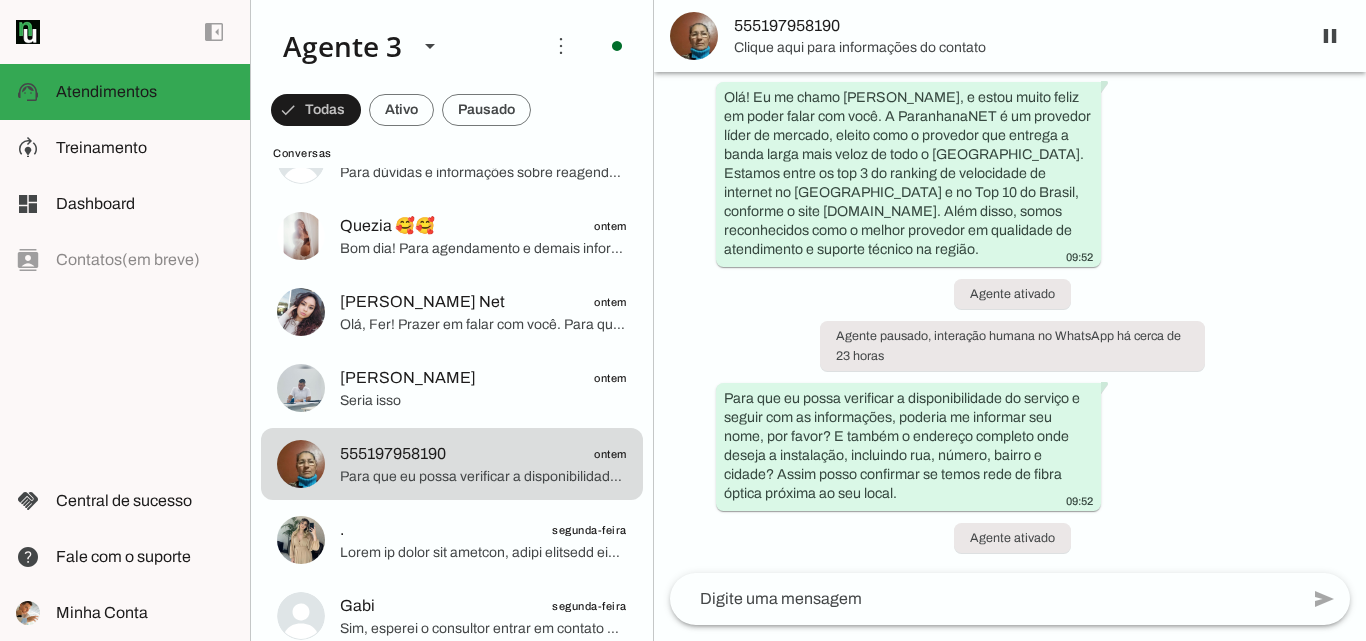scroll, scrollTop: 76, scrollLeft: 0, axis: vertical 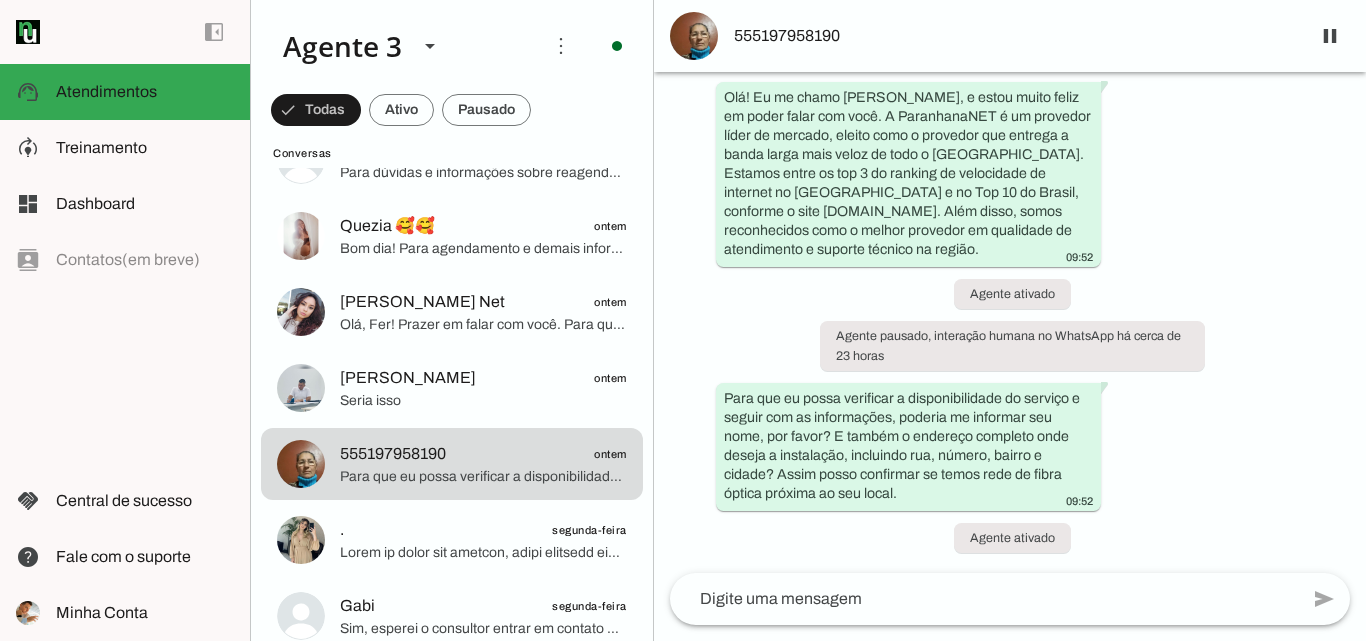 type 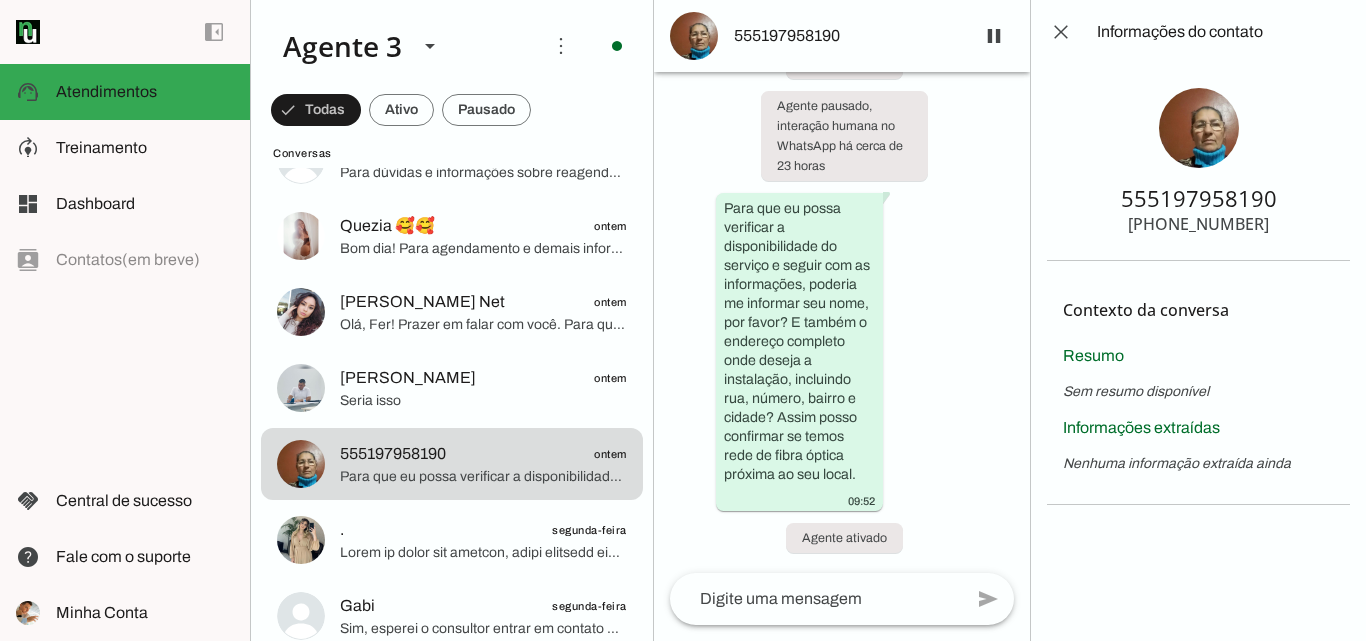 drag, startPoint x: 1174, startPoint y: 202, endPoint x: 1300, endPoint y: 206, distance: 126.06348 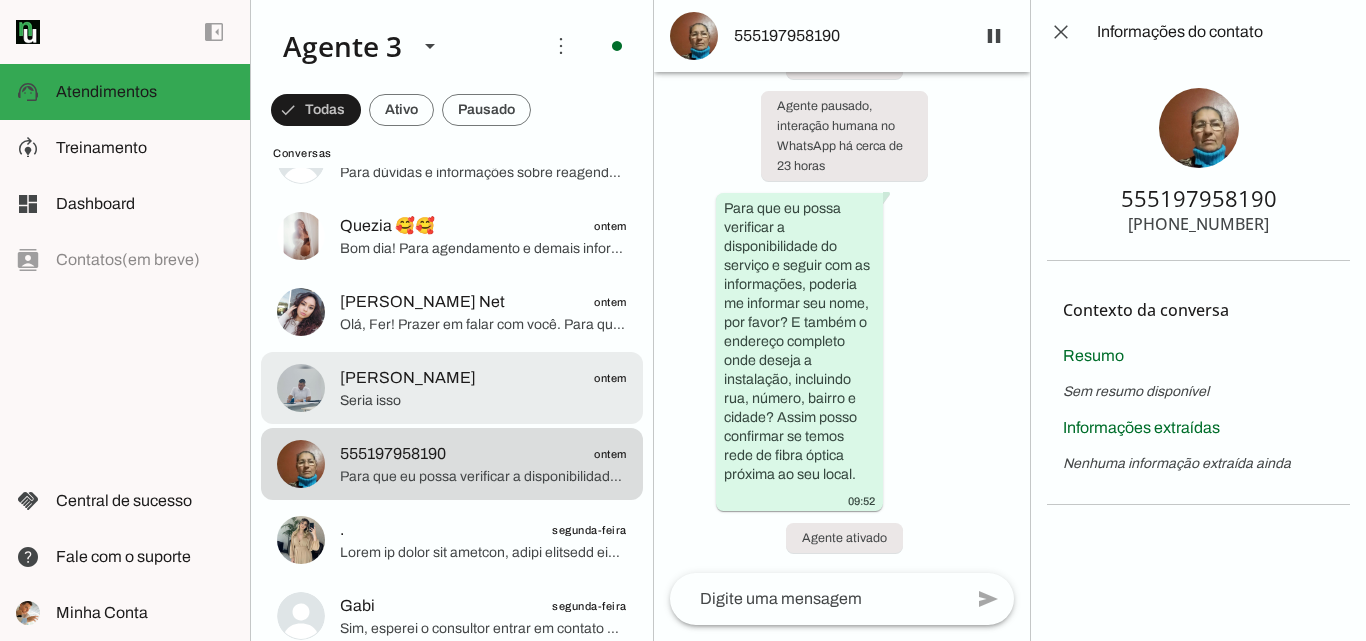 click at bounding box center [483, -752] 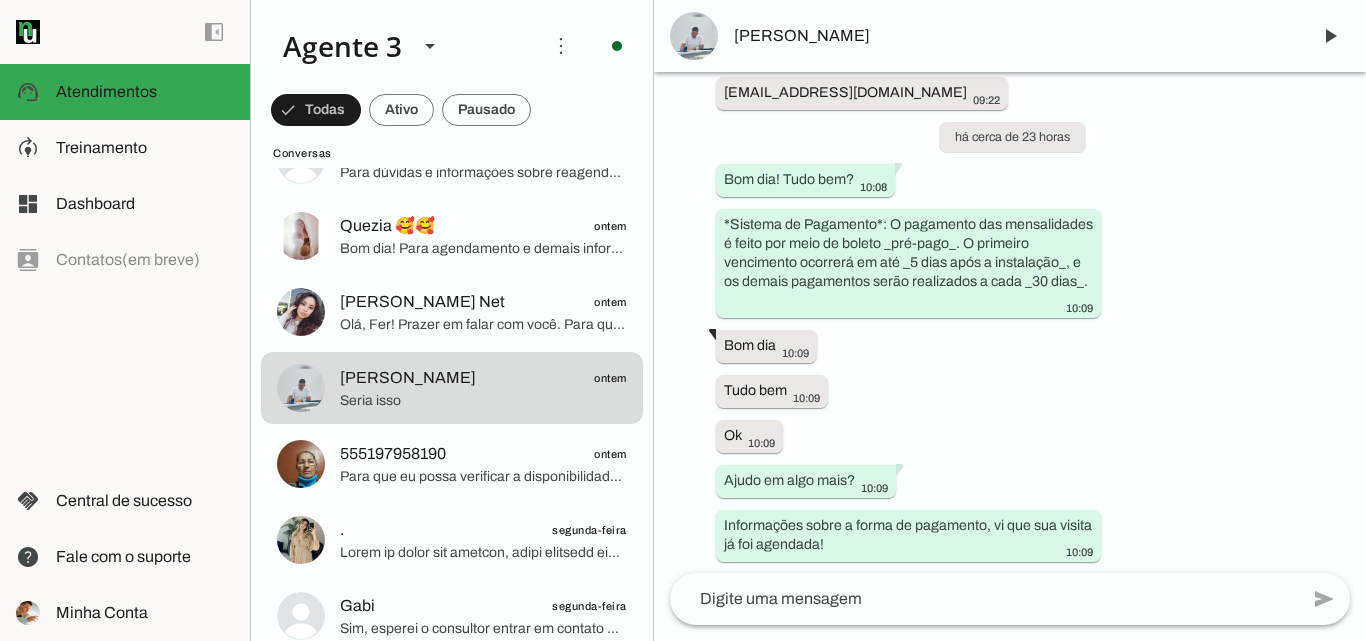 scroll, scrollTop: 8490, scrollLeft: 0, axis: vertical 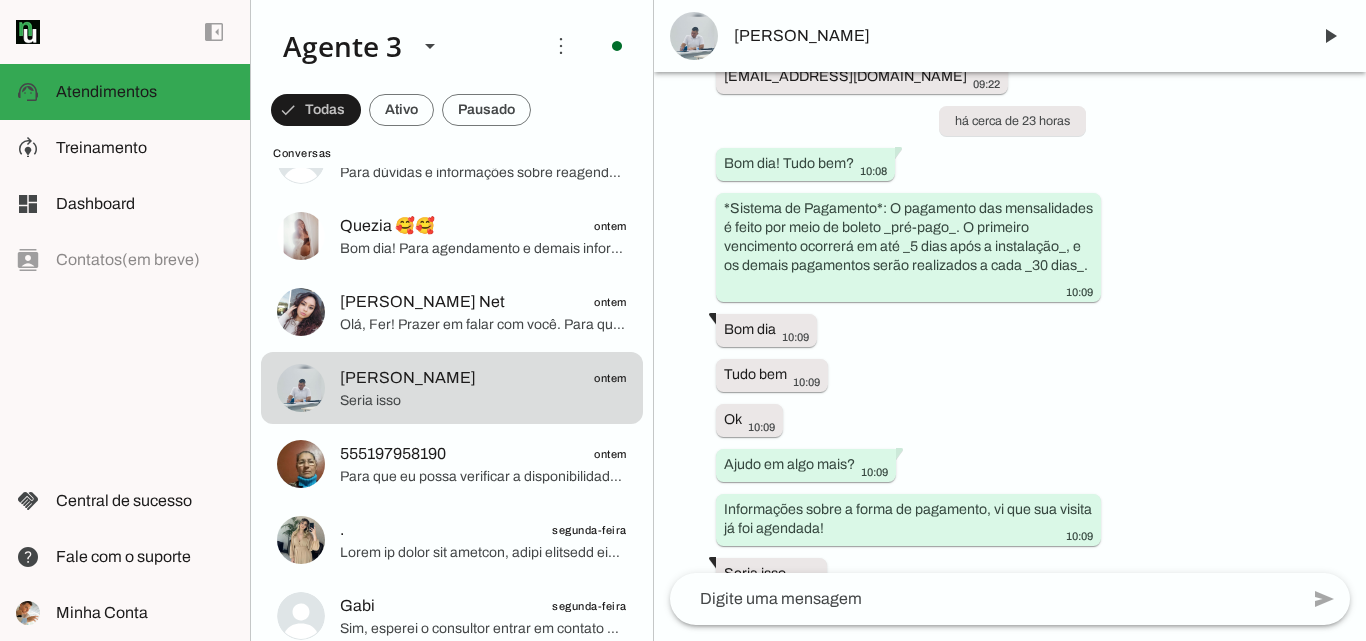 type 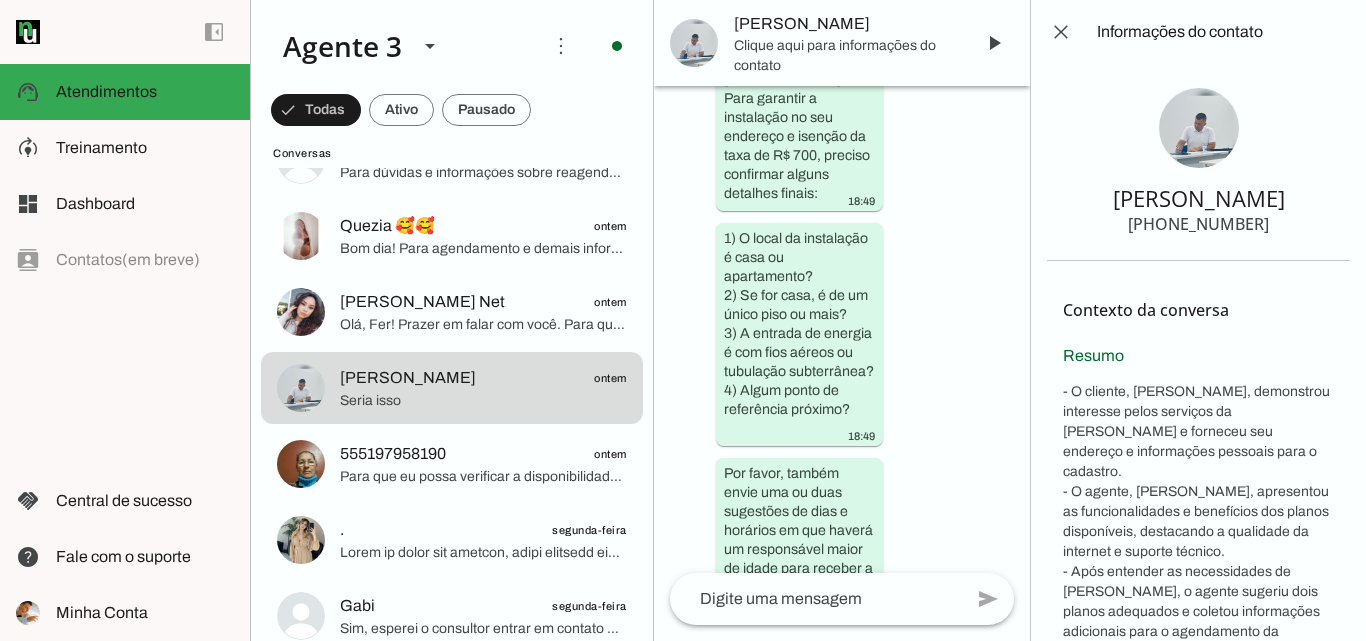 scroll, scrollTop: 16075, scrollLeft: 0, axis: vertical 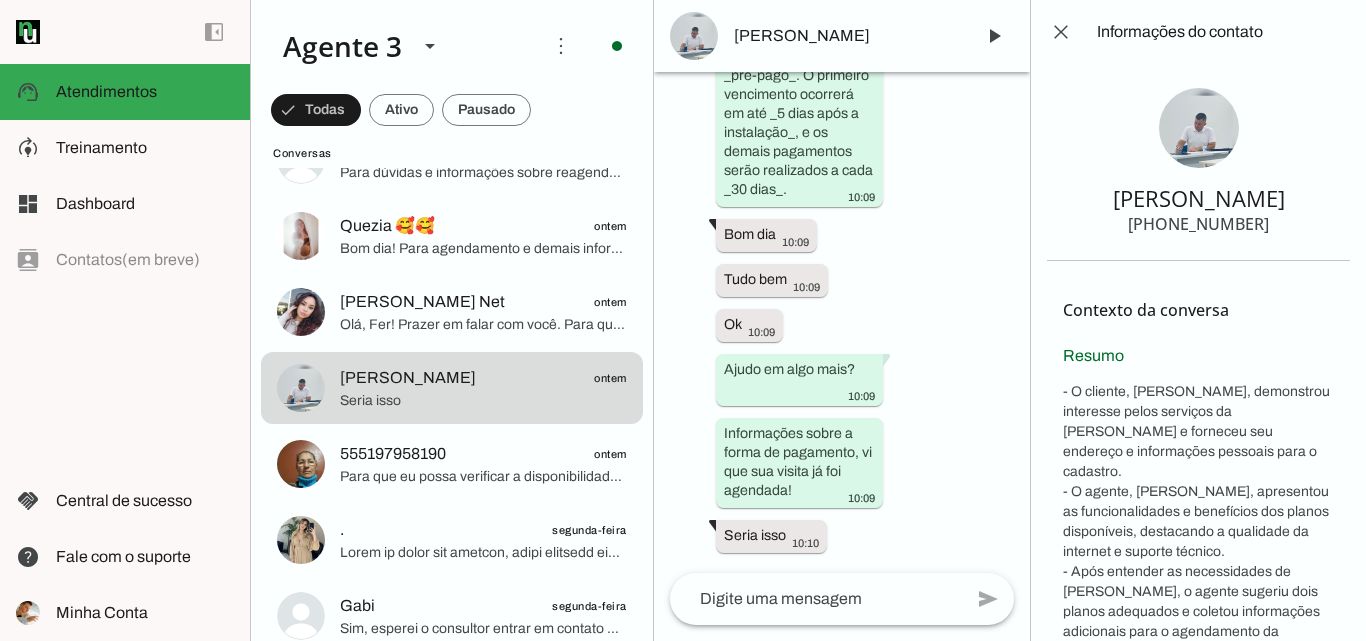 drag, startPoint x: 1160, startPoint y: 222, endPoint x: 1261, endPoint y: 223, distance: 101.00495 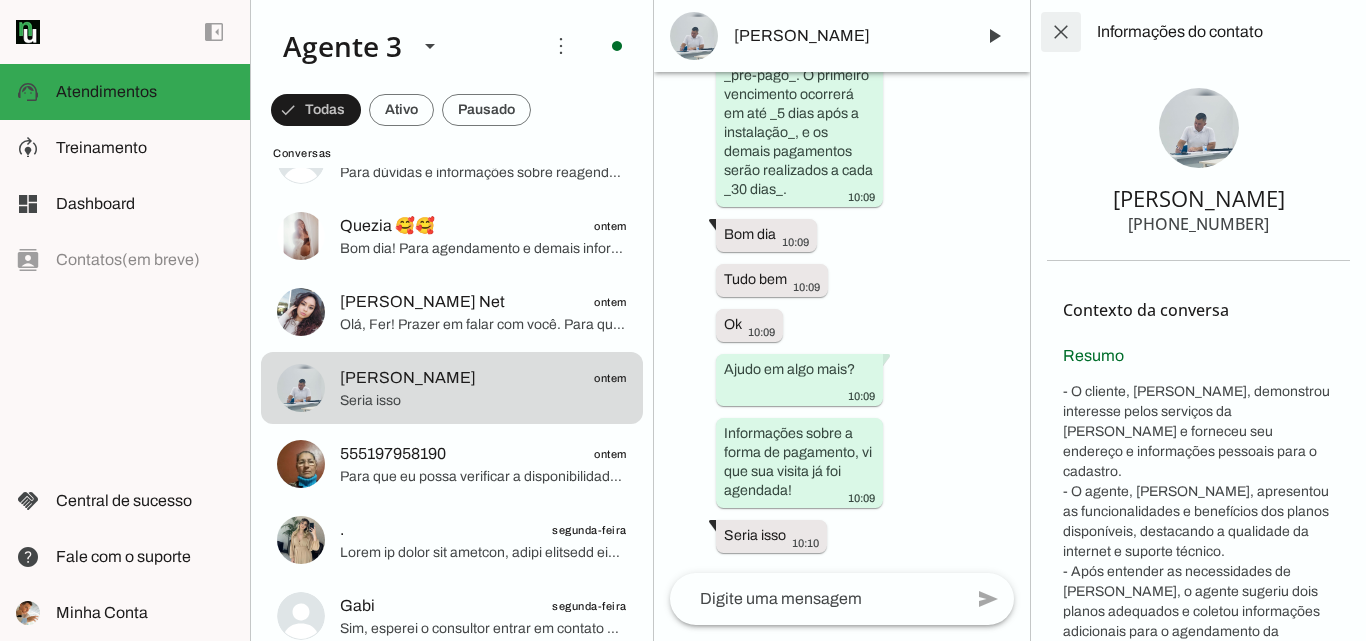 click at bounding box center [1061, 32] 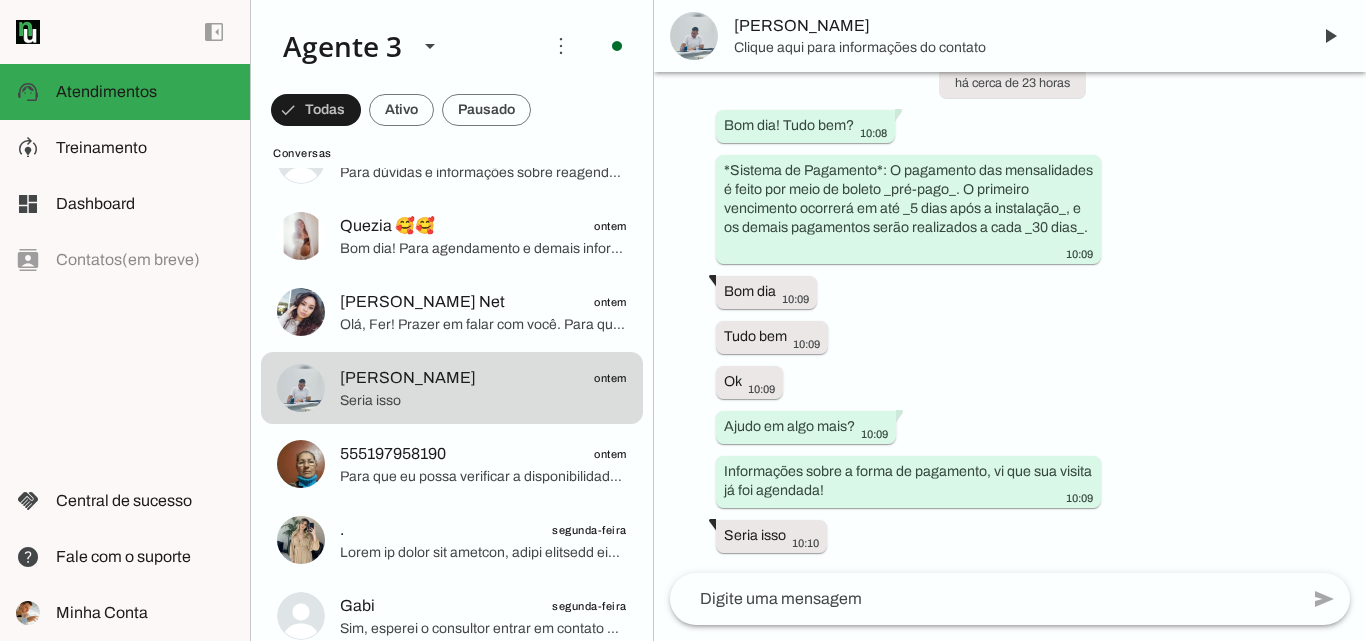 scroll, scrollTop: 8490, scrollLeft: 0, axis: vertical 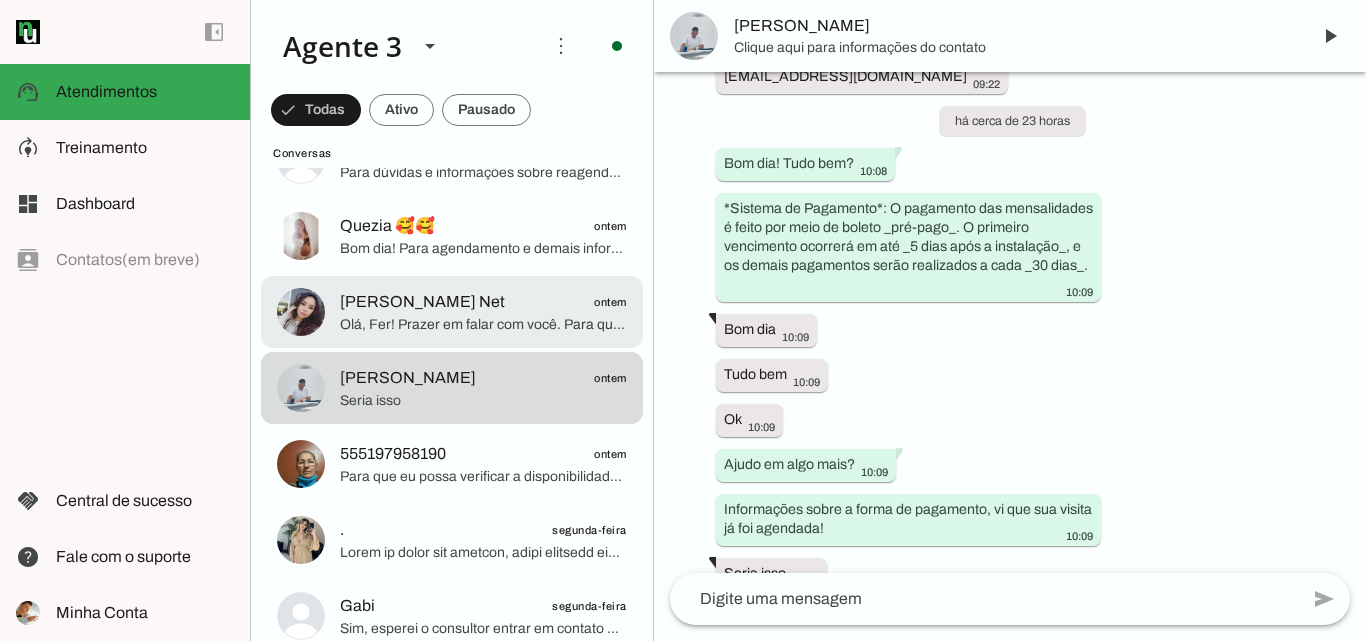 click on "Olá, Fer! Prazer em falar com você. Para que eu possa verificar a disponibilidade da nossa internet no seu endereço e te oferecer as melhores condições, poderia me informar a rua, número, bairro e cidade onde deseja instalar o serviço?" 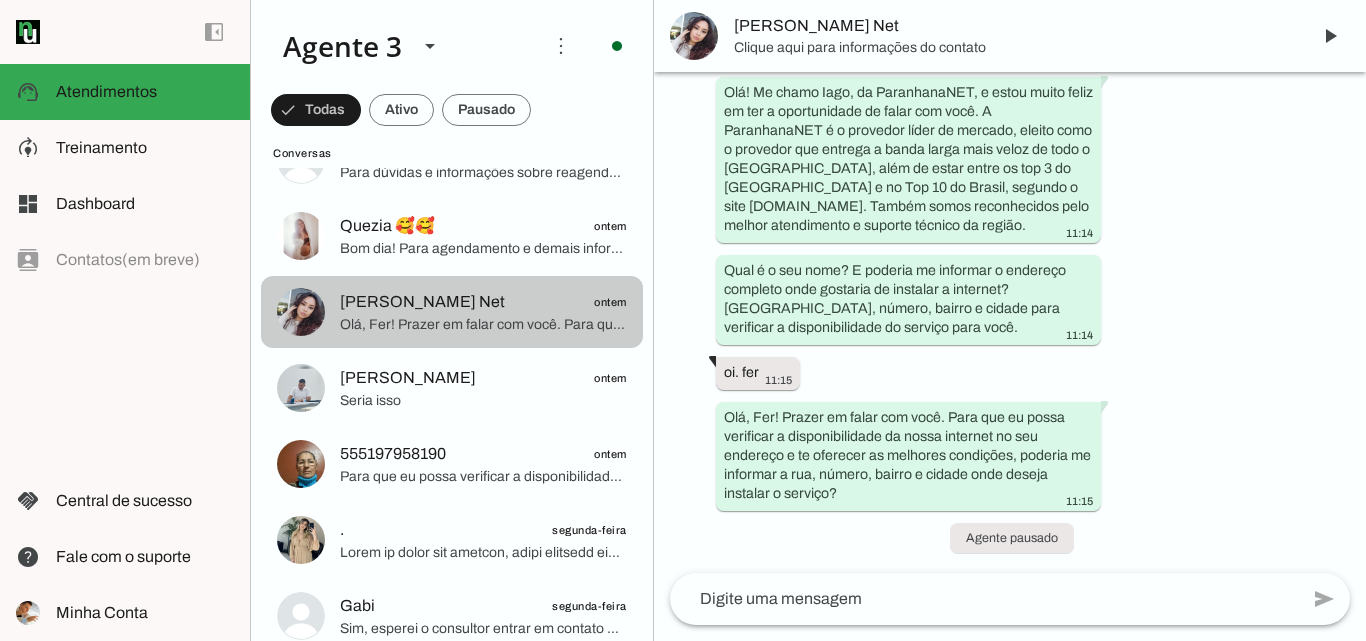 scroll, scrollTop: 28284, scrollLeft: 0, axis: vertical 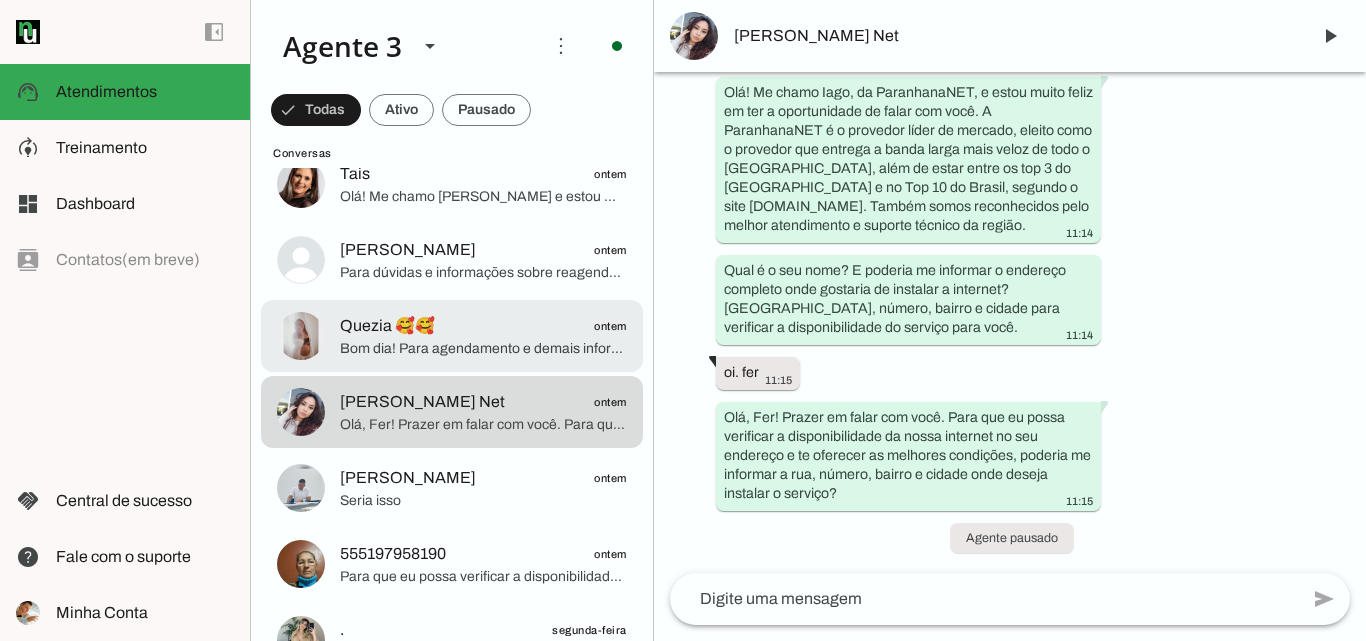 click on "Quezia 🥰🥰
ontem" 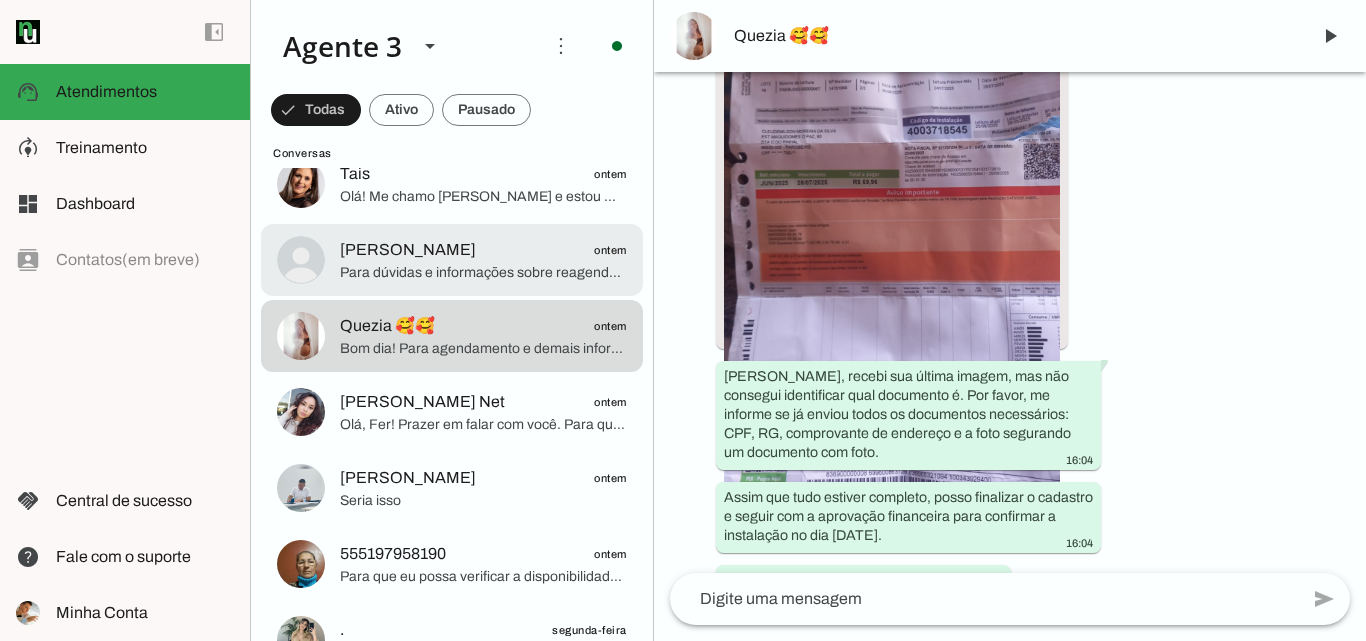 scroll, scrollTop: 8771, scrollLeft: 0, axis: vertical 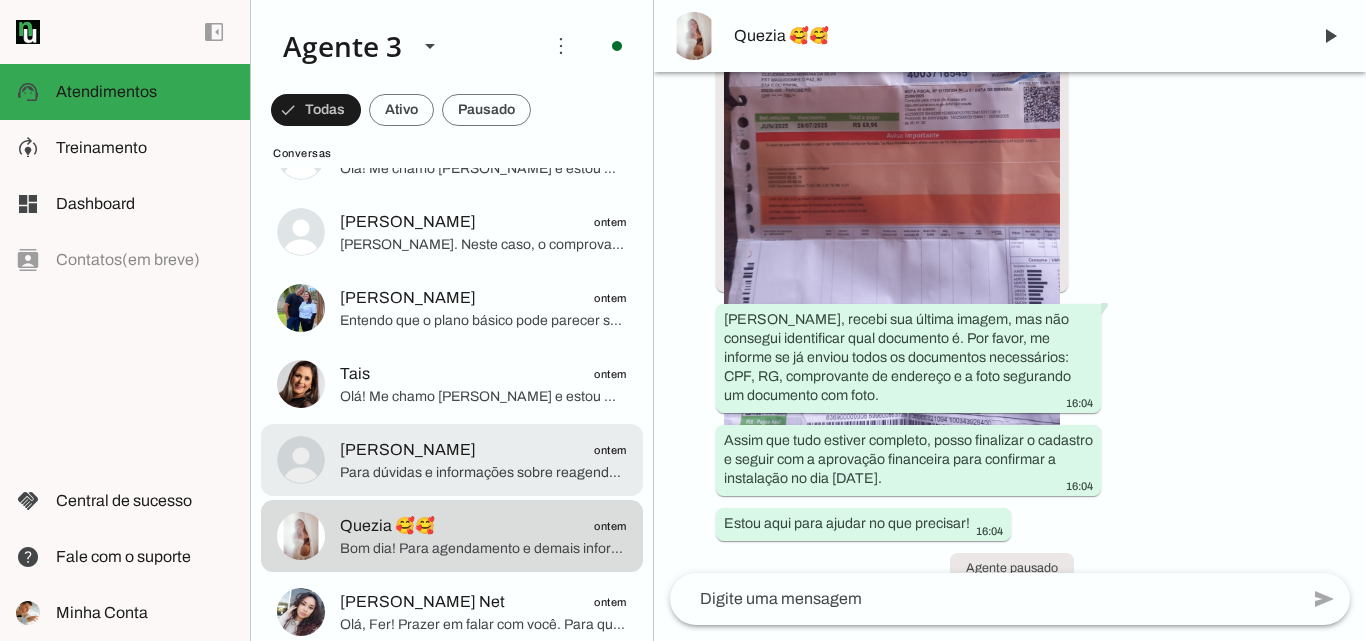 click on "Para dúvidas  e informações sobre reagendamento por gentileza entrar em contato com 51 3543 1099" 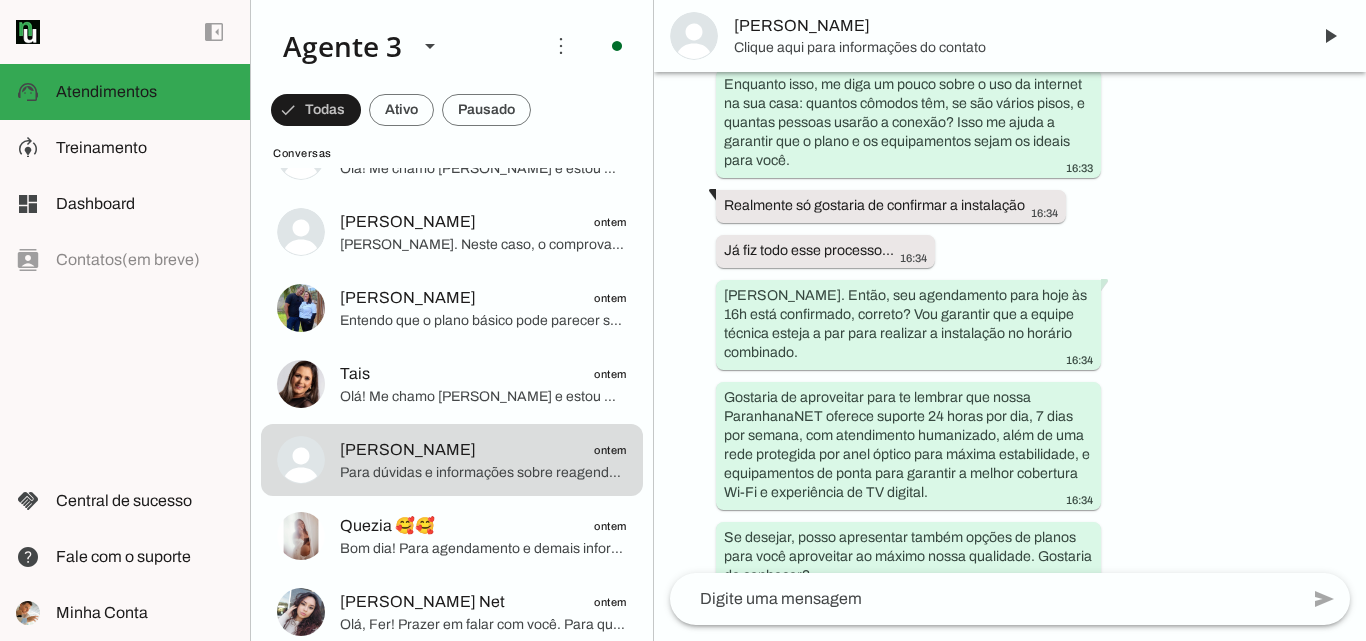 scroll, scrollTop: 1763, scrollLeft: 0, axis: vertical 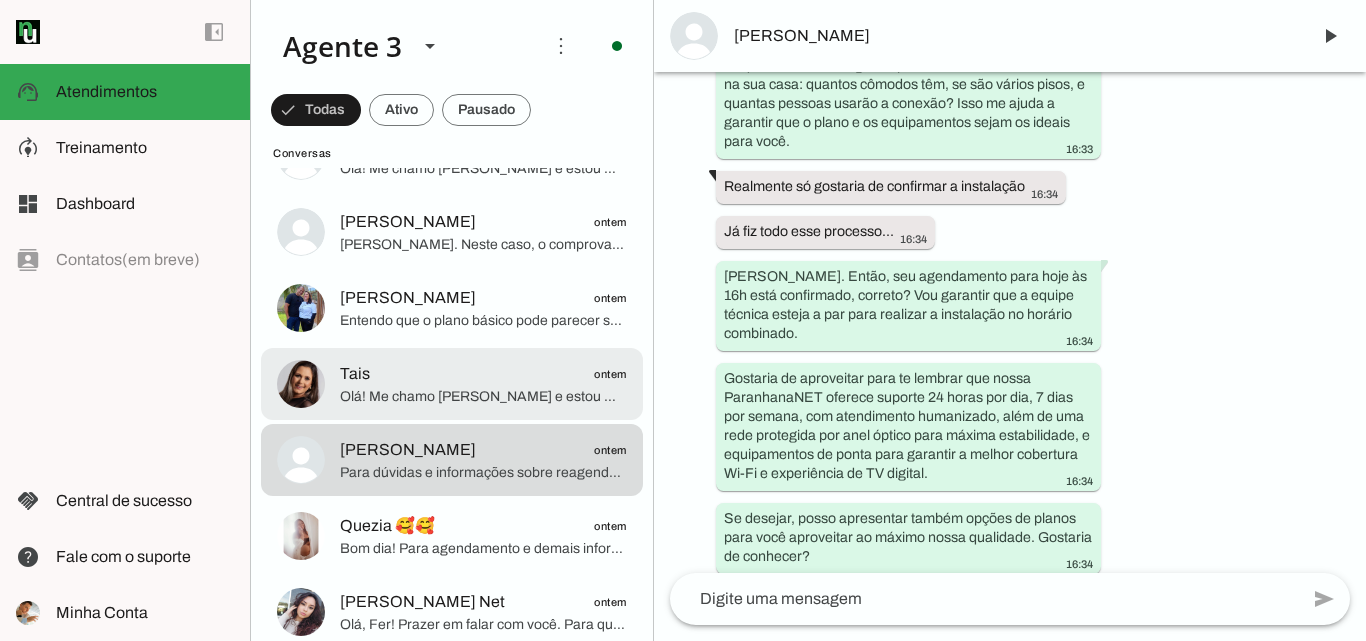 click on "Tais
ontem" 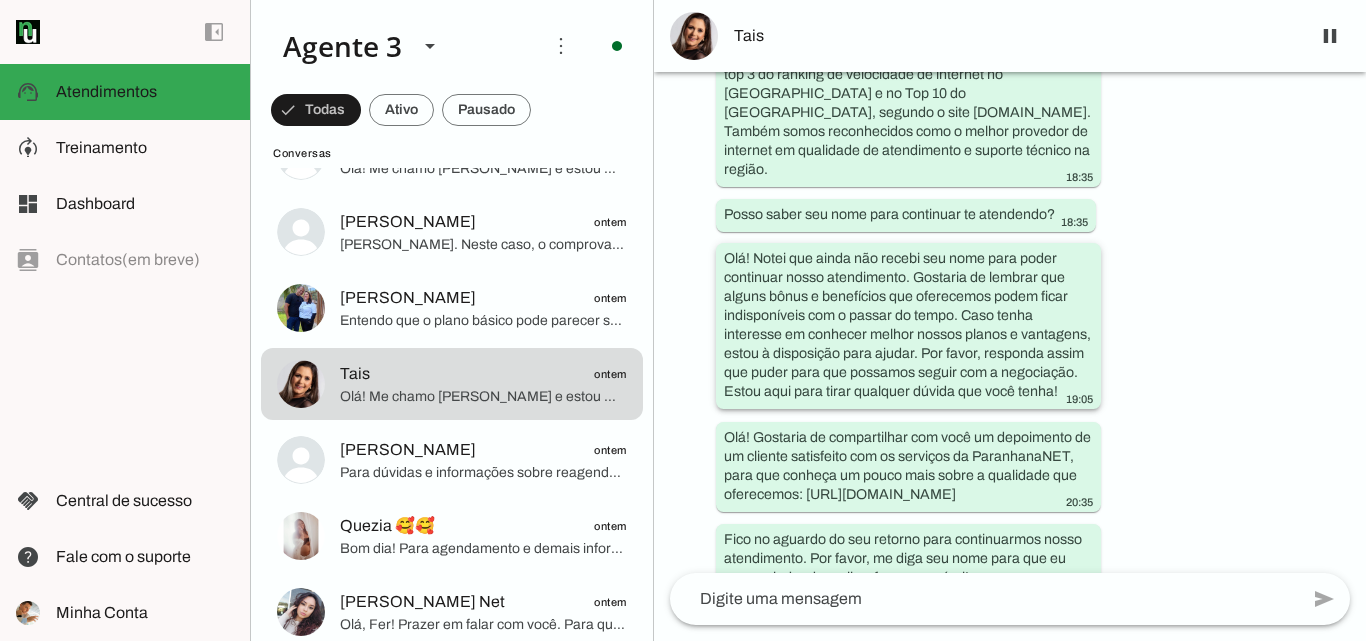 scroll, scrollTop: 342, scrollLeft: 0, axis: vertical 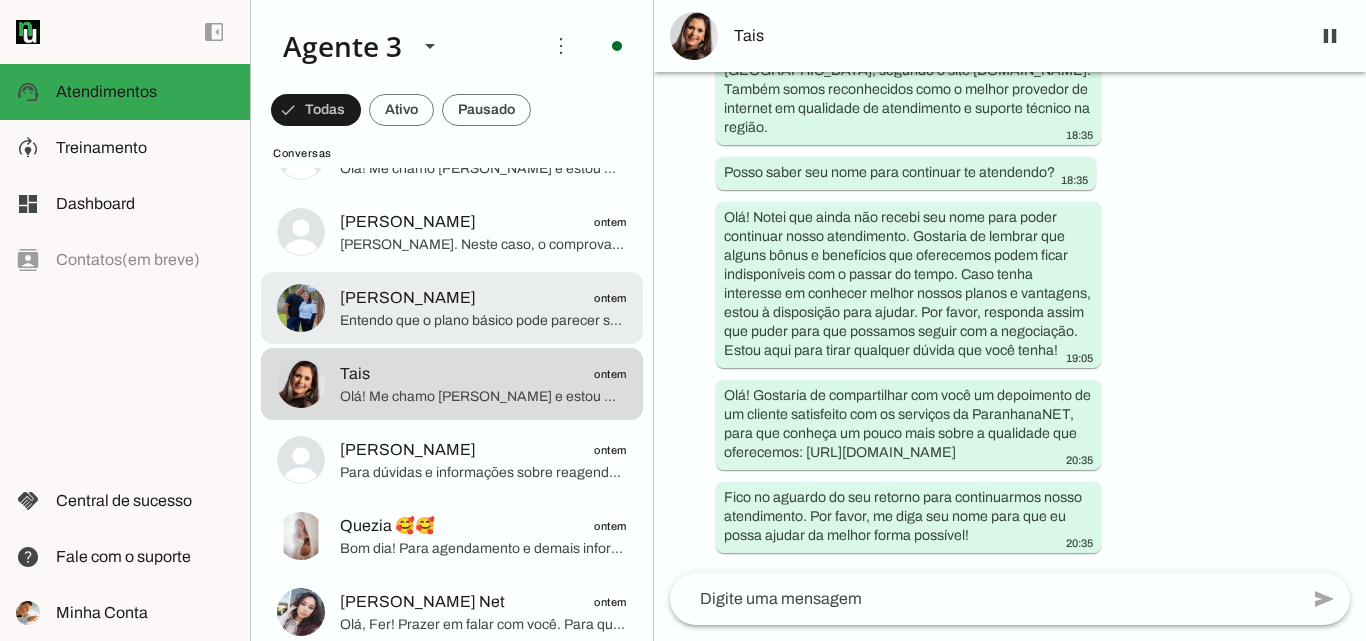 click on "Entendo que o plano básico pode parecer suficiente, mas gostaria de destacar alguns diferenciais importantes da ParanhanaNET que fazem a diferença na sua experiência:
1. Nossa internet é líder de velocidade no [GEOGRAPHIC_DATA], com garantia real de entrega da velocidade contratada, o que nem sempre acontece com planos básicos de outras operadoras.
2. Você terá acesso ao ParanhanaCLUBE, com descontos de até 50% nas principais lojas online e redes de cinema, o que pode gerar economia real para você.
3. O Serviço de Gerenciamento da Rede Interna (SGRI) garante que a conexão dos seus dispositivos seja otimizada, evitando problemas de sinal e lentidão comuns em planos básicos.
Se o preço for um fator, posso te apresentar uma opção do plano básico com valor promocional que traz esses benefícios sem pesar no bolso. Que tal?" 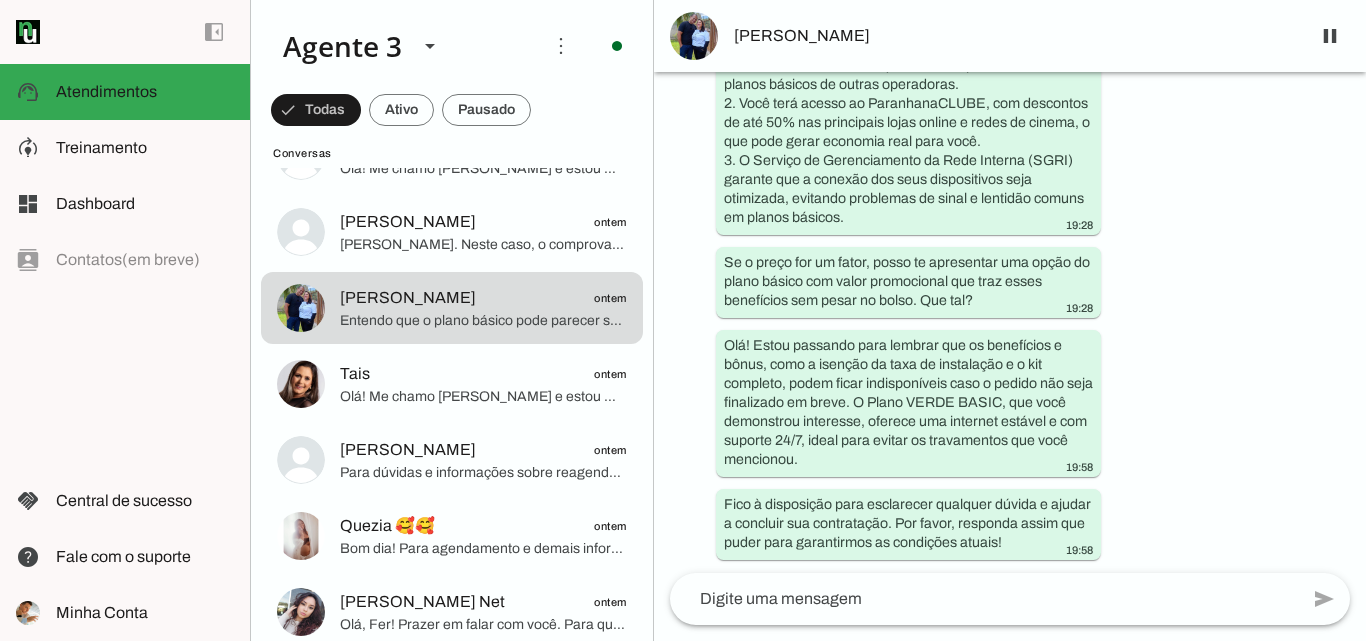scroll, scrollTop: 3637, scrollLeft: 0, axis: vertical 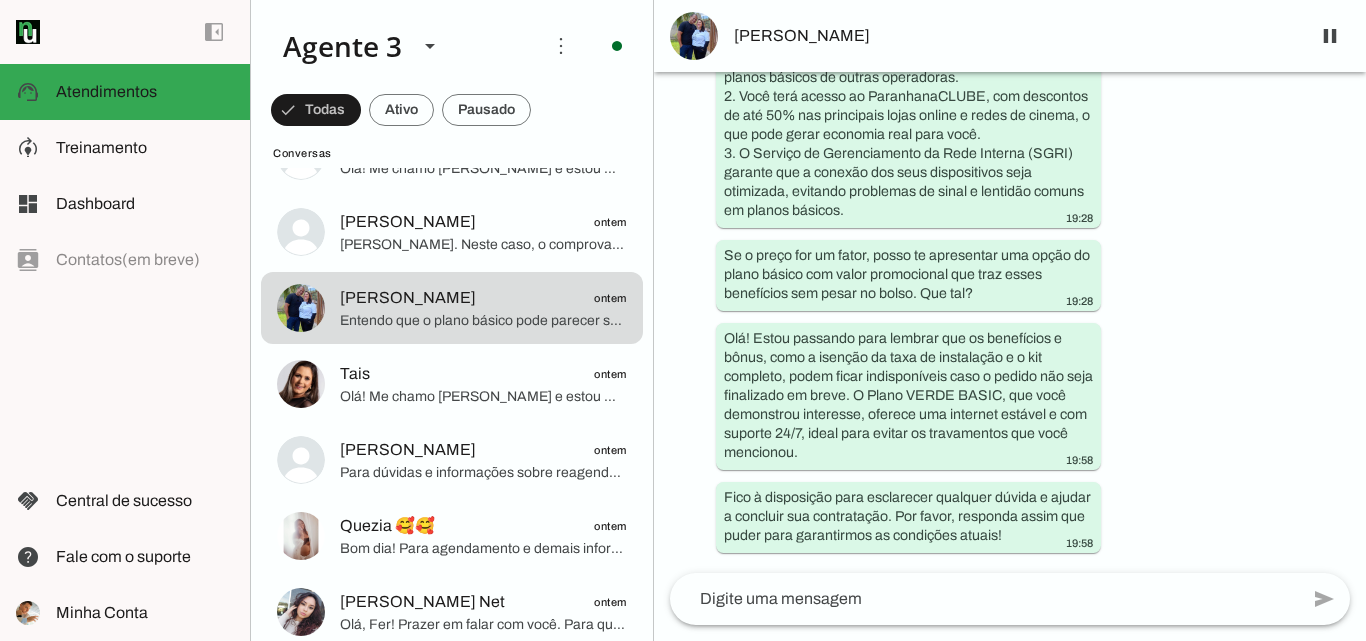 type 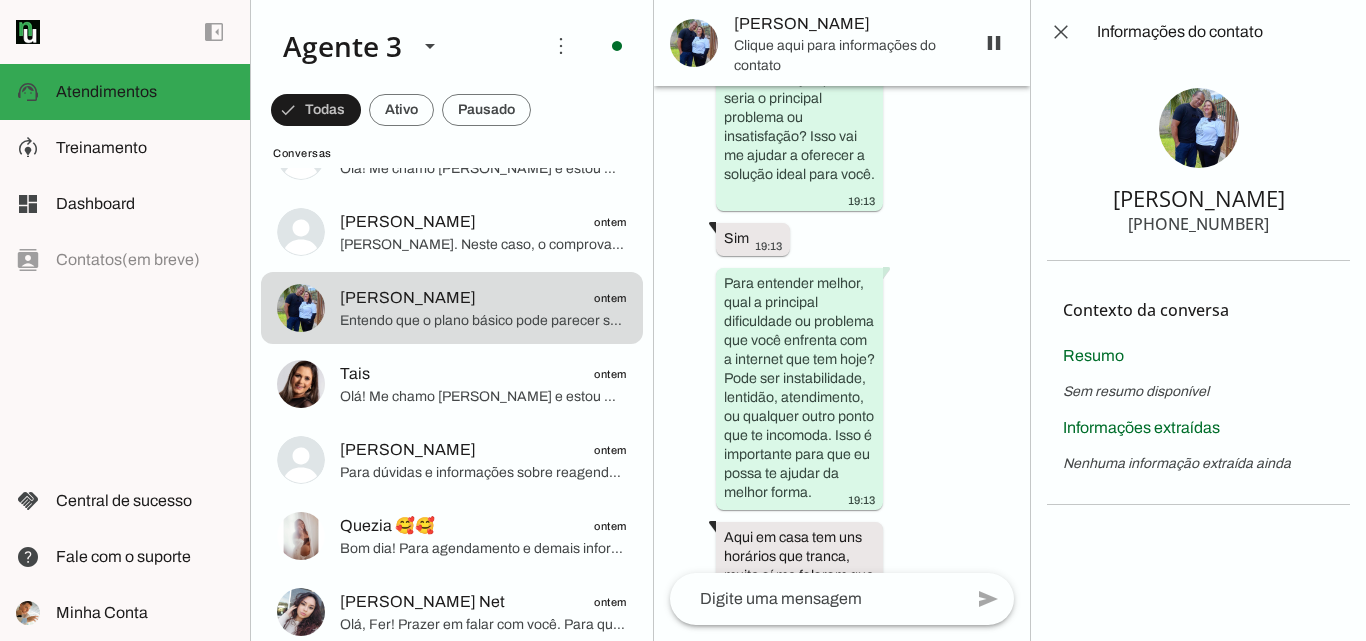 scroll, scrollTop: 8064, scrollLeft: 0, axis: vertical 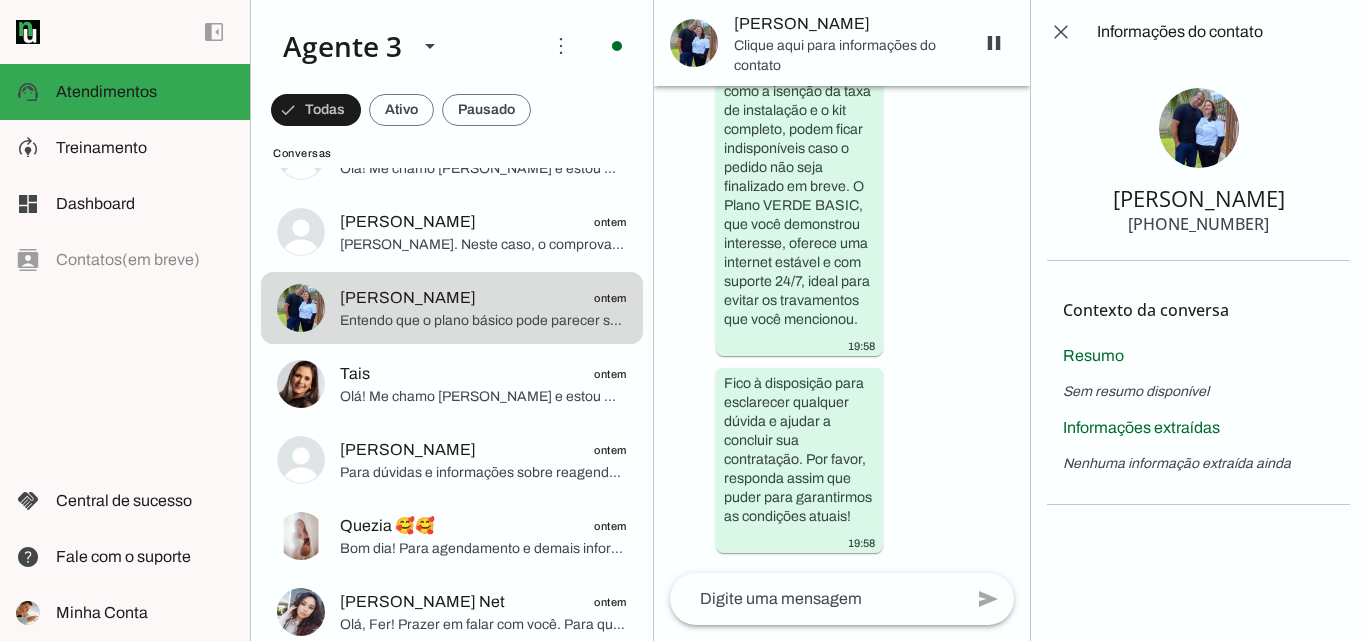 drag, startPoint x: 1186, startPoint y: 223, endPoint x: 1264, endPoint y: 223, distance: 78 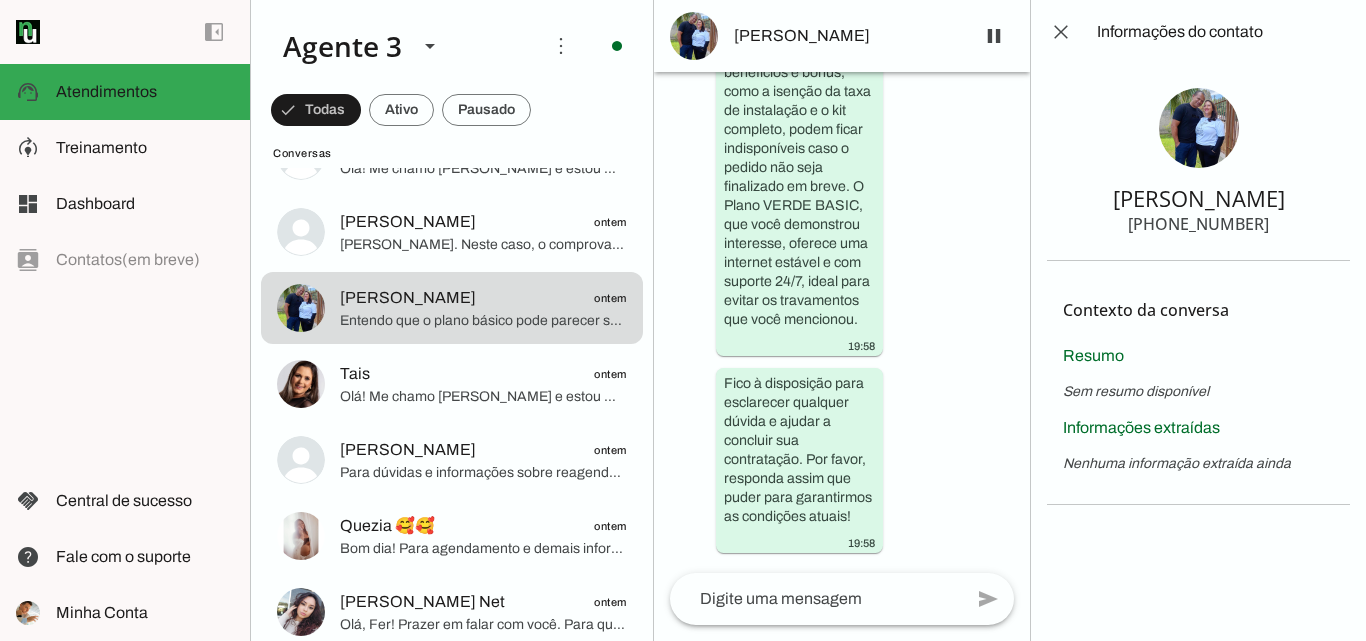 drag, startPoint x: 1188, startPoint y: 222, endPoint x: 1265, endPoint y: 228, distance: 77.23341 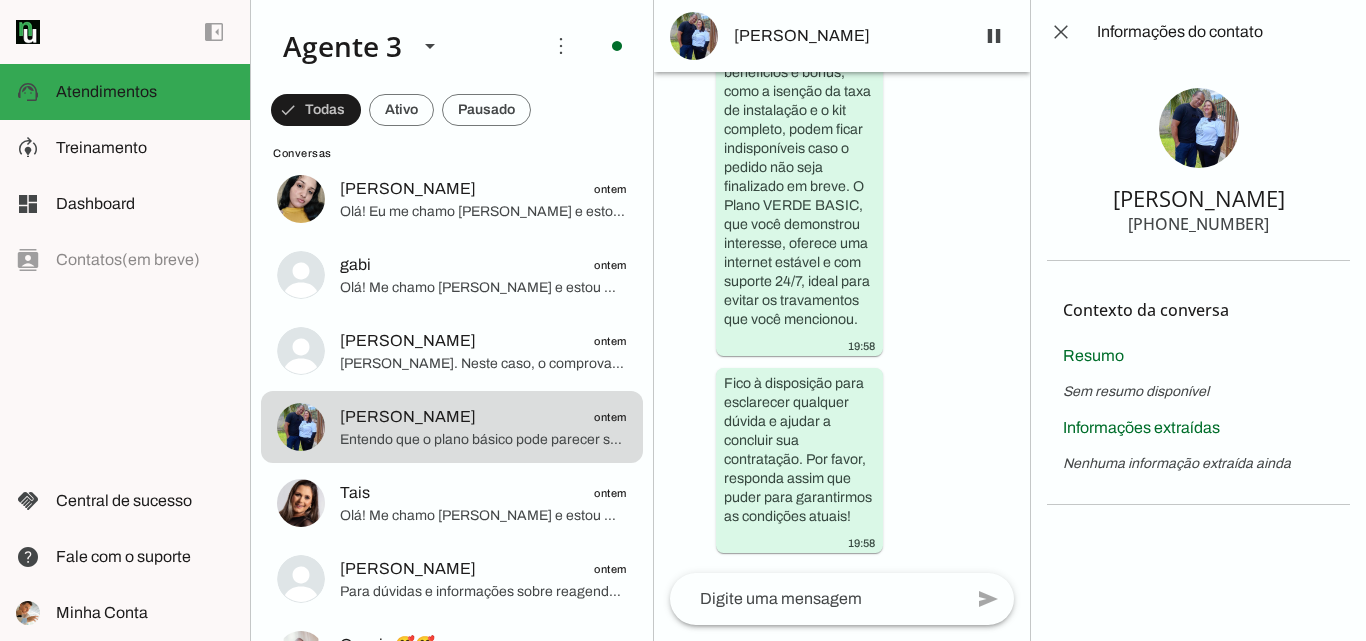 scroll, scrollTop: 600, scrollLeft: 0, axis: vertical 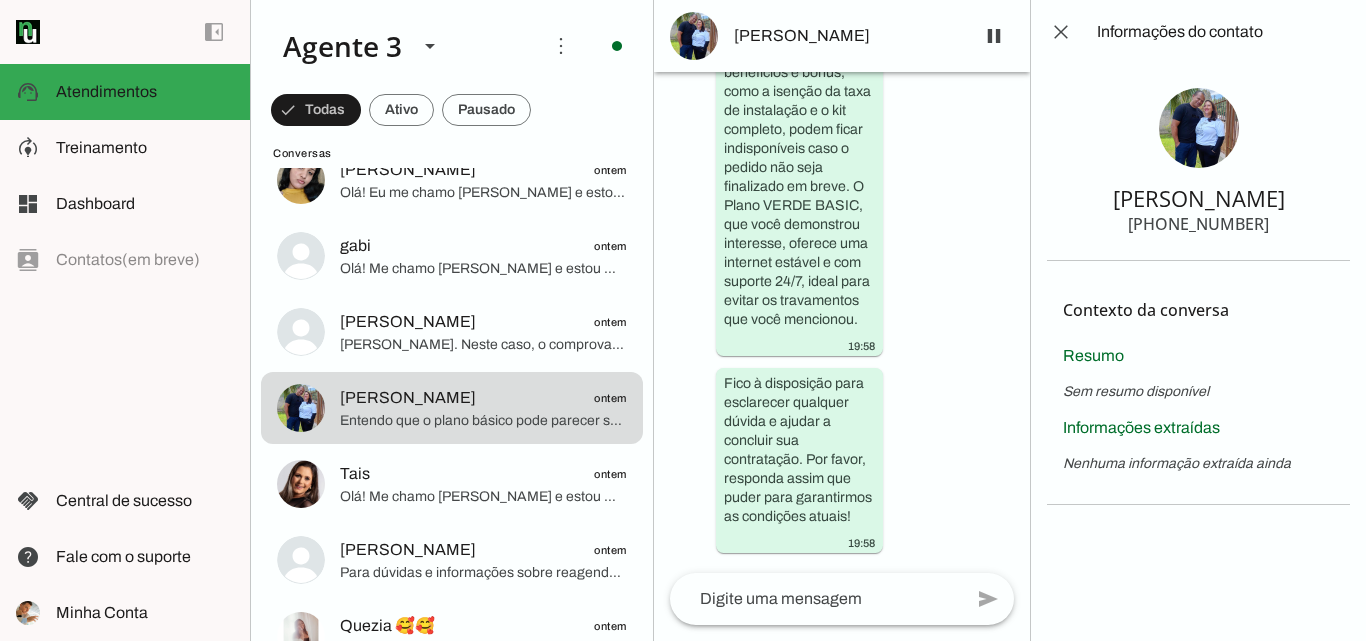drag, startPoint x: 1173, startPoint y: 224, endPoint x: 1283, endPoint y: 228, distance: 110.0727 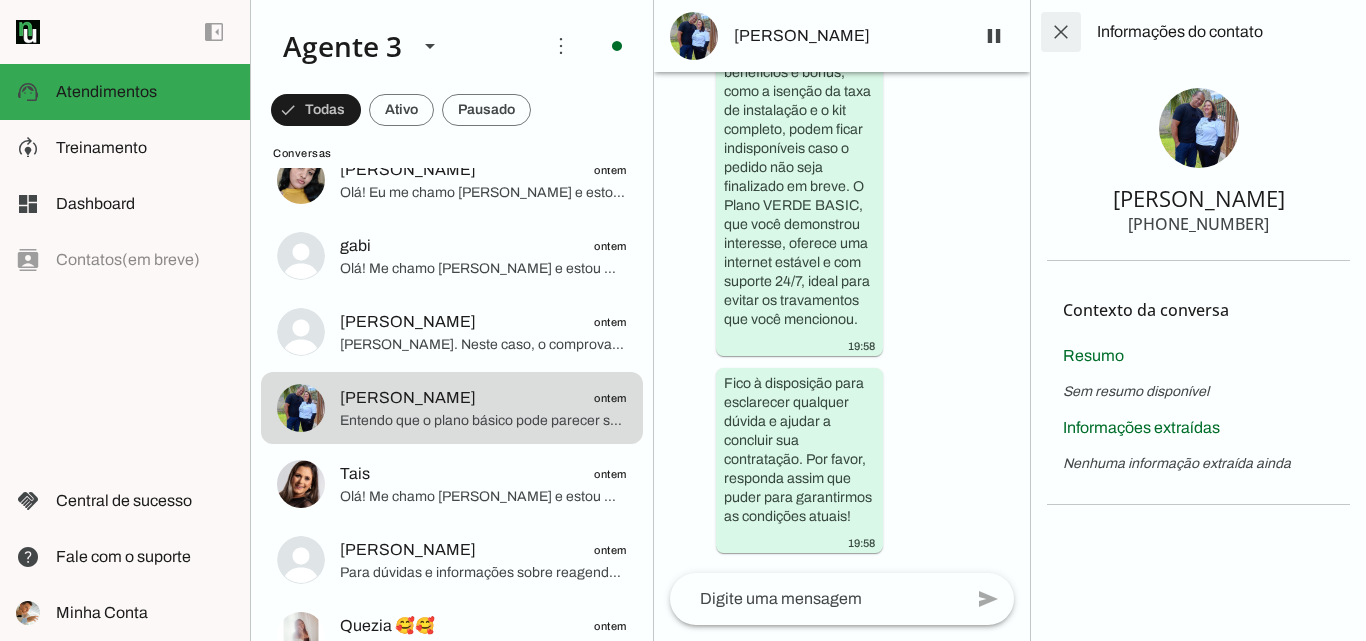 click at bounding box center [1061, 32] 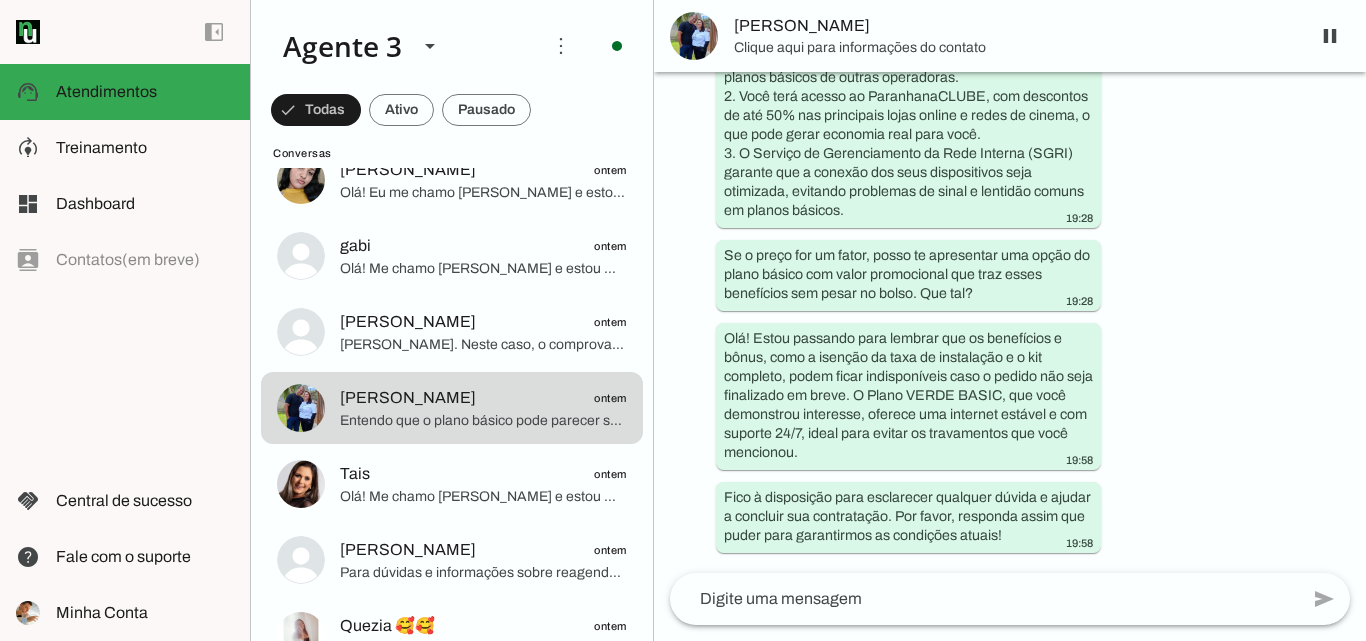 scroll, scrollTop: 3637, scrollLeft: 0, axis: vertical 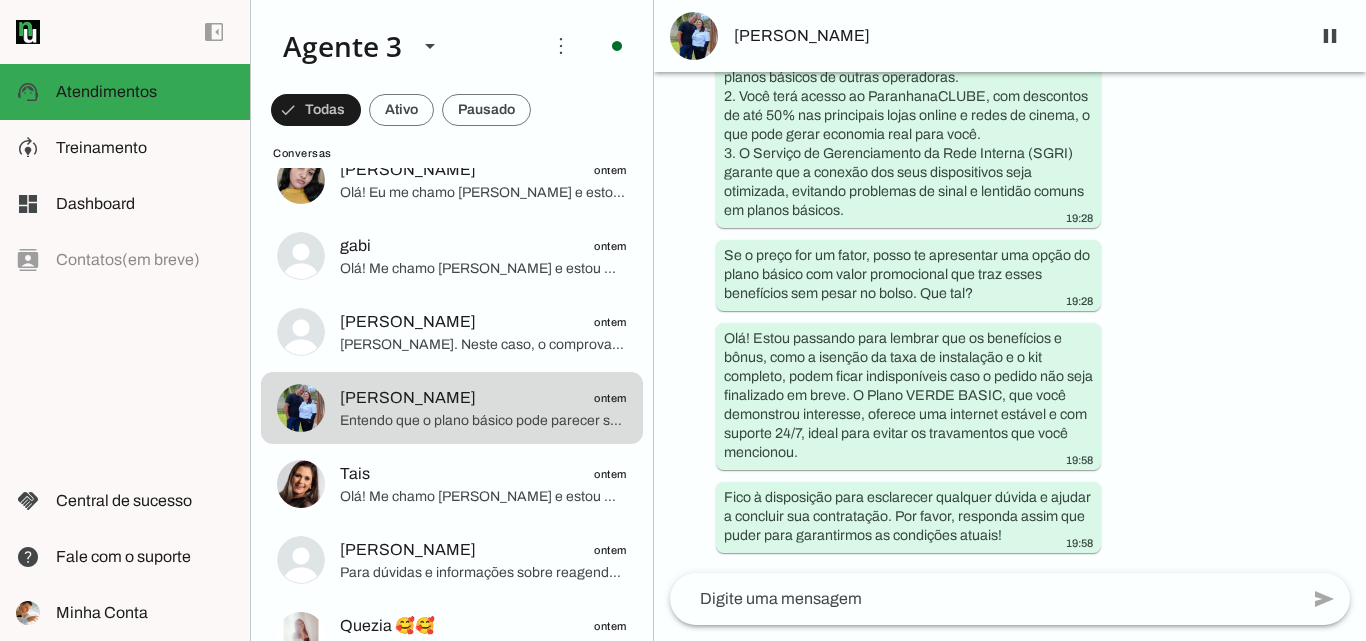 click on "[PERSON_NAME]" at bounding box center [1014, 36] 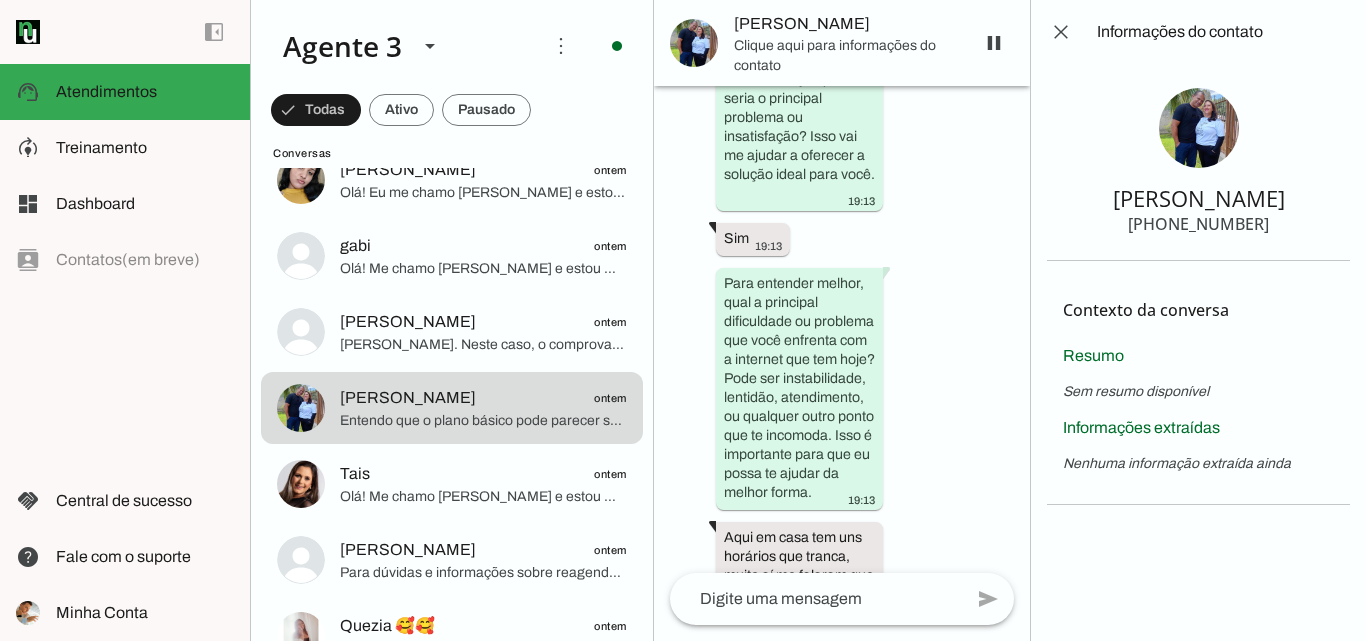 scroll, scrollTop: 8064, scrollLeft: 0, axis: vertical 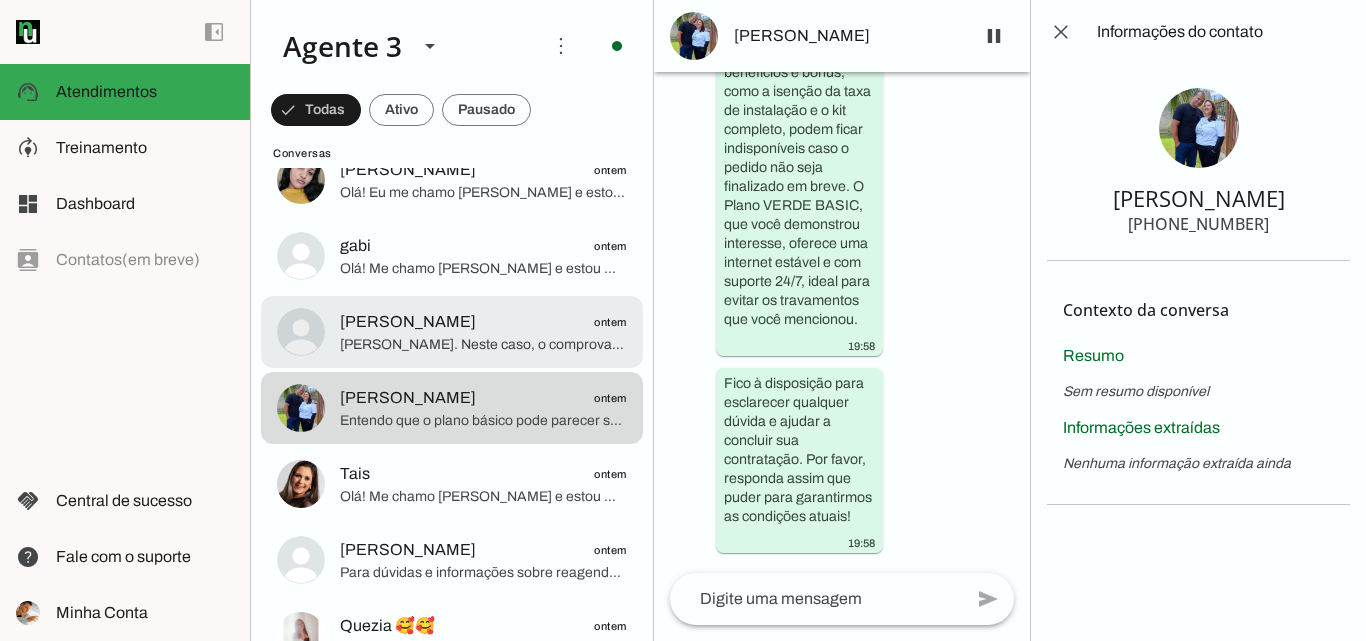 click on "[PERSON_NAME]. Neste caso, o comprovante de endereço é importante para a formalização do cadastro e aprovação financeira. Você pode enviar algum documento recente que comprove o endereço, como uma conta de água, telefone, ou mesmo um contrato de aluguel, se tiver.
Se não tiver nenhum desses, me avise para verificarmos se há alguma alternativa ou orientação específica que possamos oferecer para o seu caso.
Você pode verificar se consegue algum documento comprobatório e me enviar?" 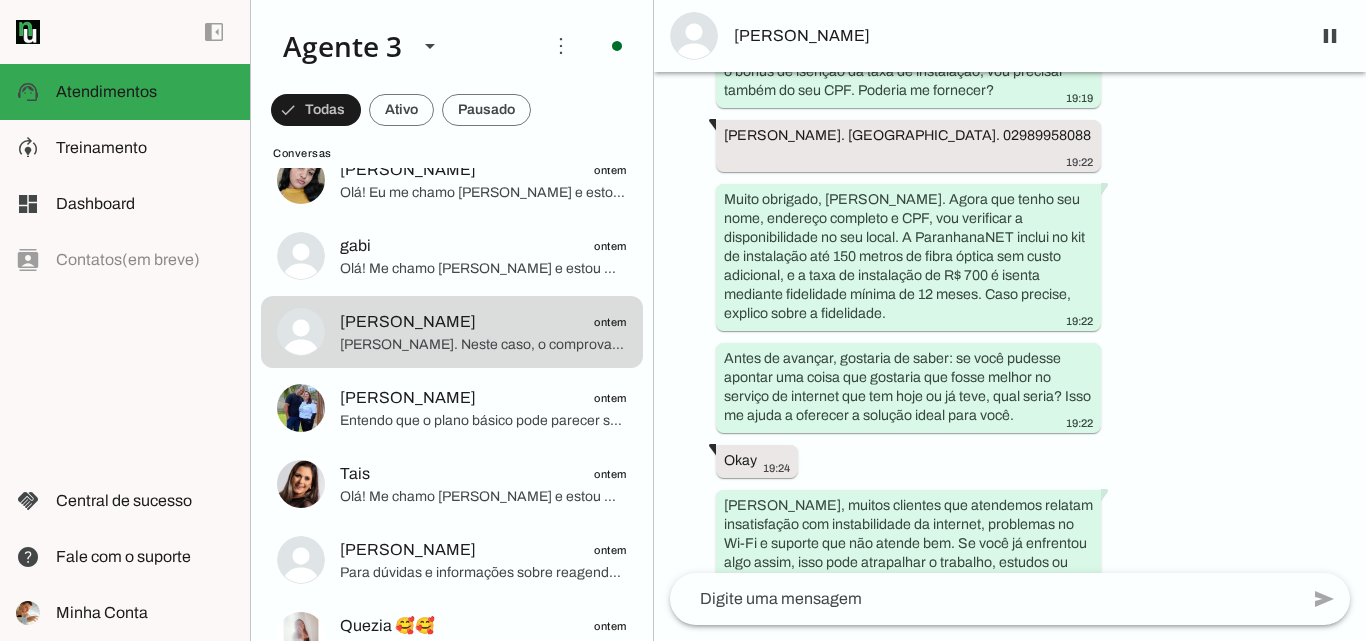 scroll, scrollTop: 0, scrollLeft: 0, axis: both 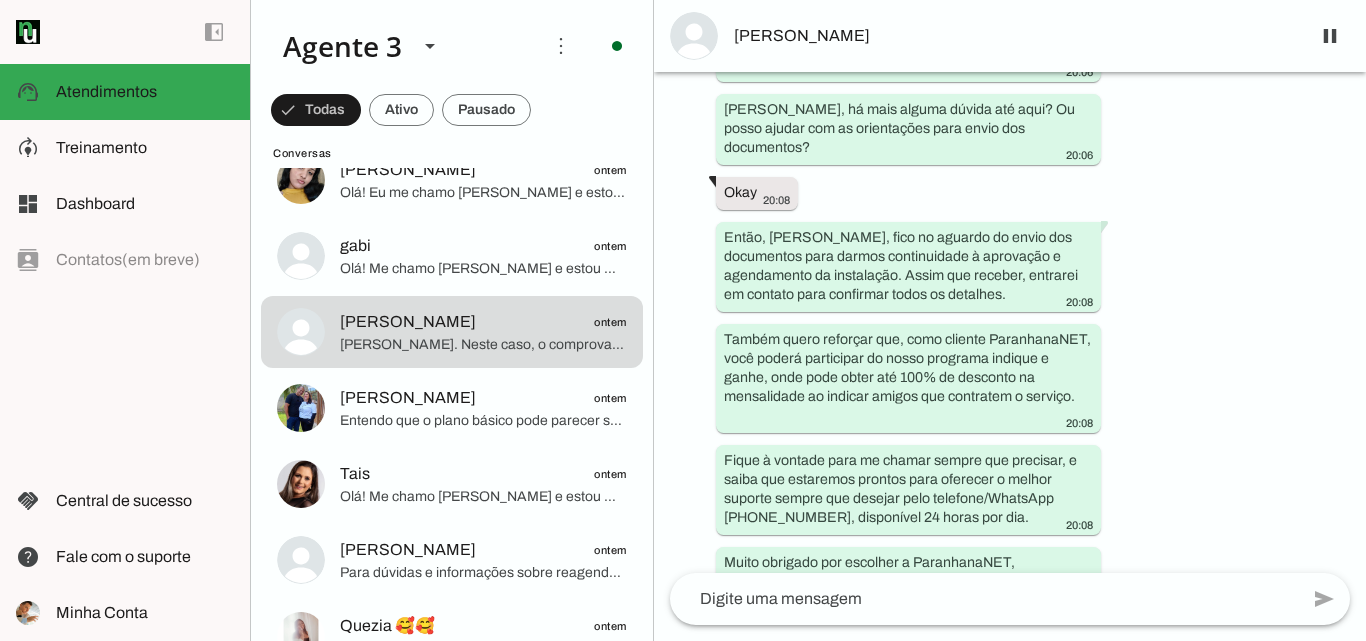 click on "[PERSON_NAME]" at bounding box center (1014, 36) 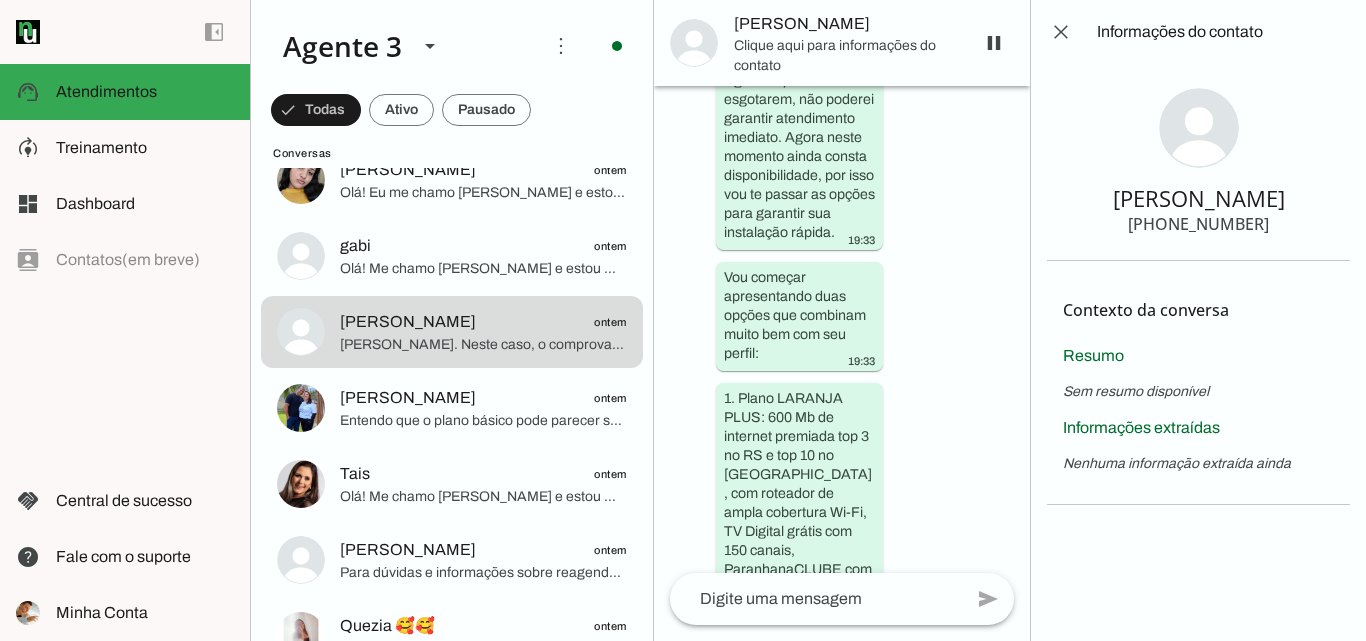 scroll, scrollTop: 4232, scrollLeft: 0, axis: vertical 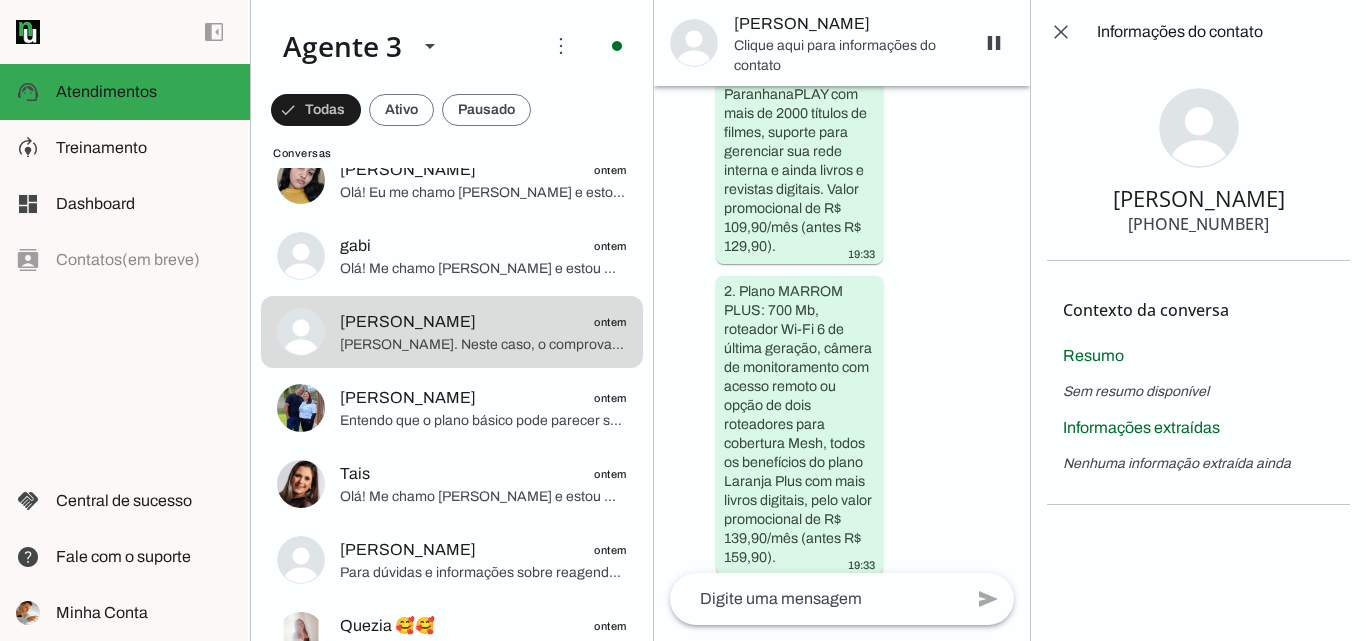 type 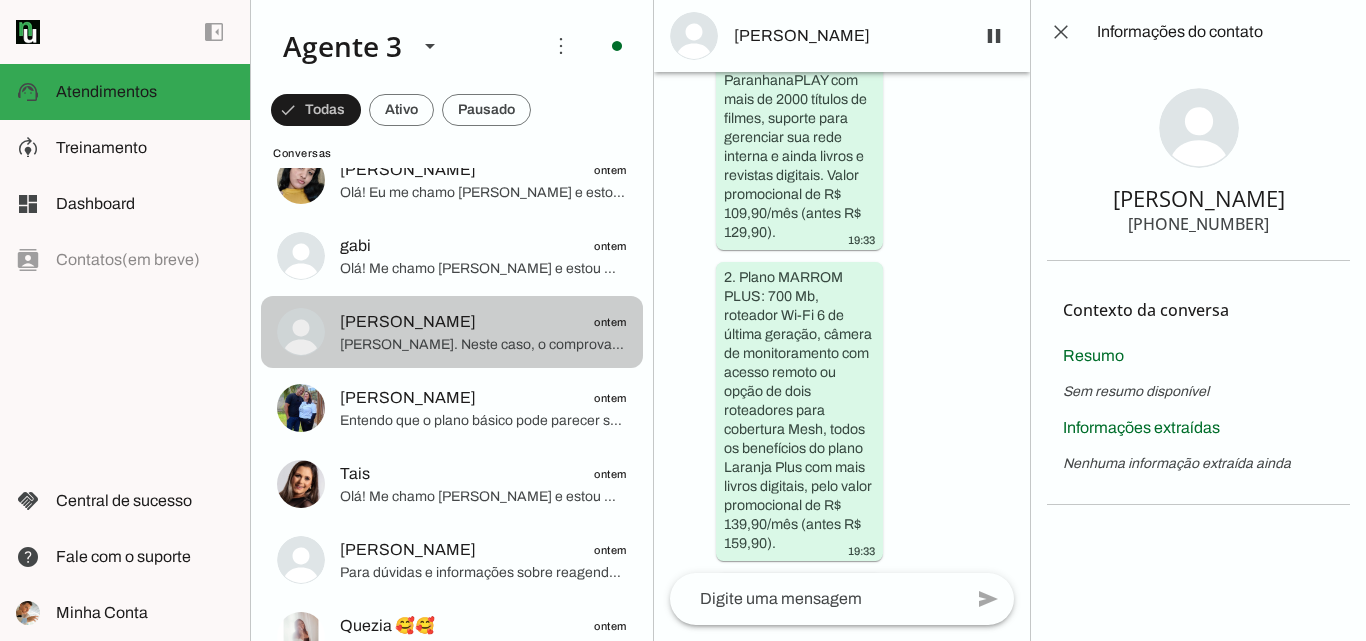 scroll, scrollTop: 500, scrollLeft: 0, axis: vertical 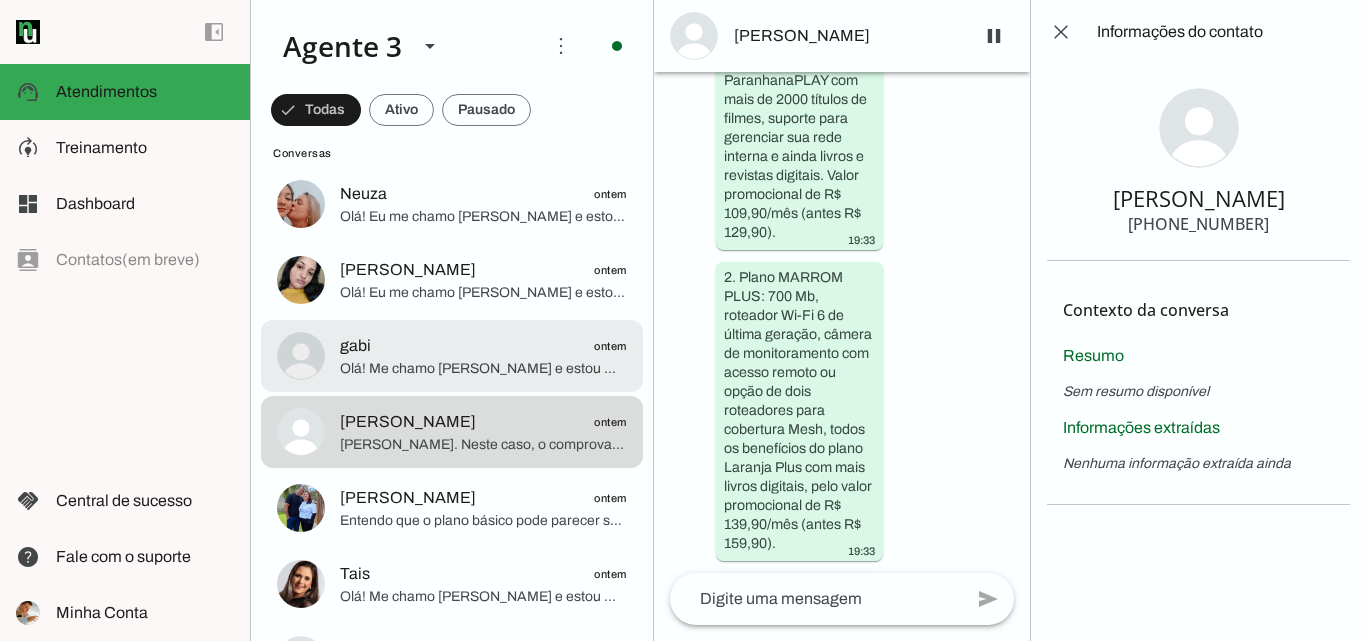 click on "Olá! Me chamo [PERSON_NAME] e estou muito feliz em poder falar com você. A ParanhanaNET é um provedor líder de mercado, eleito como o provedor que entrega a banda larga mais veloz de todo o [GEOGRAPHIC_DATA]. Estamos no top 3 do ranking de velocidade de internet no [GEOGRAPHIC_DATA] e no Top 10 do [GEOGRAPHIC_DATA], segundo o site [DOMAIN_NAME]. Além disso, somos reconhecidos como o melhor provedor de internet em qualidade de atendimento e suporte técnico na região.
Para que eu possa verificar a disponibilidade e atender você da melhor forma, poderia me informar o endereço completo onde deseja a instalação? Preciso do nome da rua, número, bairro e cidade. Também gostaria de saber o seu nome para um atendimento mais personalizado." 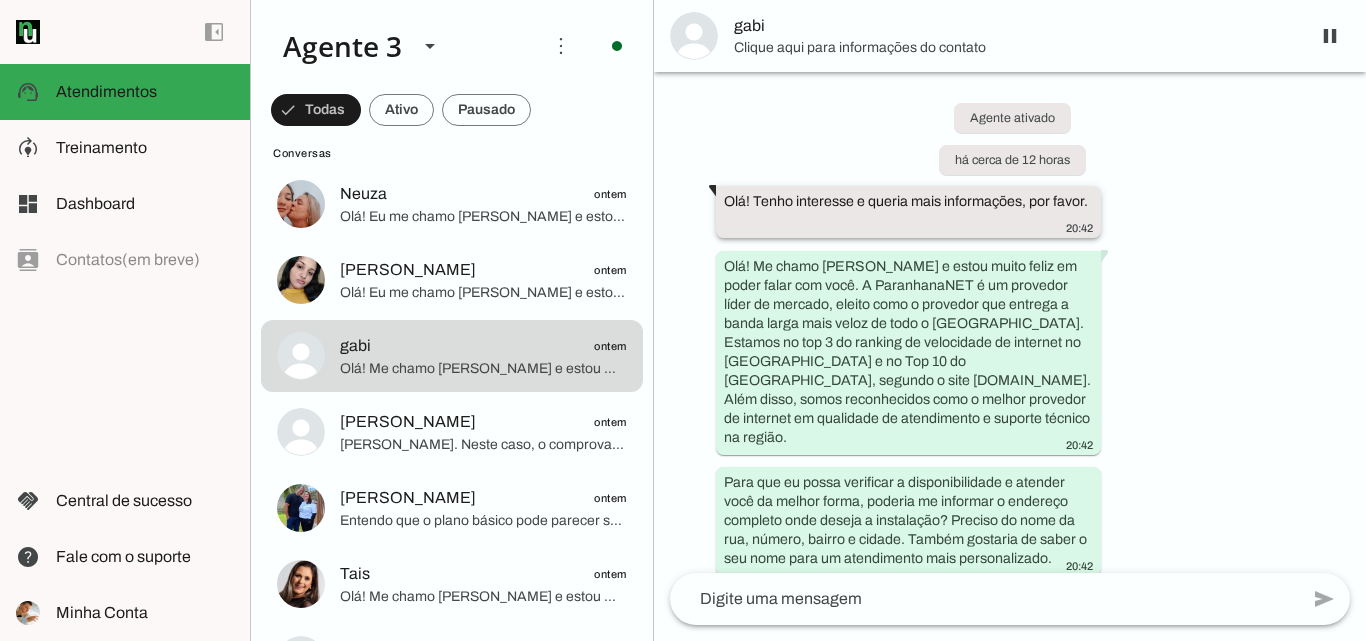 scroll, scrollTop: 17, scrollLeft: 0, axis: vertical 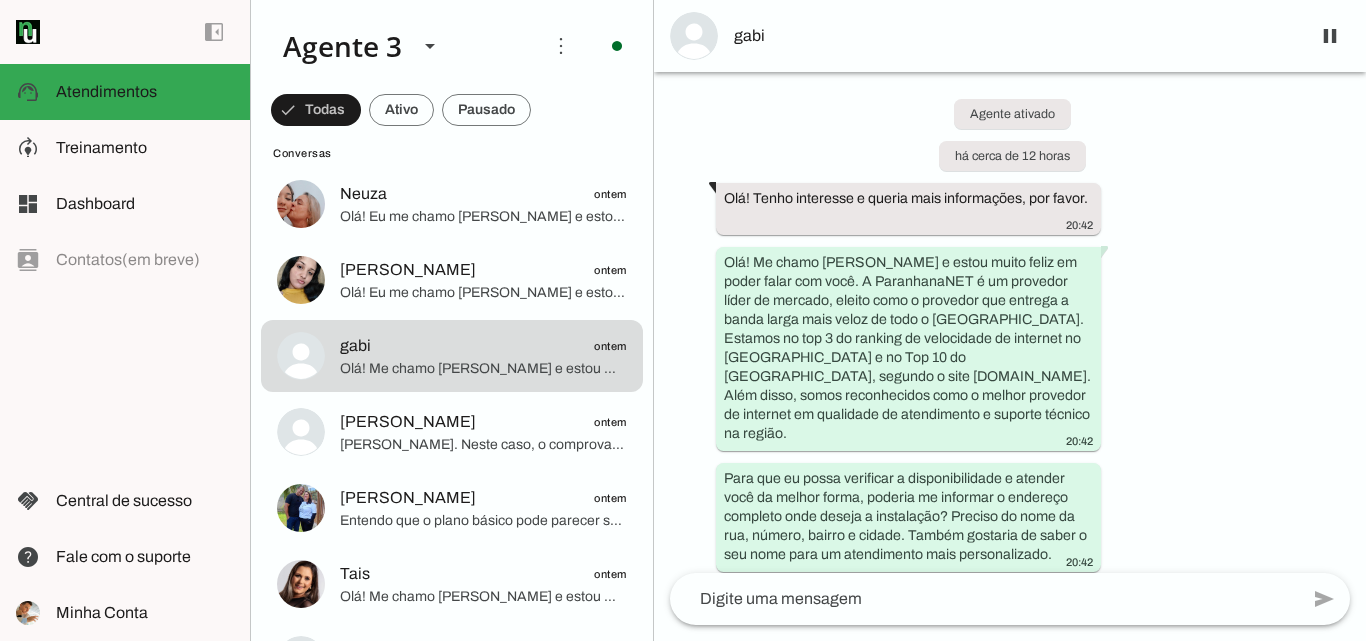 click on "gabi" at bounding box center [1014, 36] 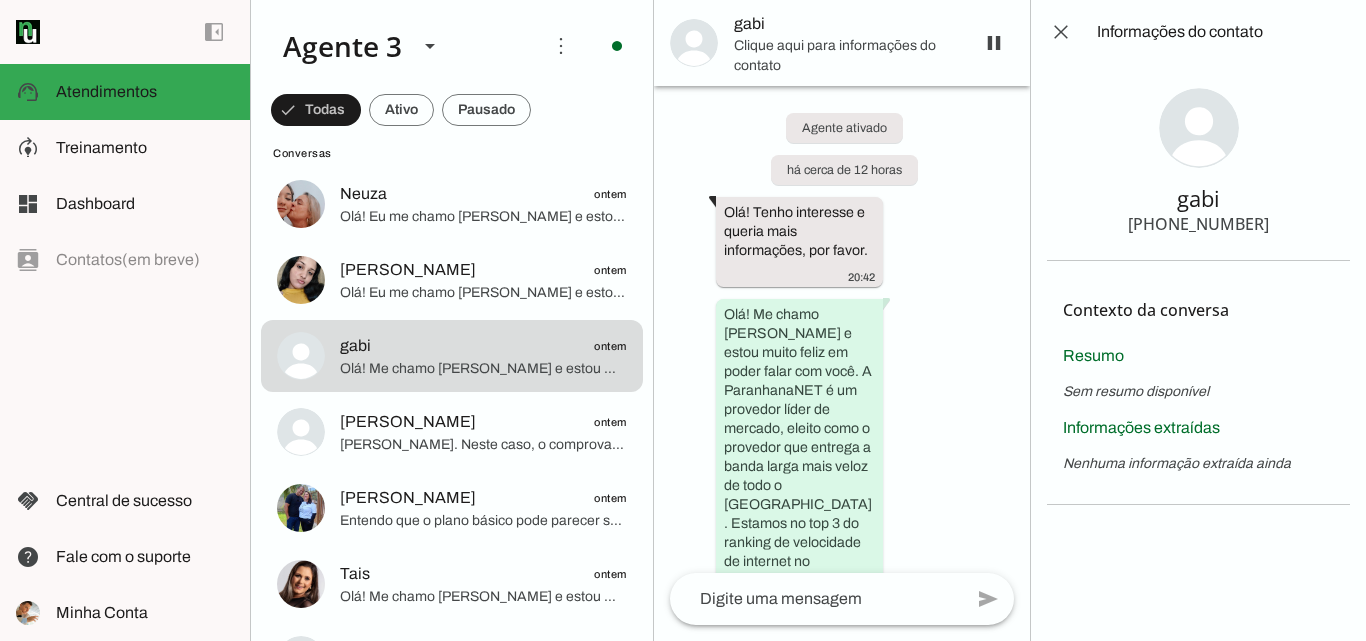 scroll, scrollTop: 530, scrollLeft: 0, axis: vertical 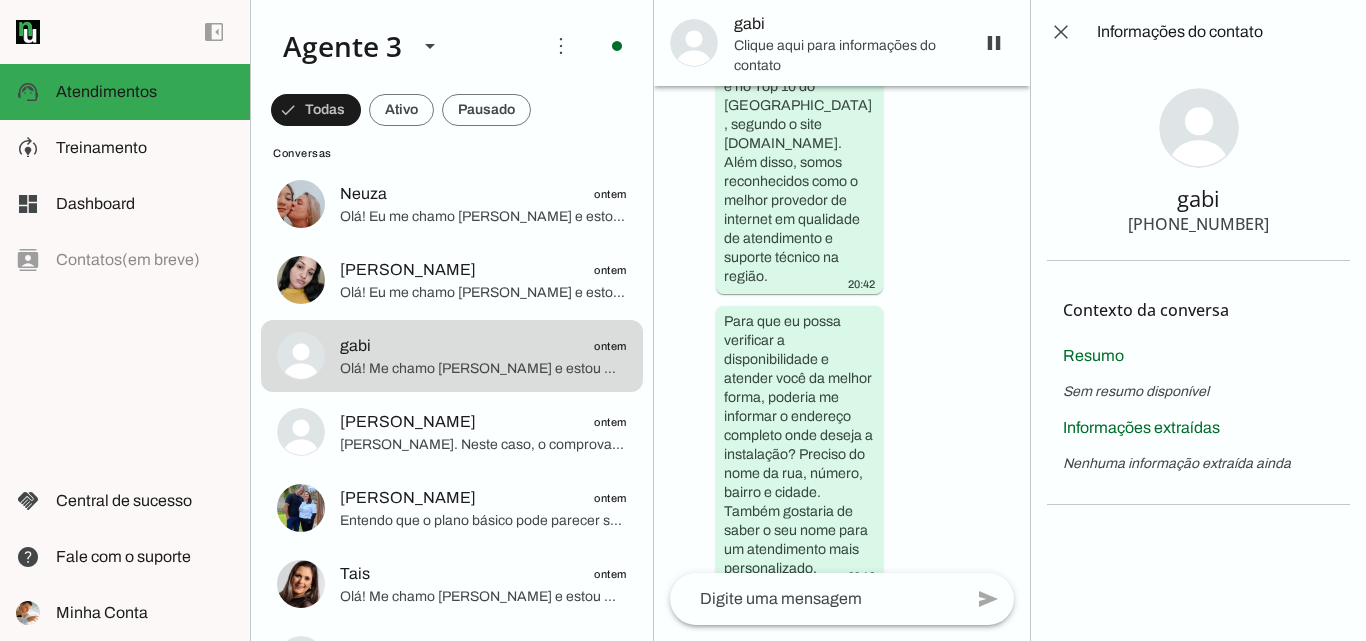 type 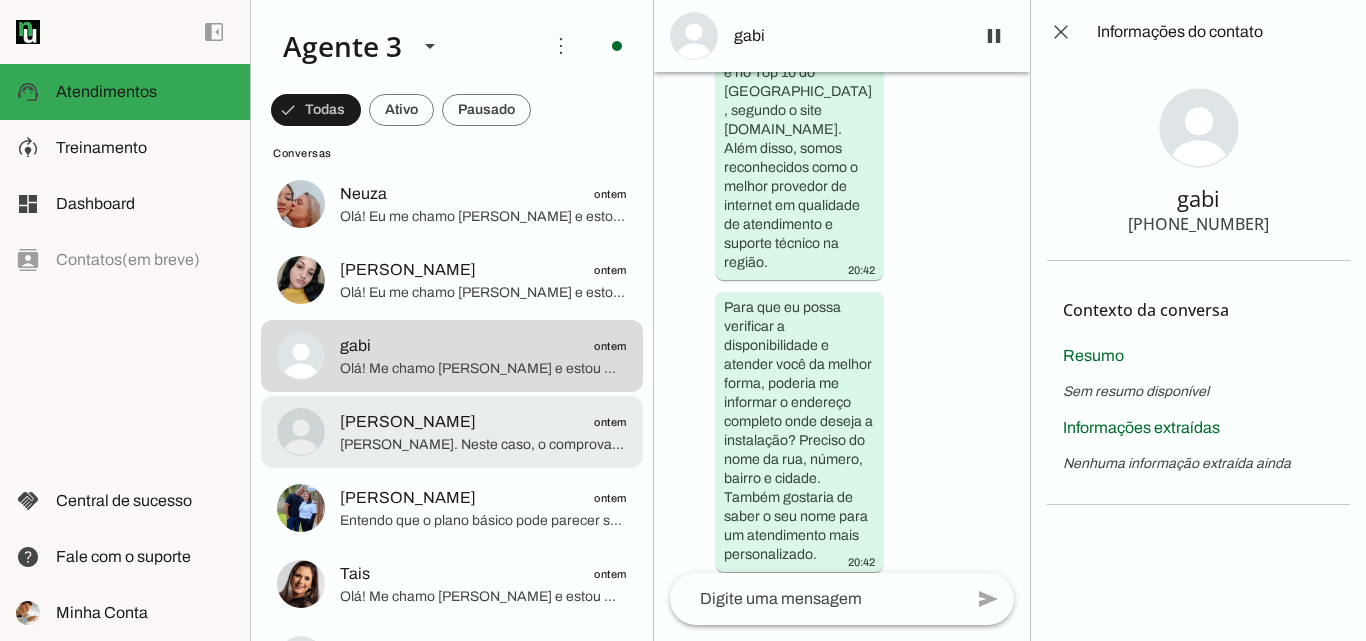 click on "[PERSON_NAME]
ontem" 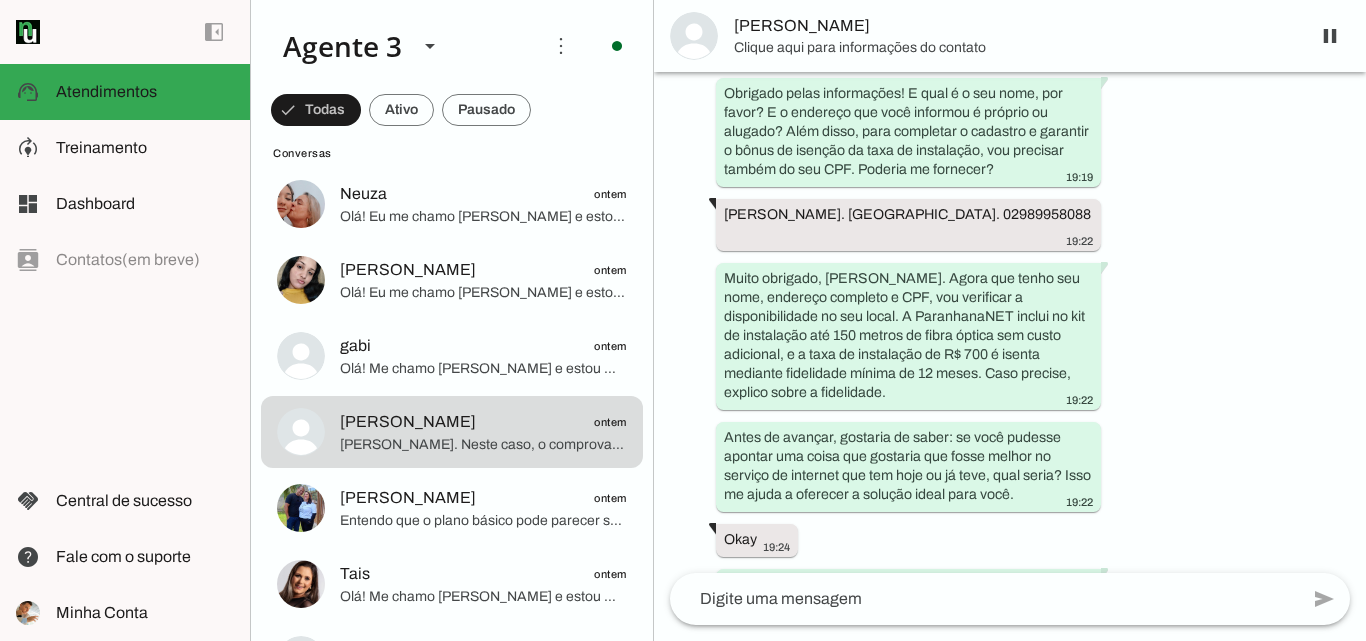 scroll, scrollTop: 4396, scrollLeft: 0, axis: vertical 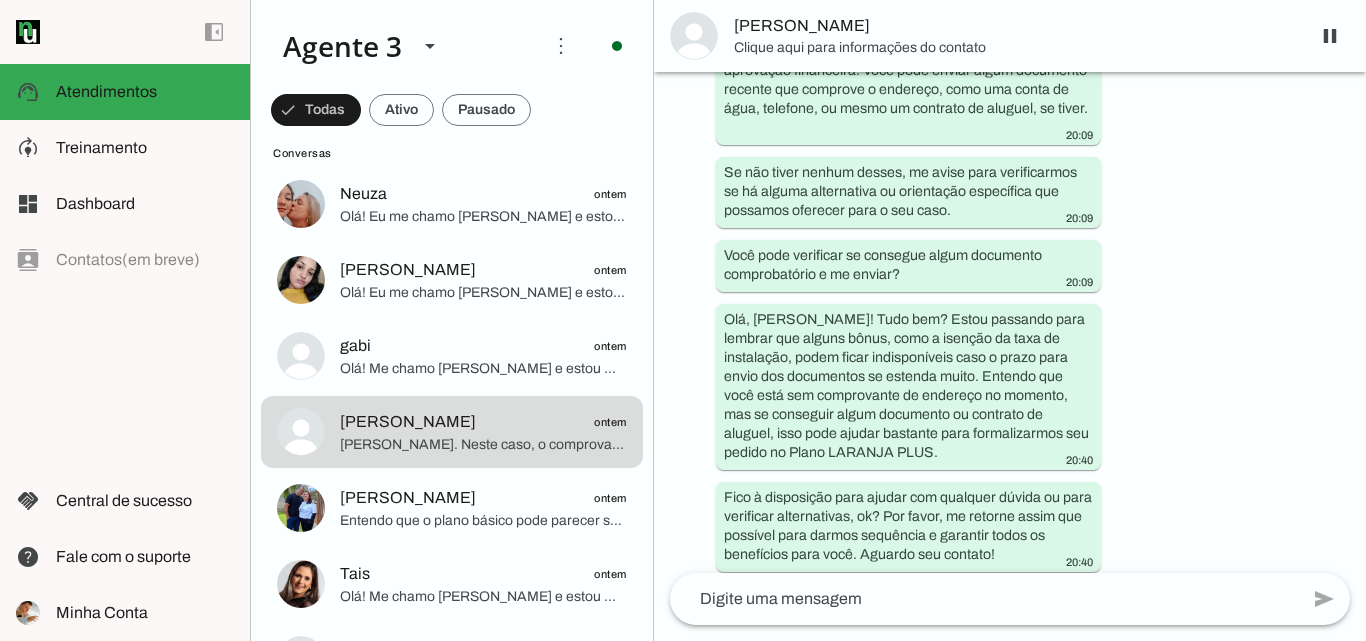 click on "[PERSON_NAME]" at bounding box center [1014, 26] 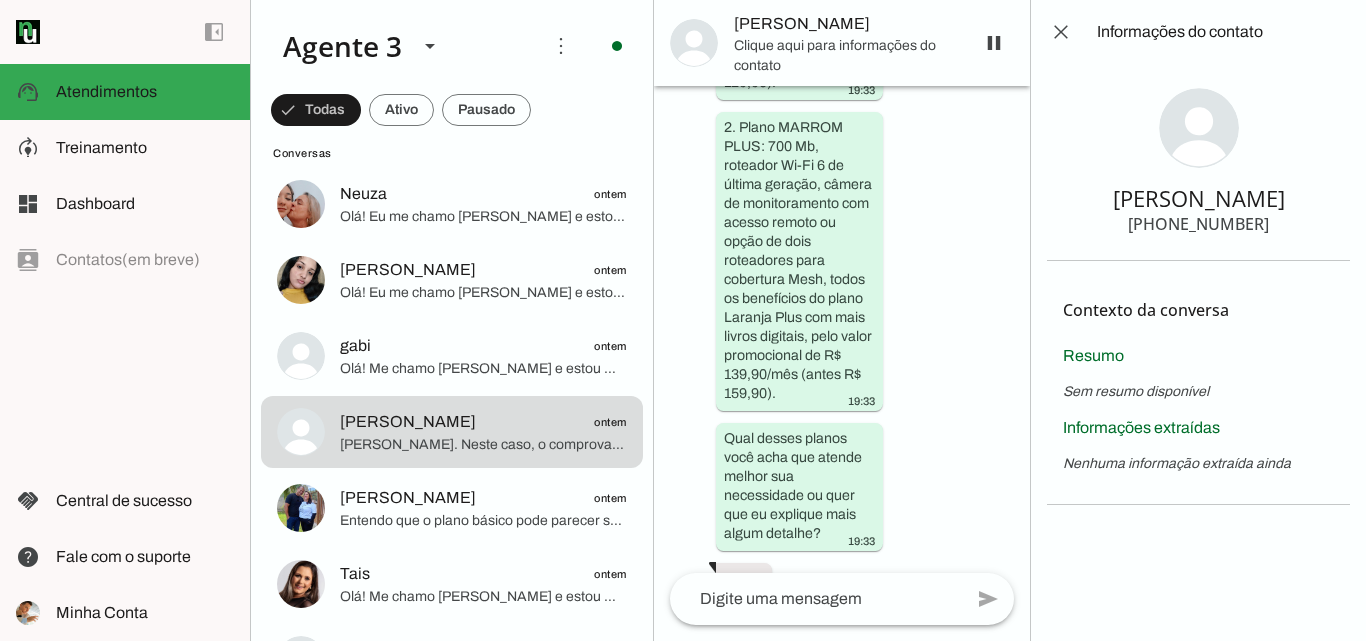 scroll, scrollTop: 9716, scrollLeft: 0, axis: vertical 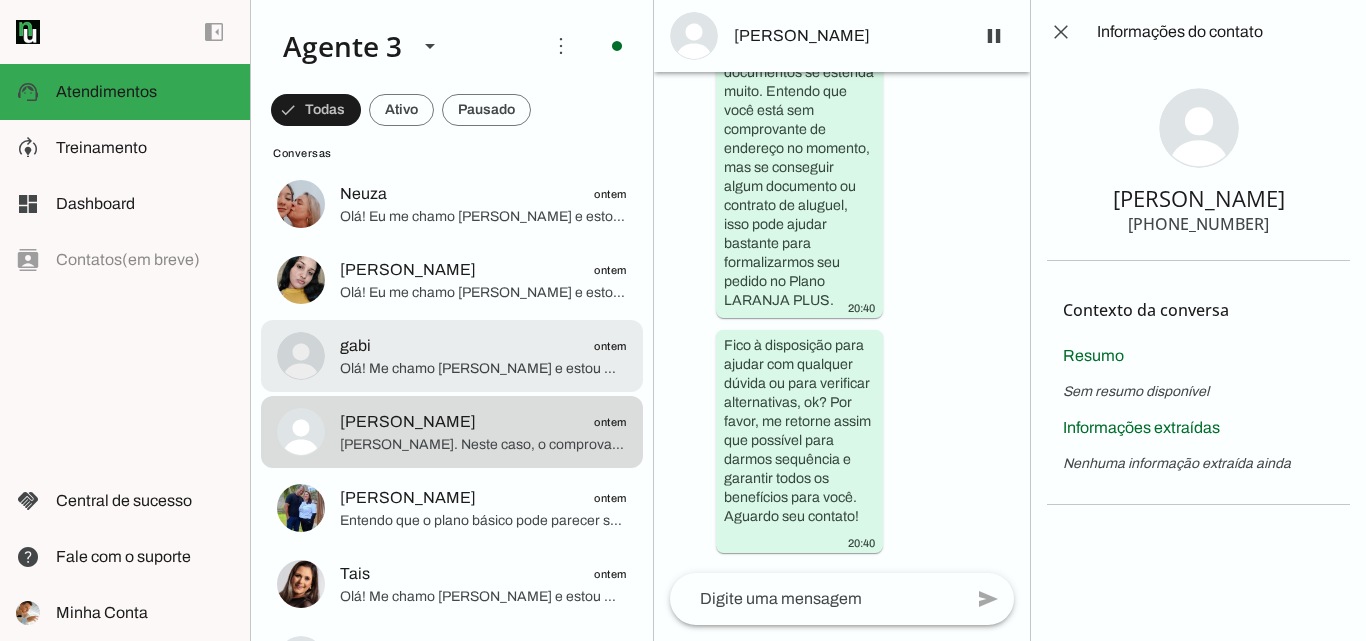 click on "Olá! Me chamo [PERSON_NAME] e estou muito feliz em poder falar com você. A ParanhanaNET é um provedor líder de mercado, eleito como o provedor que entrega a banda larga mais veloz de todo o [GEOGRAPHIC_DATA]. Estamos no top 3 do ranking de velocidade de internet no [GEOGRAPHIC_DATA] e no Top 10 do [GEOGRAPHIC_DATA], segundo o site [DOMAIN_NAME]. Além disso, somos reconhecidos como o melhor provedor de internet em qualidade de atendimento e suporte técnico na região.
Para que eu possa verificar a disponibilidade e atender você da melhor forma, poderia me informar o endereço completo onde deseja a instalação? Preciso do nome da rua, número, bairro e cidade. Também gostaria de saber o seu nome para um atendimento mais personalizado." 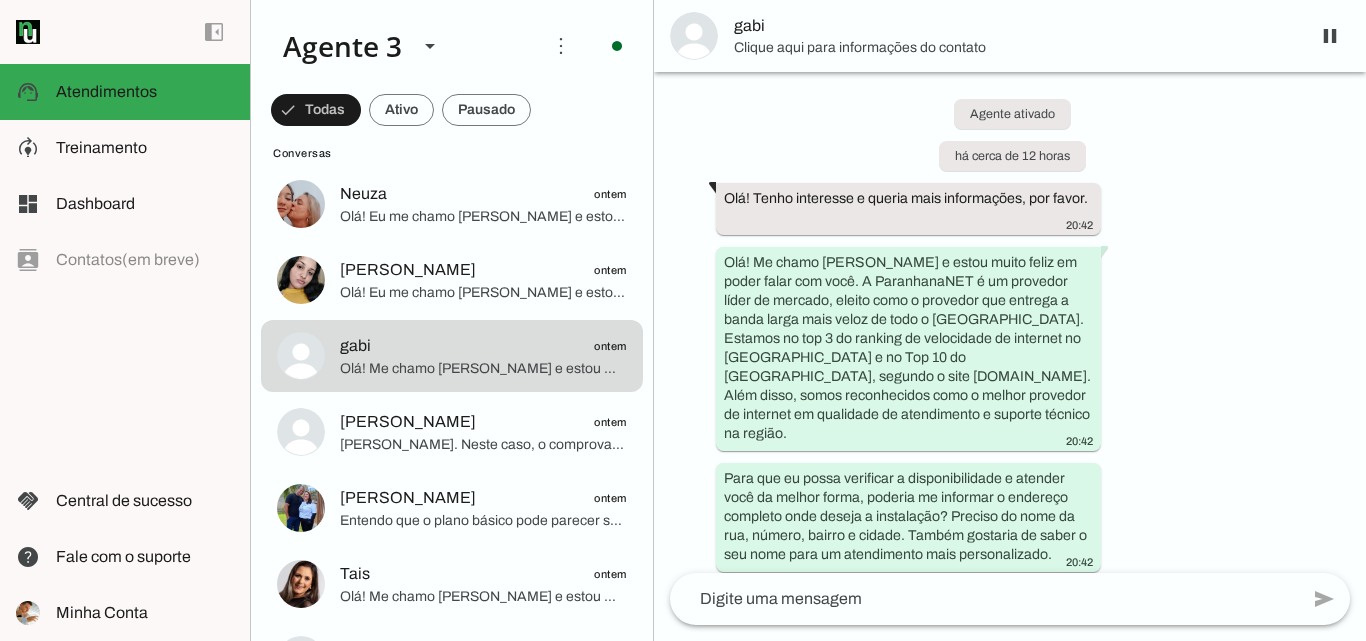 click on "gabi" at bounding box center [1014, 26] 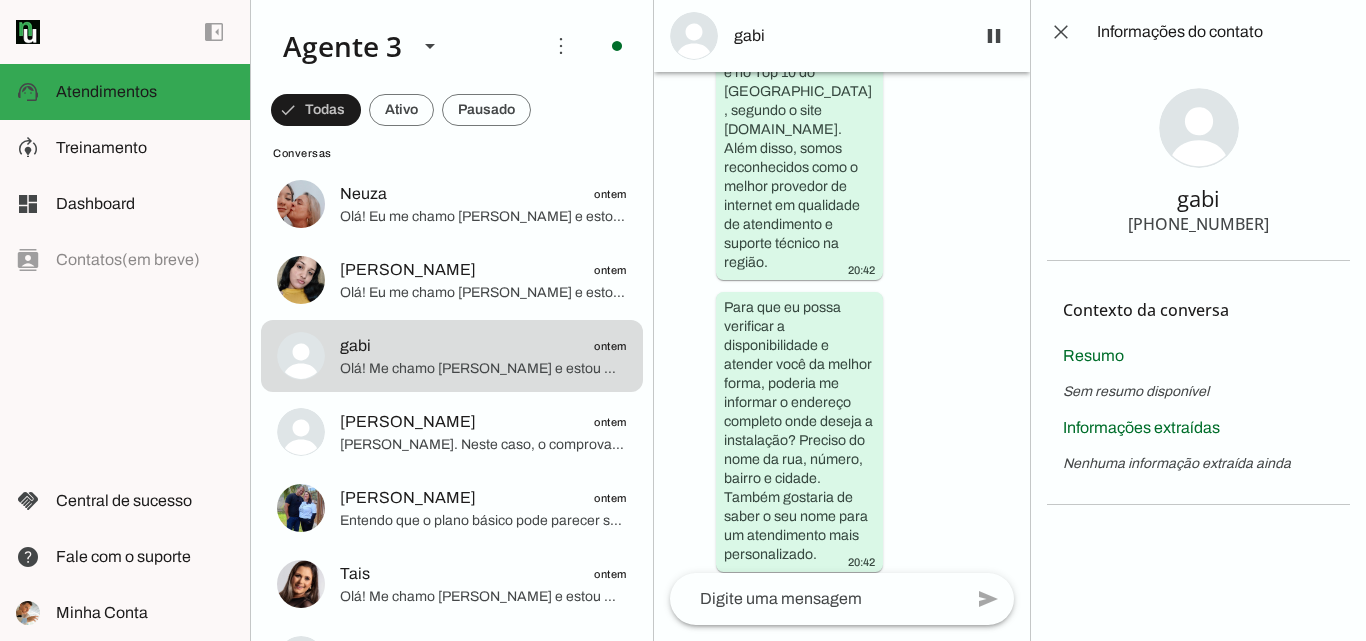 drag, startPoint x: 1171, startPoint y: 223, endPoint x: 1323, endPoint y: 225, distance: 152.01315 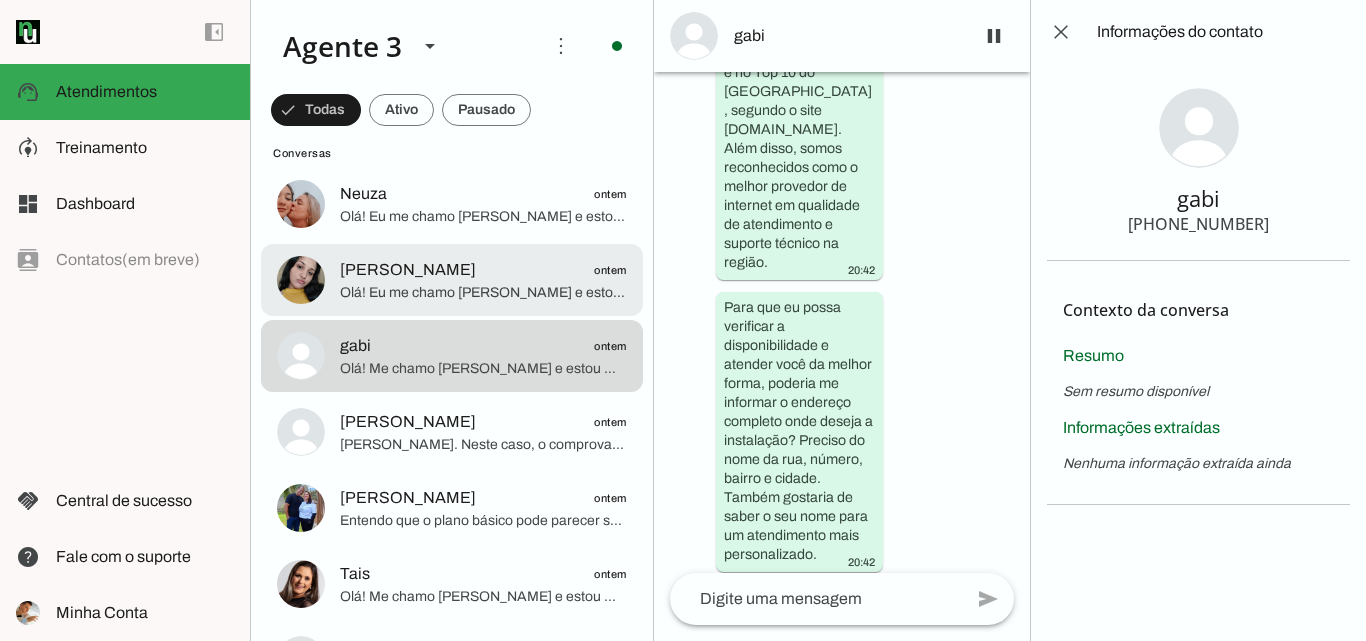 click on "Olá! Eu me chamo [PERSON_NAME] e estou muito feliz em ter a oportunidade de falar com você. Sou da ParanhanaNET, um provedor líder de mercado, eleito como o provedor que entrega a banda larga mais veloz de todo o [GEOGRAPHIC_DATA]. Estamos no top 3 do ranking de velocidade de internet no [GEOGRAPHIC_DATA] e no Top 10 do [GEOGRAPHIC_DATA], segundo o site [DOMAIN_NAME]. Além disso, somos reconhecidos como o melhor provedor de internet em qualidade de atendimento e suporte técnico no Vale do Paranhana.
Gostaria de saber seu nome para que possamos continuar? E também, poderia me informar o endereço completo onde deseja instalar a internet? Preciso do nome da rua, número, bairro e cidade para verificar a disponibilidade do serviço para você." 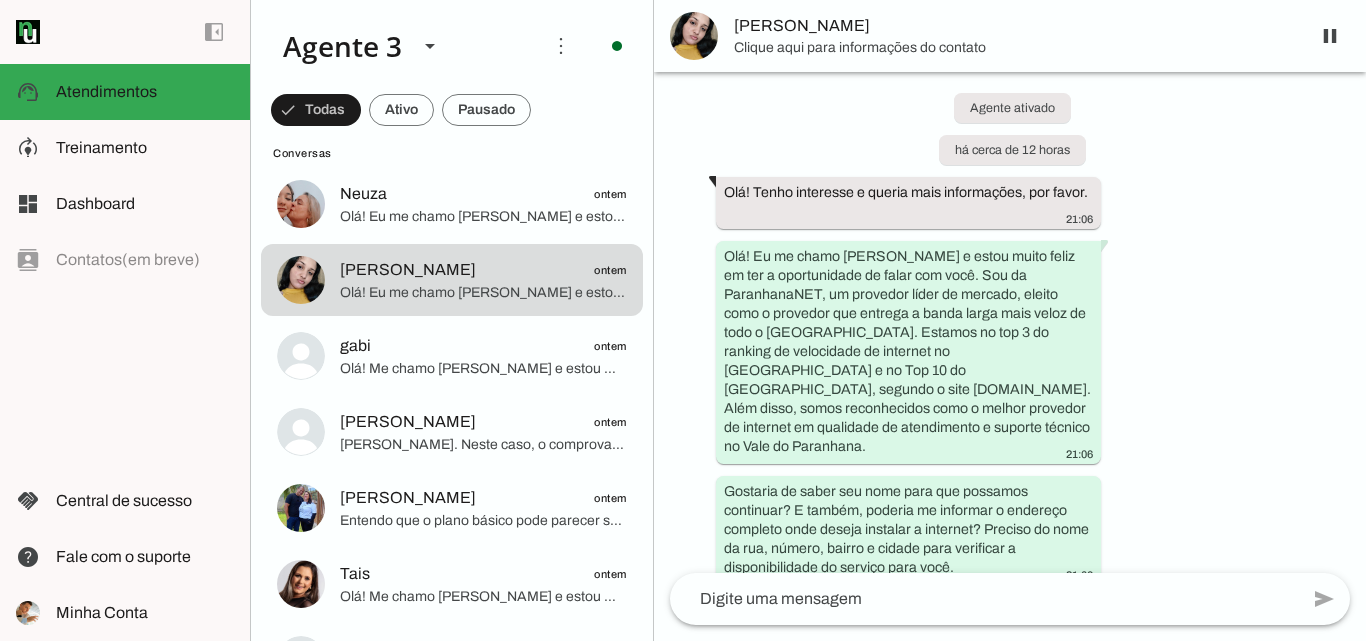 scroll, scrollTop: 36, scrollLeft: 0, axis: vertical 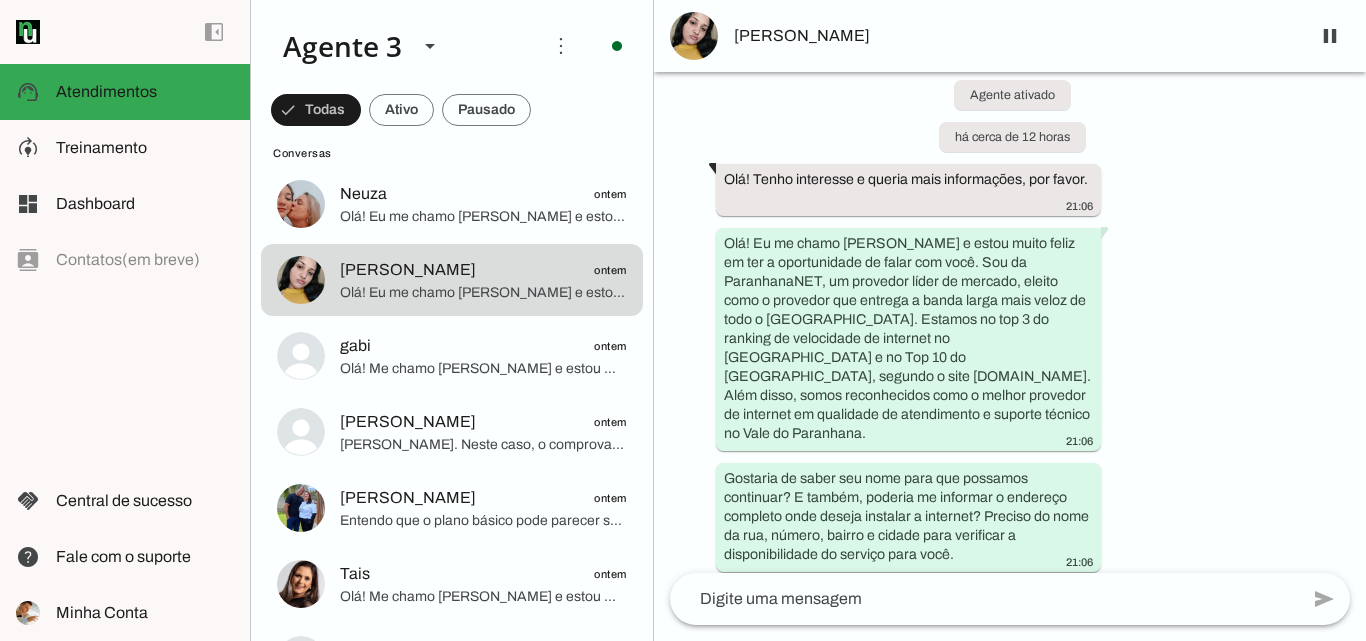 click on "[PERSON_NAME]" at bounding box center [1014, 36] 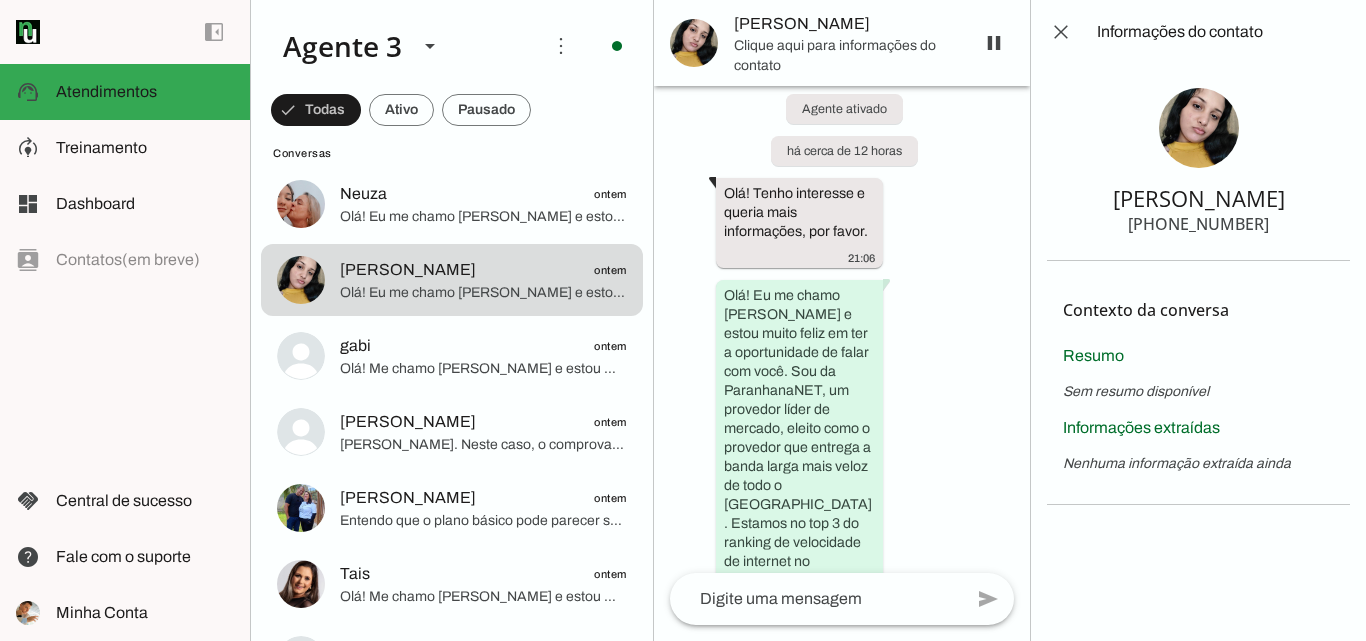 scroll, scrollTop: 530, scrollLeft: 0, axis: vertical 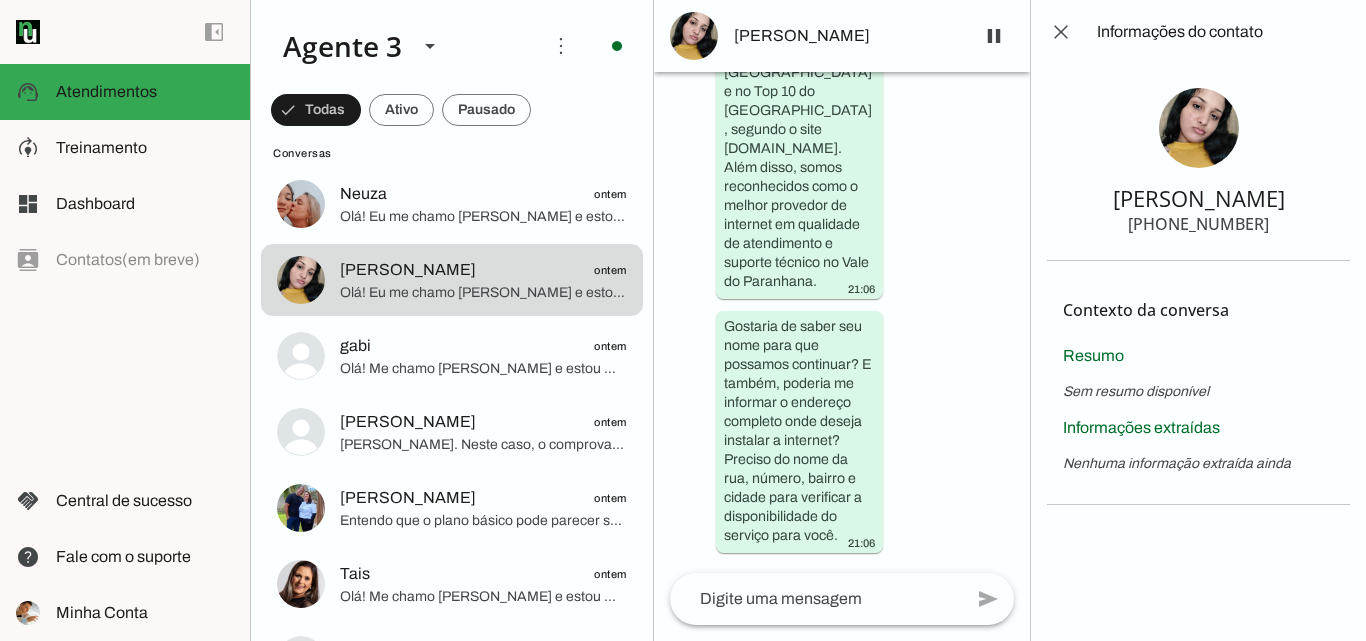 type 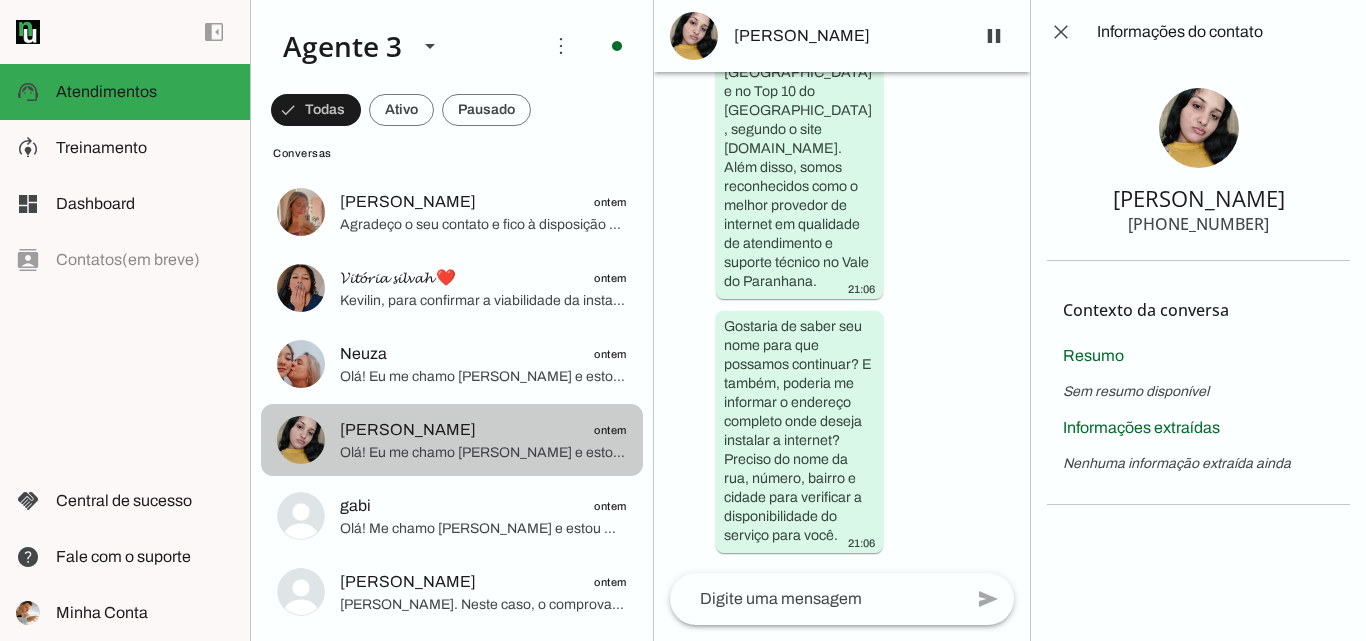 scroll, scrollTop: 300, scrollLeft: 0, axis: vertical 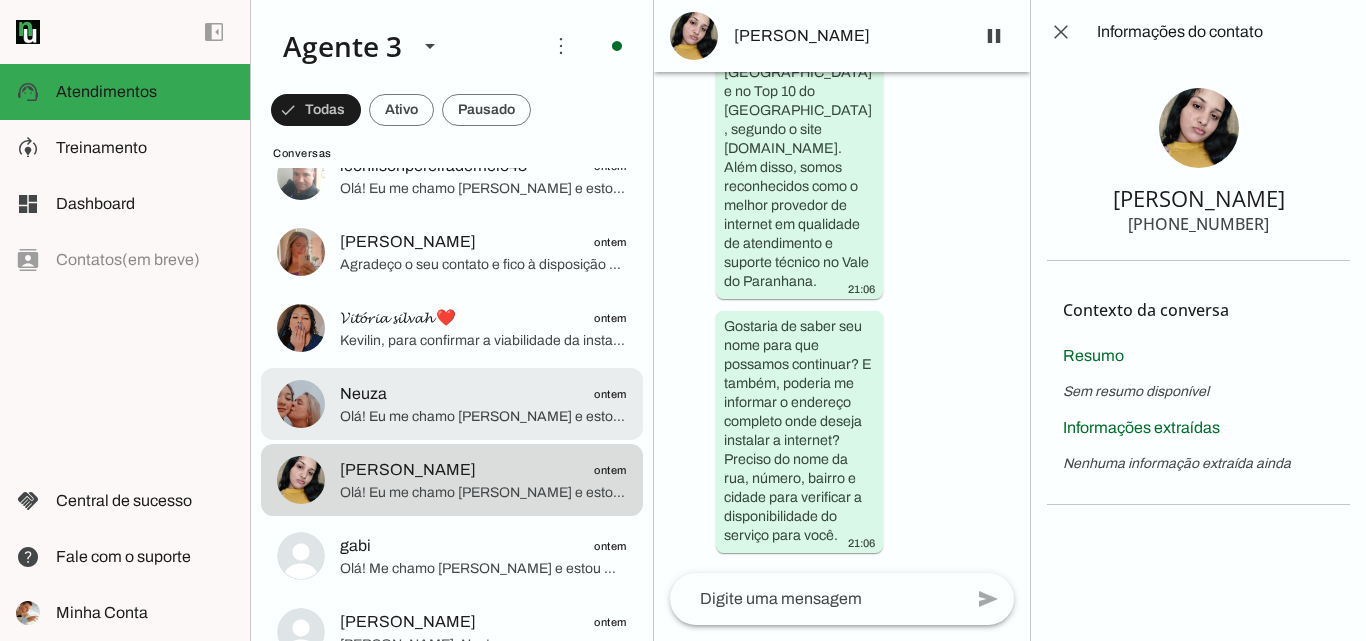 click on "Olá! Eu me chamo [PERSON_NAME] e estou muito feliz em poder falar com você. Represento a ParanhanaNET, um provedor líder no mercado, eleito como o que entrega a banda larga mais veloz de todo o [GEOGRAPHIC_DATA]. Estamos no top 3 do ranking de velocidade de internet no [GEOGRAPHIC_DATA] e no Top 10 do [GEOGRAPHIC_DATA], segundo o site [DOMAIN_NAME]. Além disso, somos reconhecidos como o melhor provedor de internet em qualidade de atendimento e suporte técnico na região.
Para que eu possa verificar a viabilidade e te atender da melhor forma, por favor, poderia me informar seu nome? E também o endereço completo onde deseja instalar o serviço (rua, número, bairro e cidade)? Isso é fundamental para eu confirmar se temos cobertura próxima ao seu local." 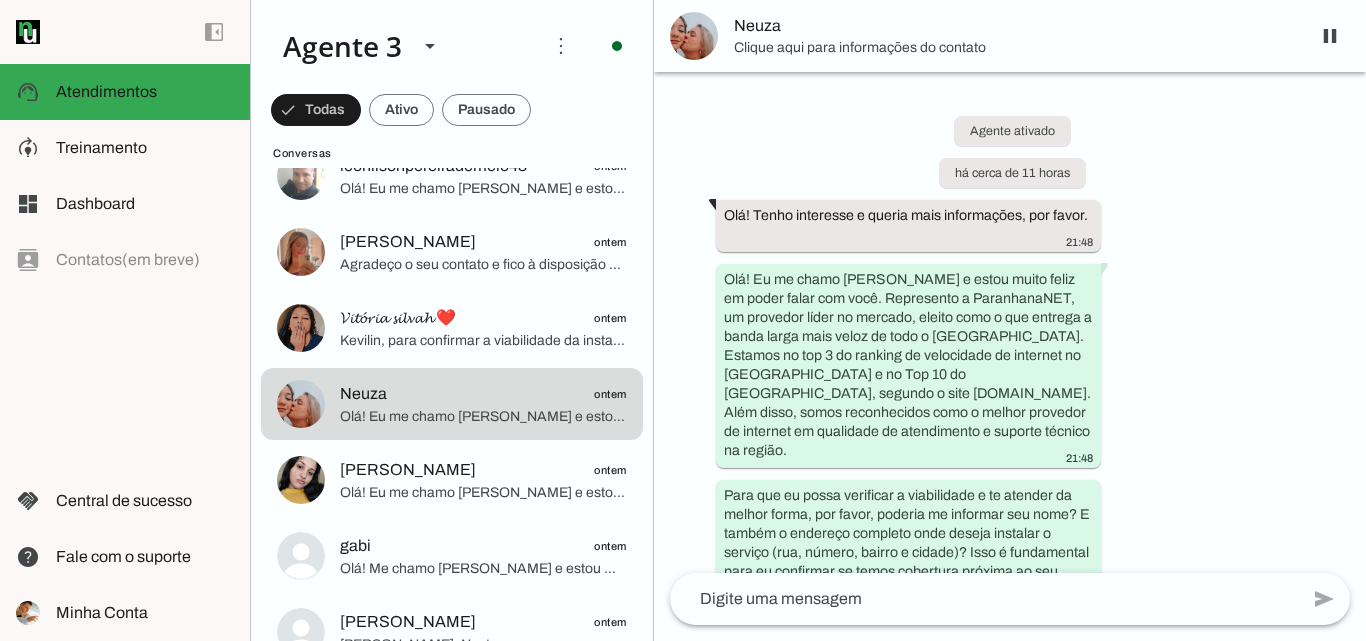scroll, scrollTop: 36, scrollLeft: 0, axis: vertical 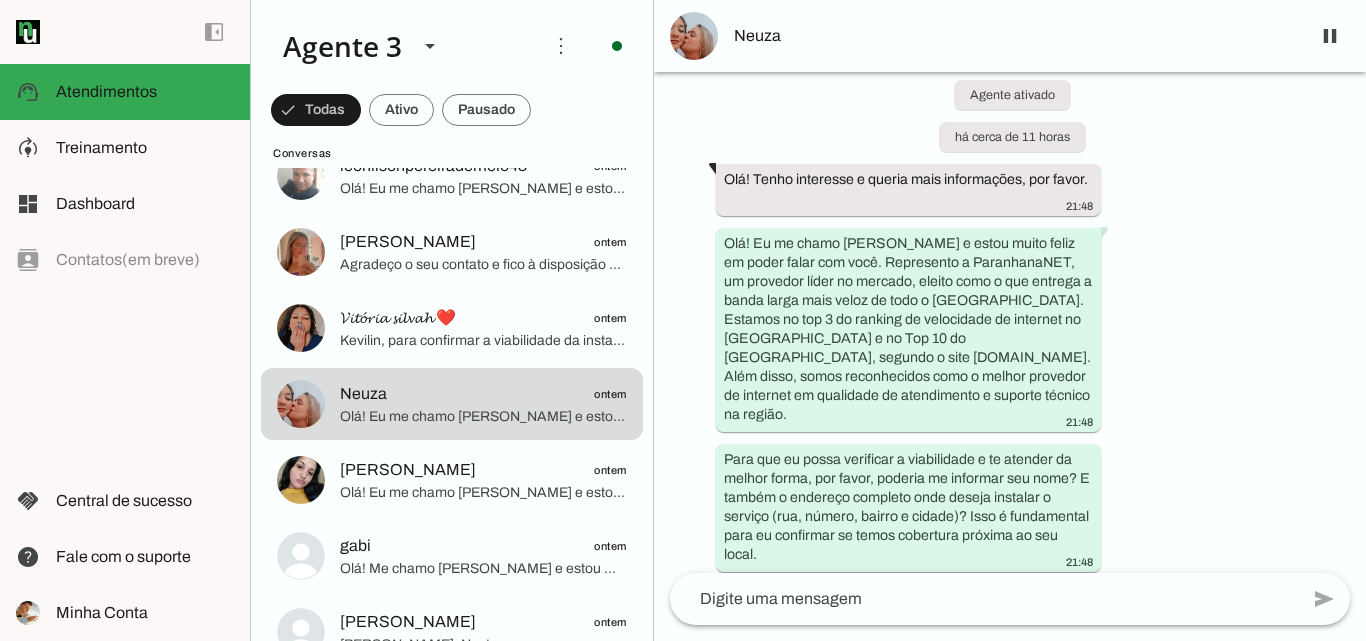 click on "Neuza" at bounding box center (1014, 36) 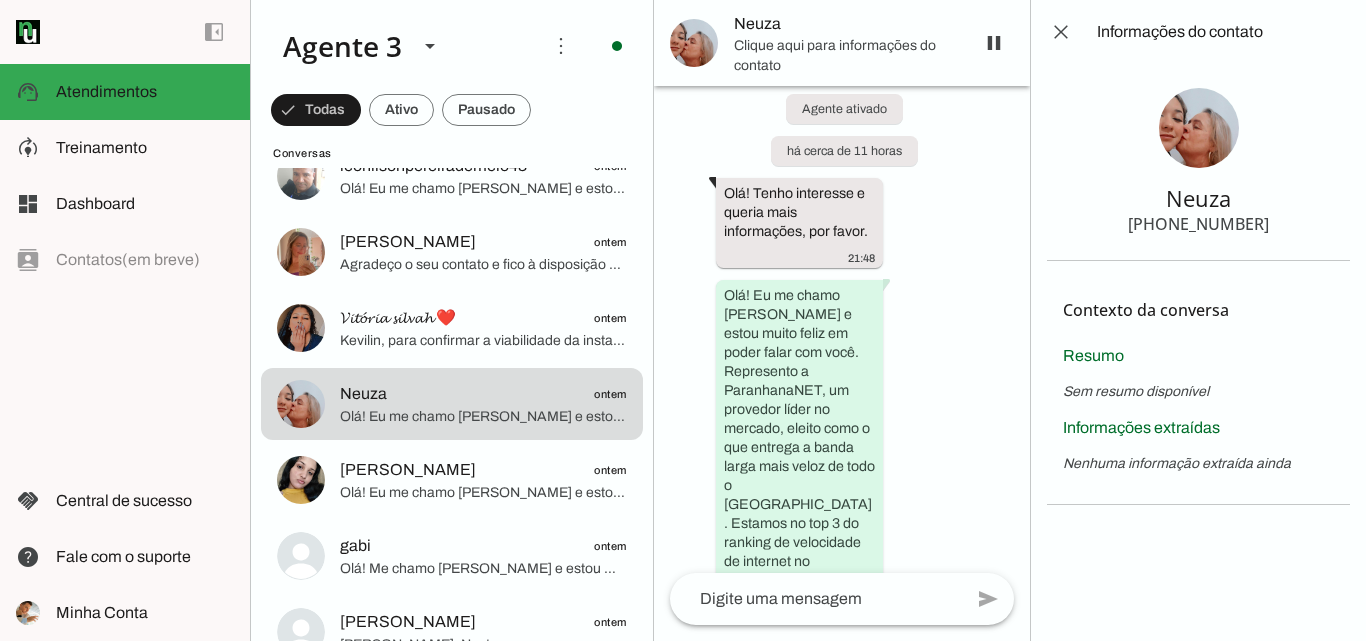 scroll, scrollTop: 511, scrollLeft: 0, axis: vertical 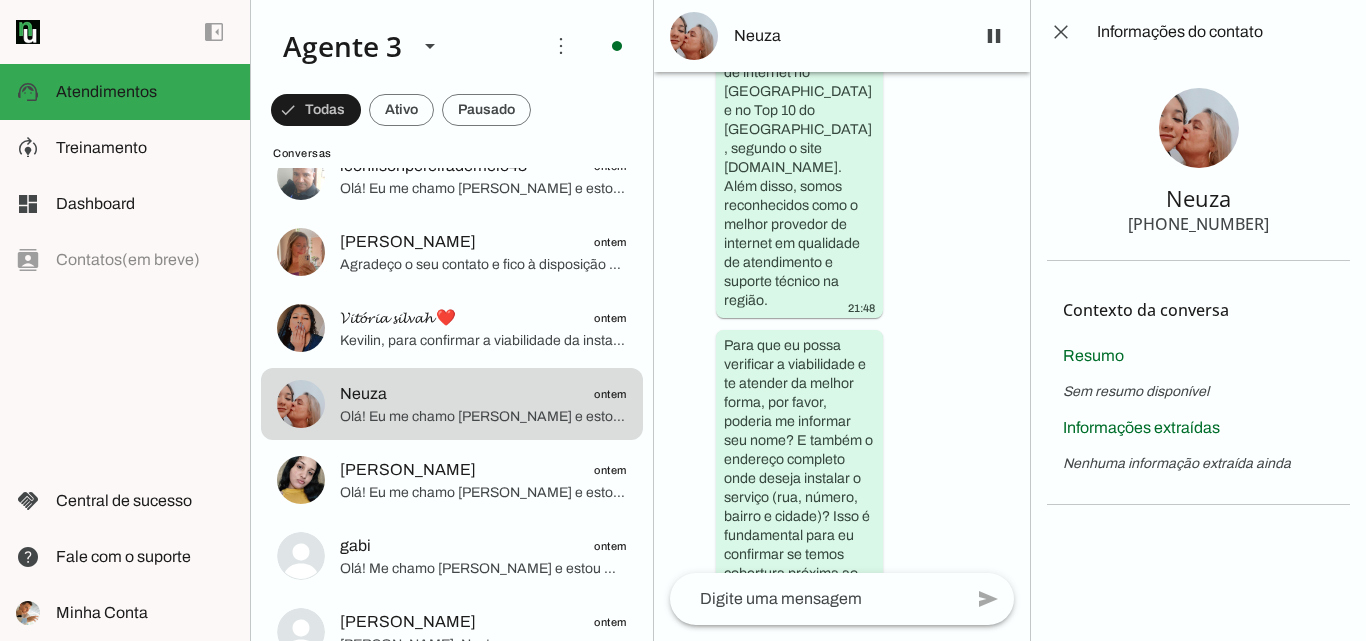 drag, startPoint x: 1188, startPoint y: 225, endPoint x: 1208, endPoint y: 226, distance: 20.024984 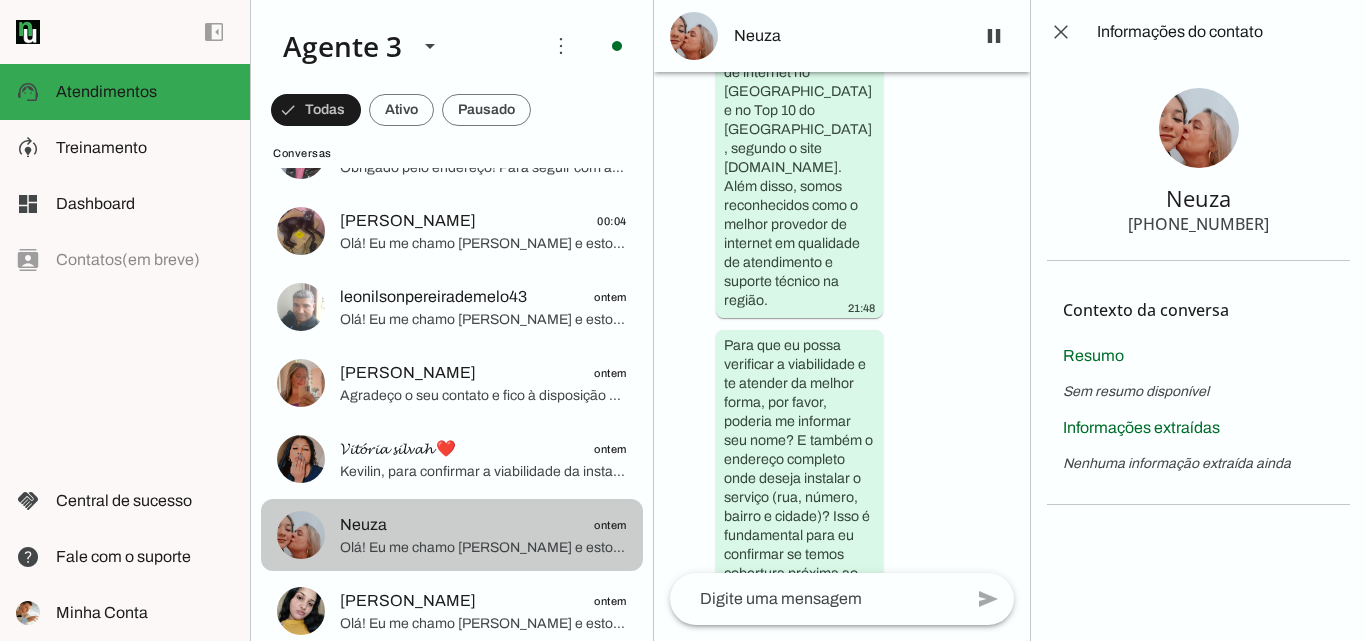 scroll, scrollTop: 200, scrollLeft: 0, axis: vertical 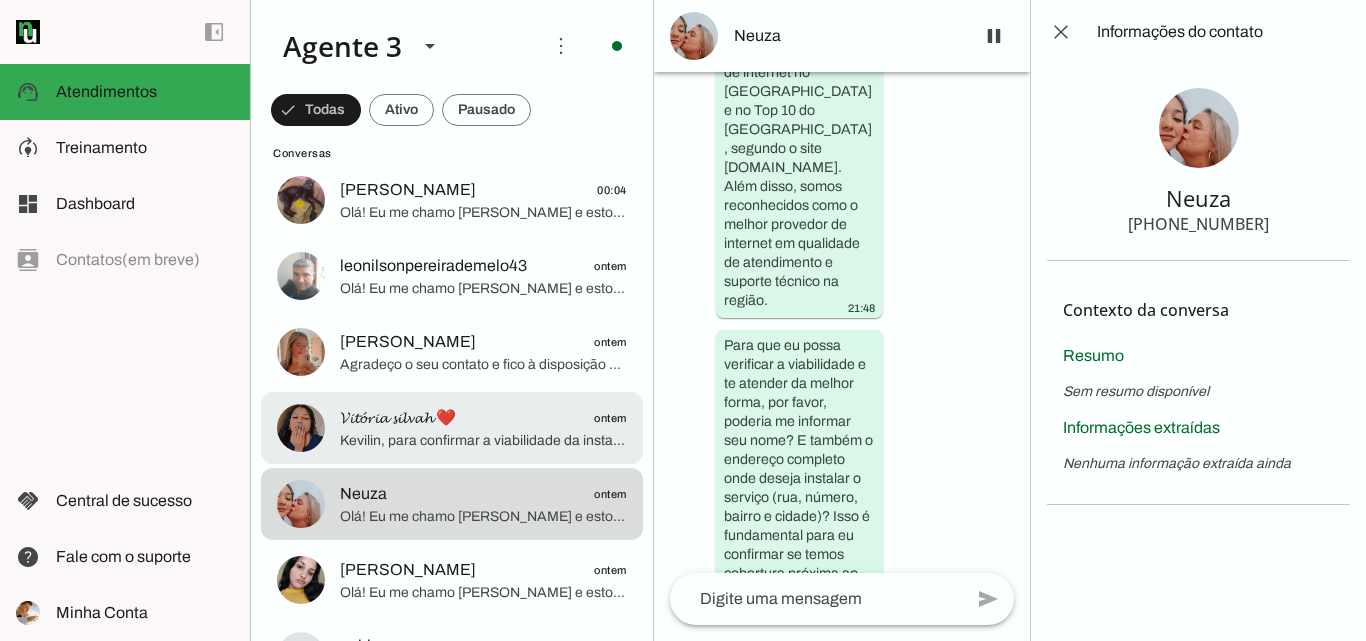 click on "Kevilin, para confirmar a viabilidade da instalação e valores, preciso do número da residência na [GEOGRAPHIC_DATA], bairro e, se possível, algum ponto de referência próximo. Também gostaria de saber se o local é próprio ou alugado e o seu CPF para registrar o pedido com isenção na taxa de instalação. Poderia me fornecer essas informações?" 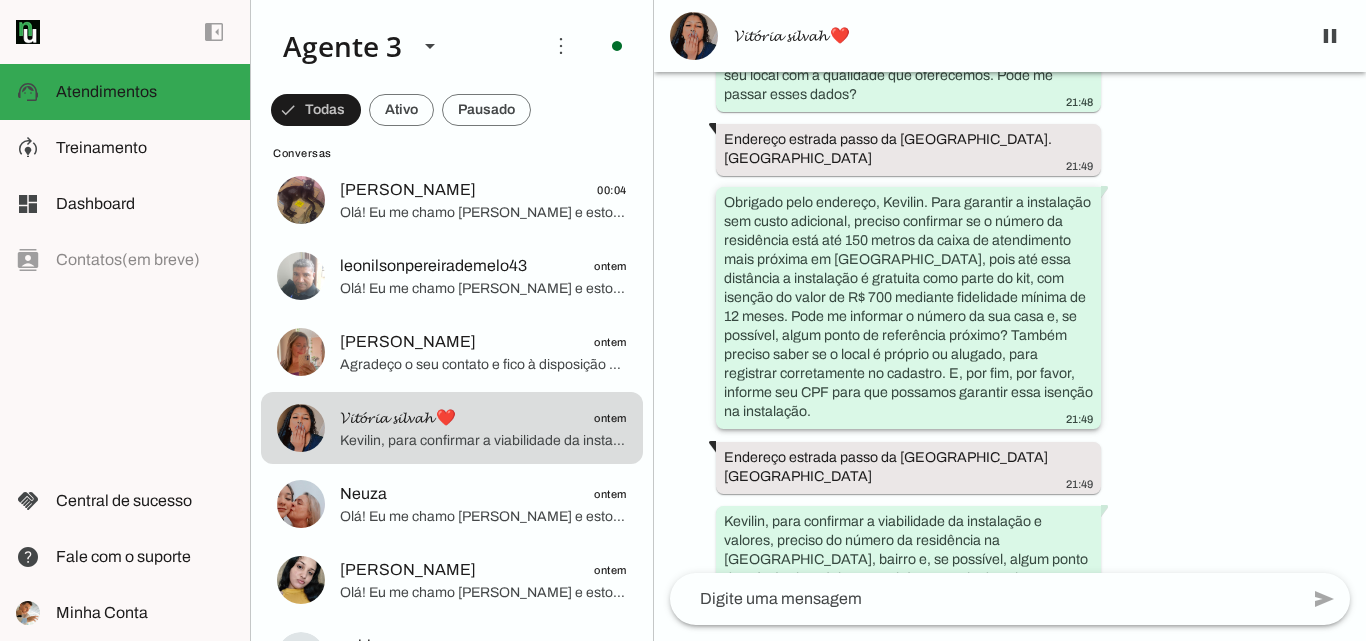 scroll, scrollTop: 762, scrollLeft: 0, axis: vertical 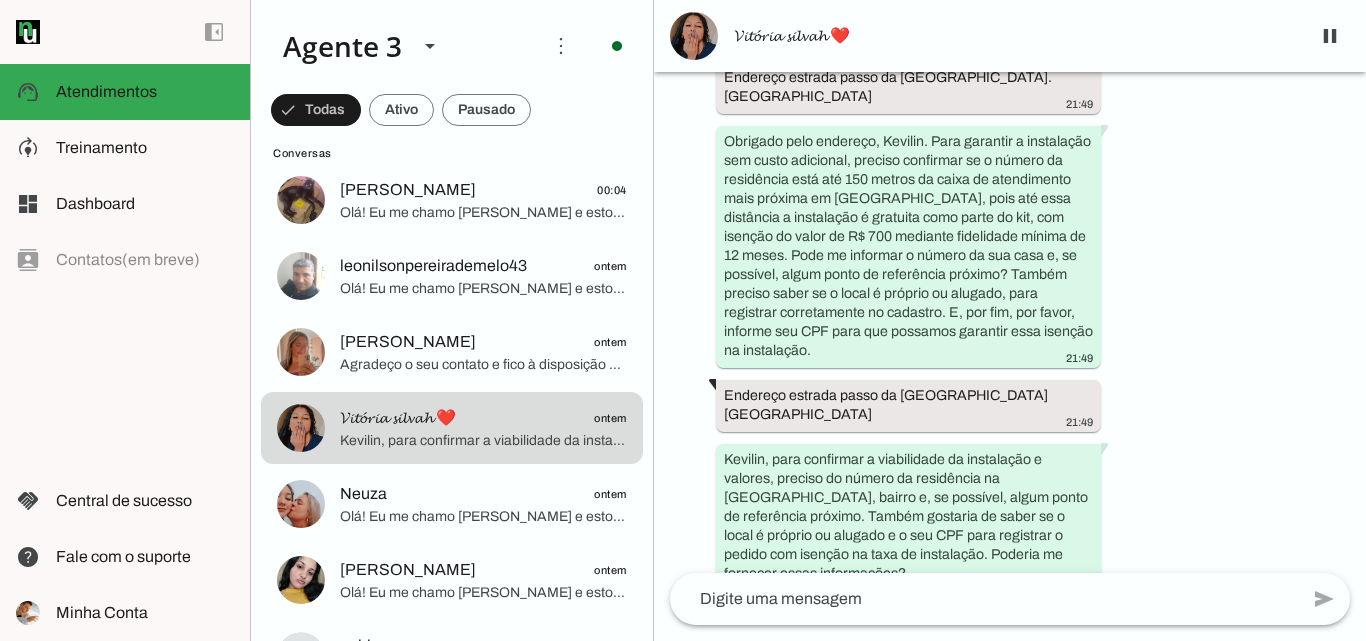 click on "𝓥𝓲𝓽𝓸́𝓻𝓲𝓪 𝓼𝓲𝓵𝓿𝓪𝓱 ❤️" at bounding box center [1014, 36] 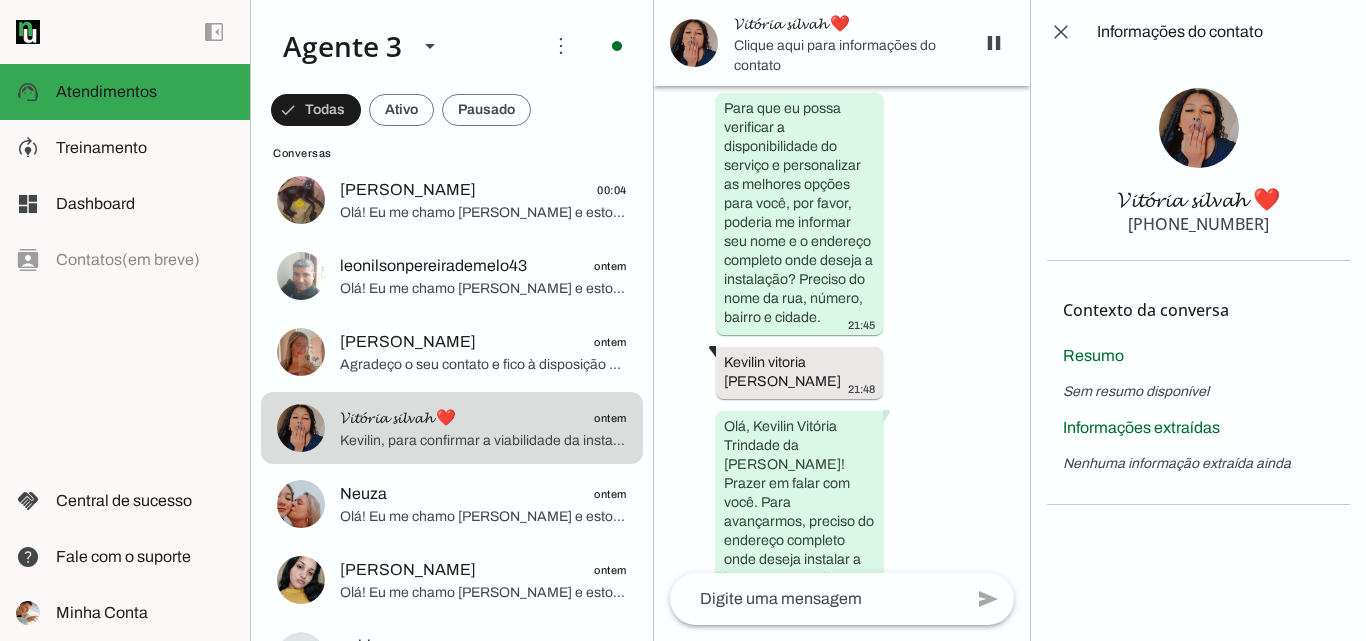 scroll, scrollTop: 2111, scrollLeft: 0, axis: vertical 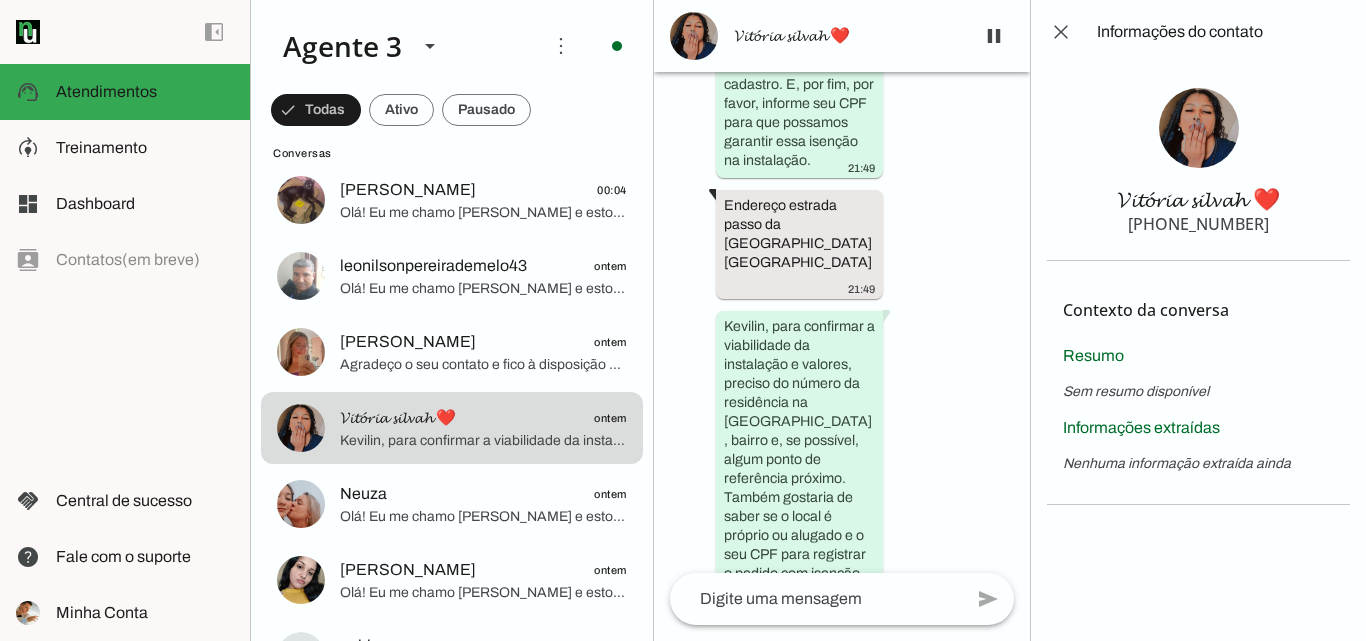type 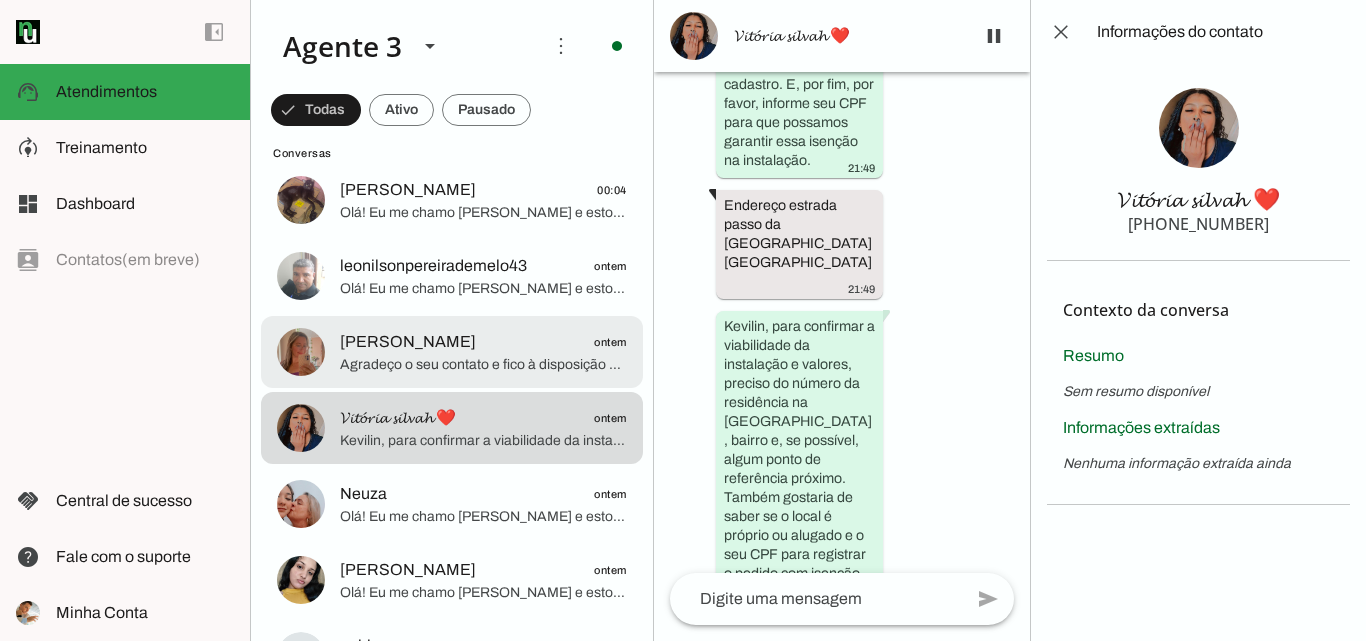 click on "[PERSON_NAME]
ontem" 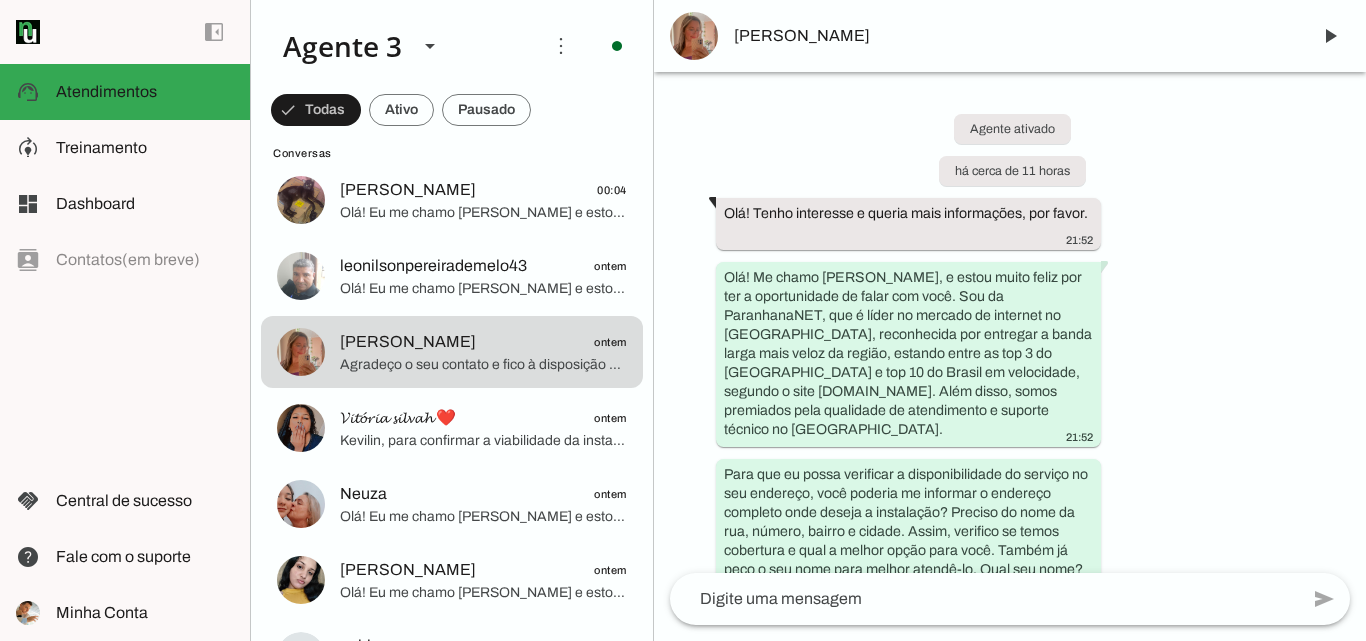 scroll, scrollTop: 0, scrollLeft: 0, axis: both 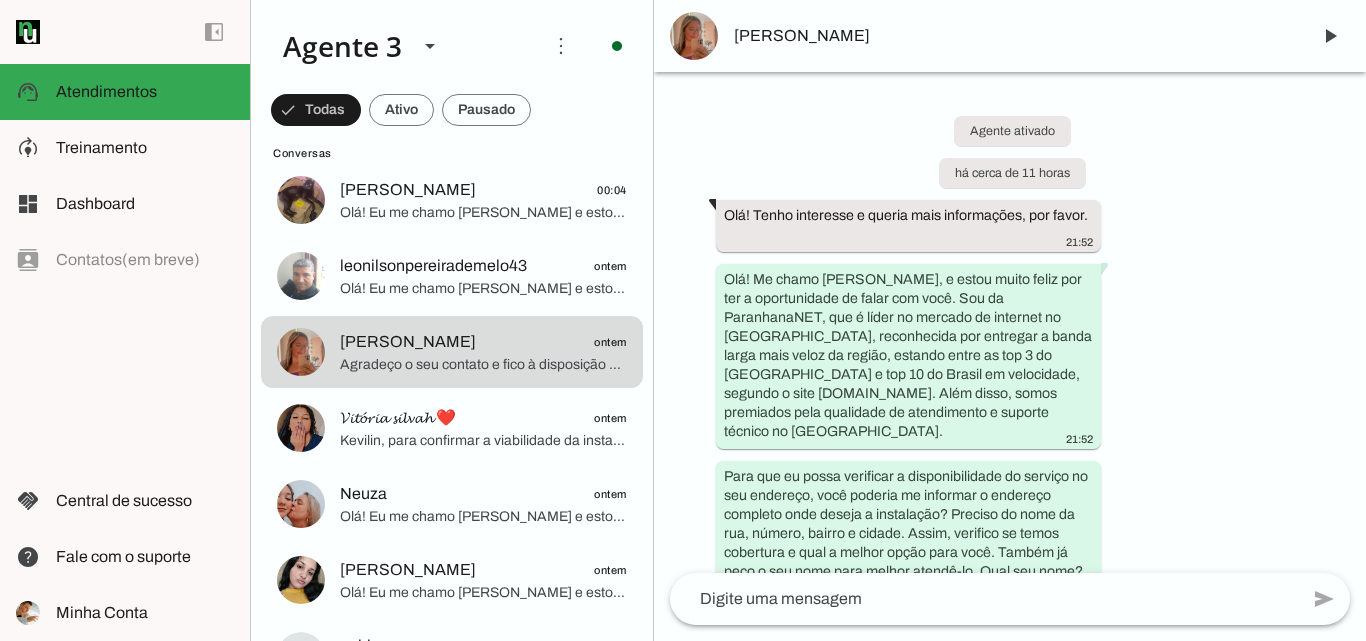 click on "[PERSON_NAME]" at bounding box center (1014, 36) 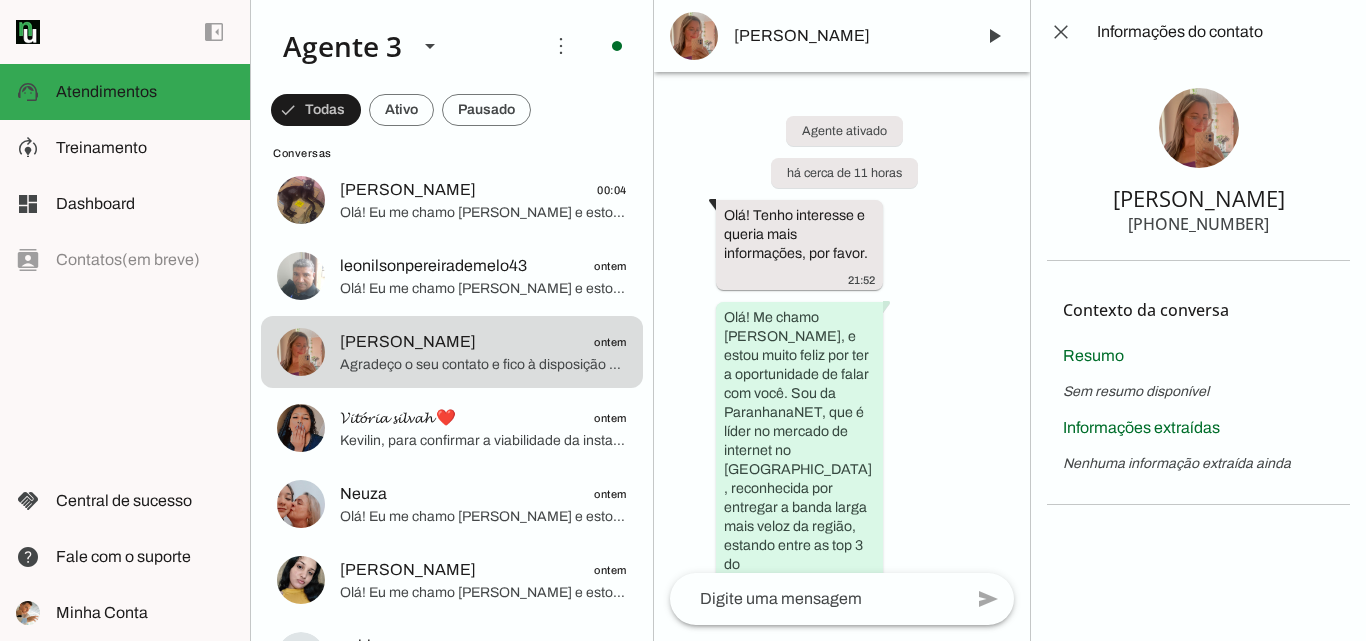 drag, startPoint x: 1173, startPoint y: 224, endPoint x: 1330, endPoint y: 225, distance: 157.00319 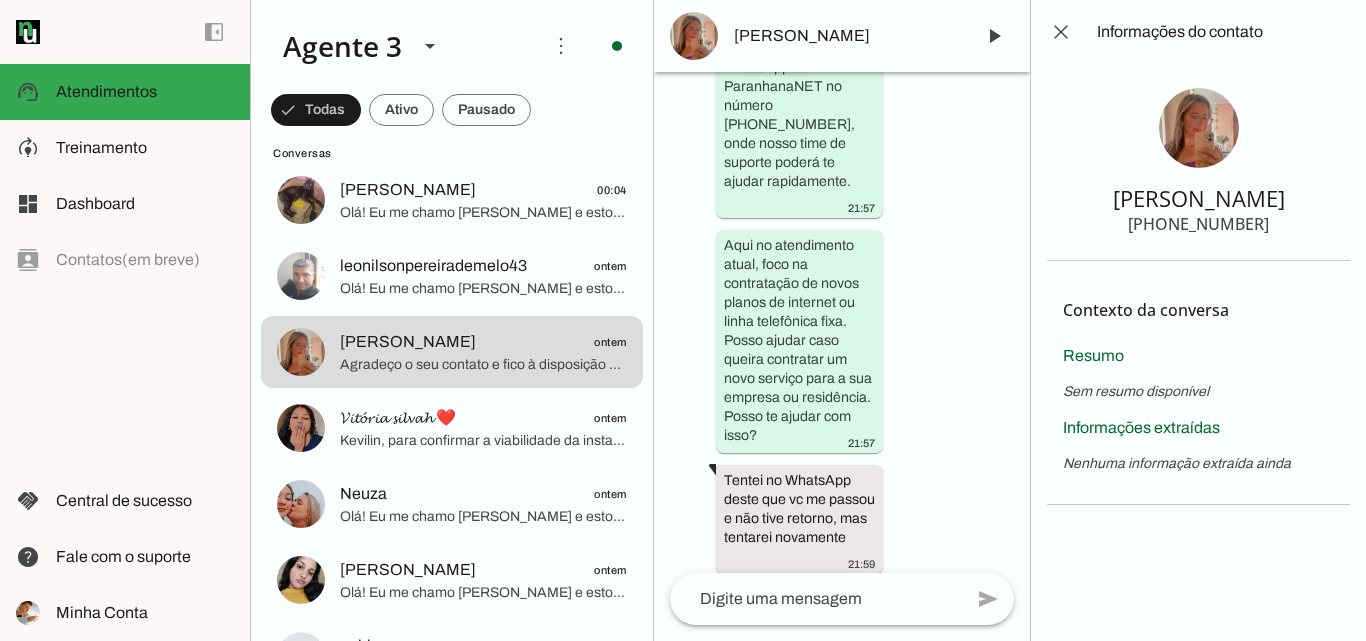 scroll, scrollTop: 2104, scrollLeft: 0, axis: vertical 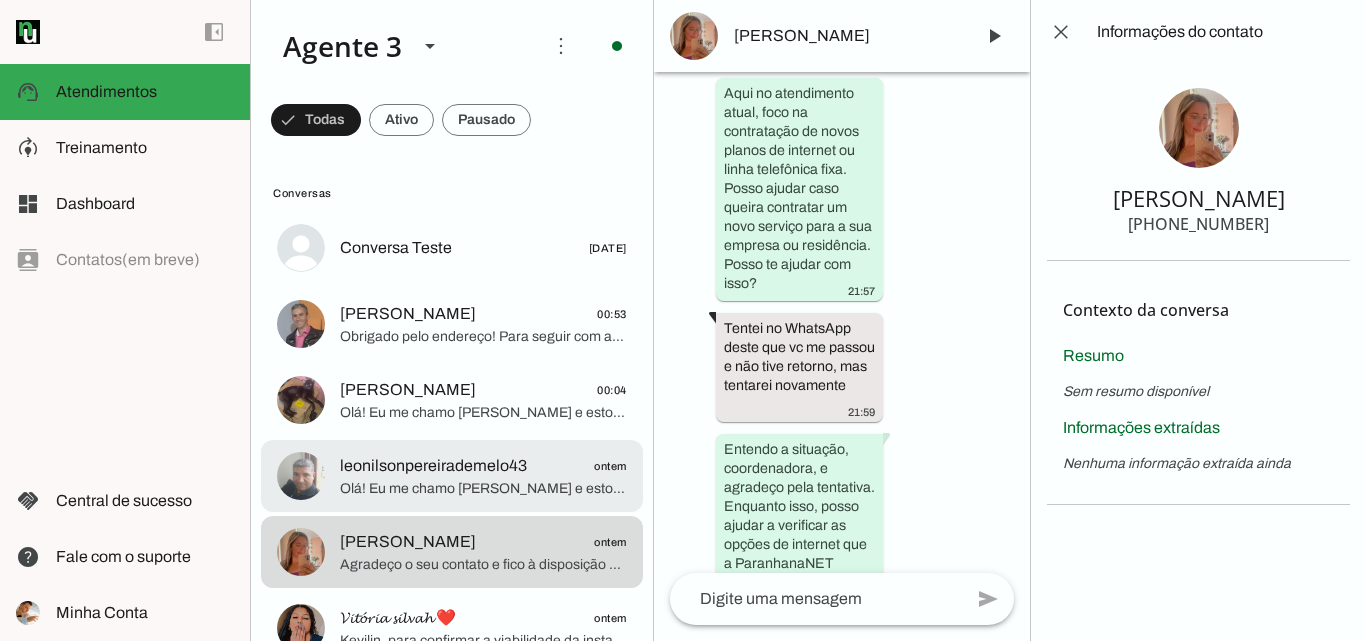 click on "leonilsonpereirademelo43" 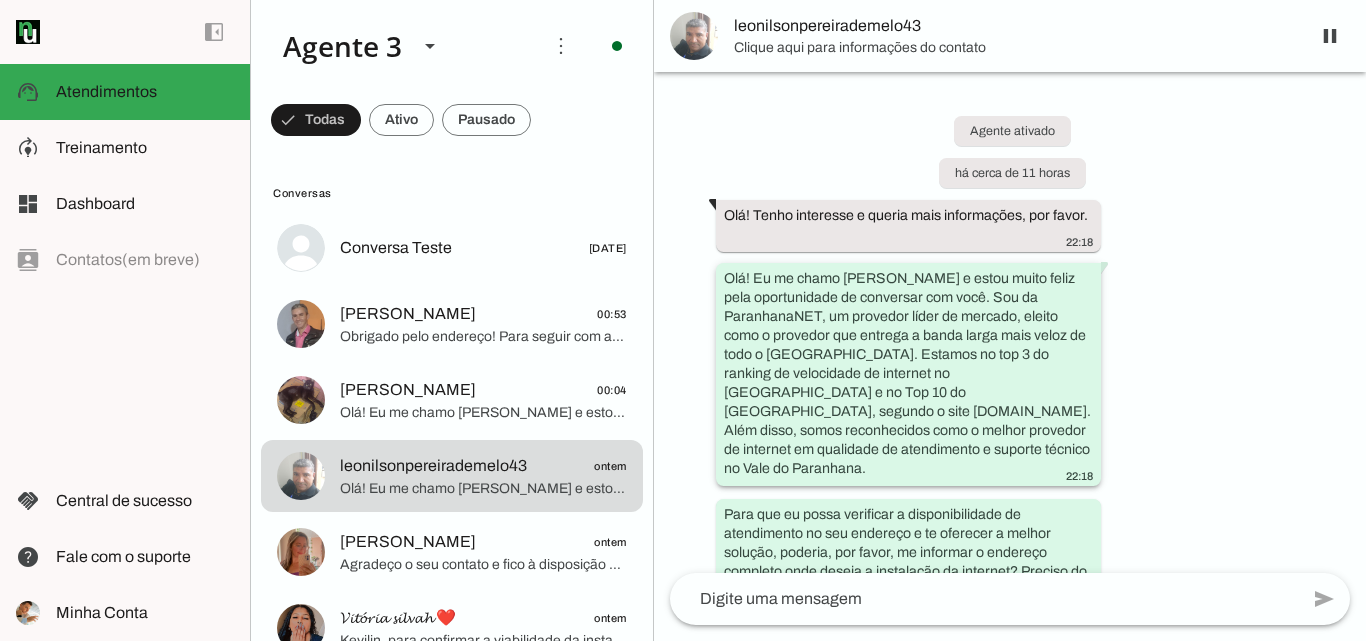 scroll, scrollTop: 55, scrollLeft: 0, axis: vertical 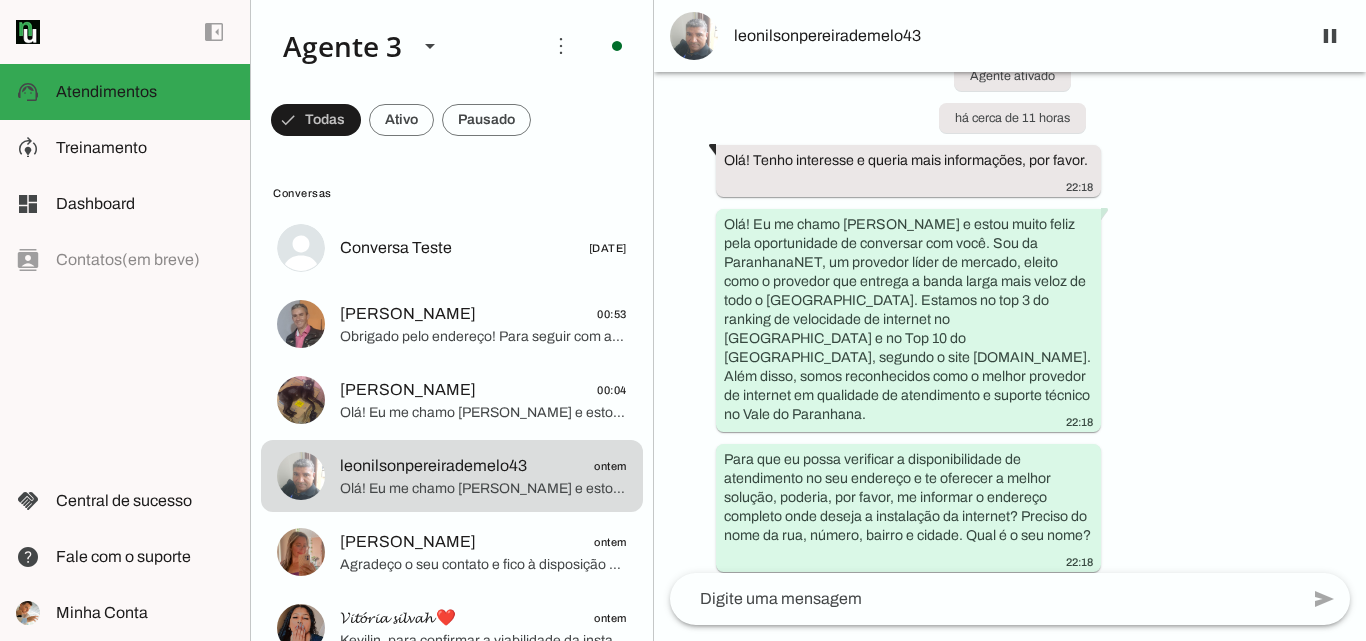 click on "leonilsonpereirademelo43" at bounding box center [1010, 36] 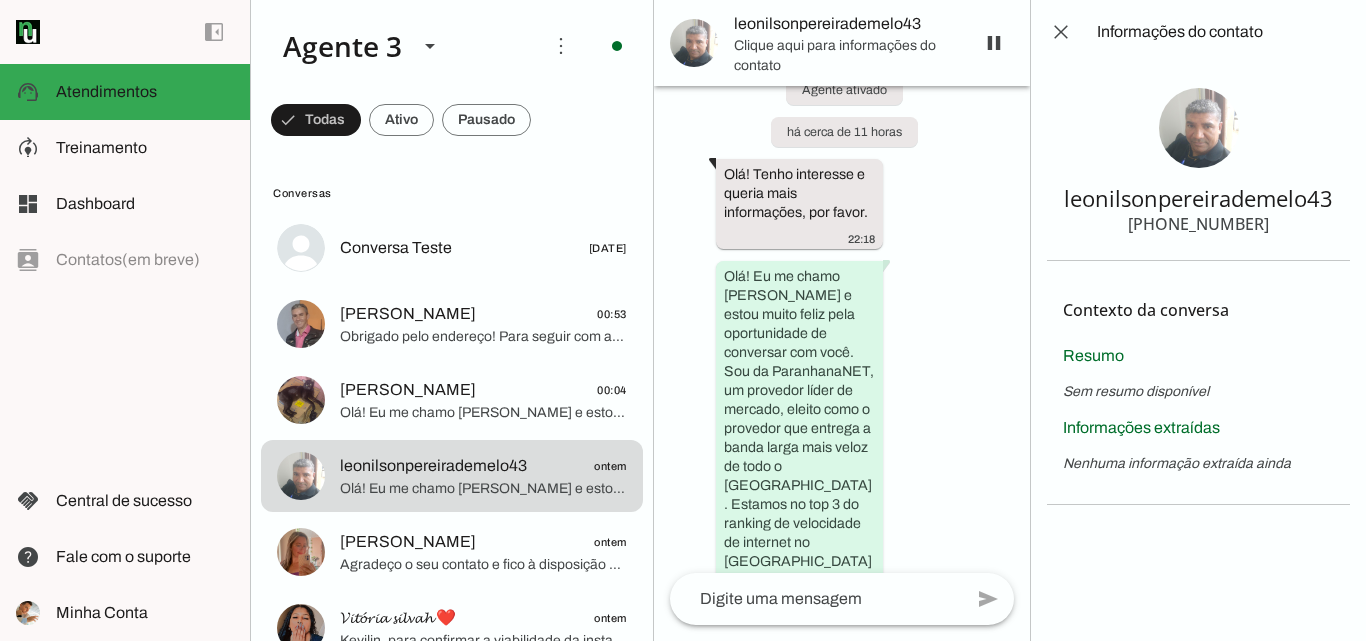 scroll, scrollTop: 568, scrollLeft: 0, axis: vertical 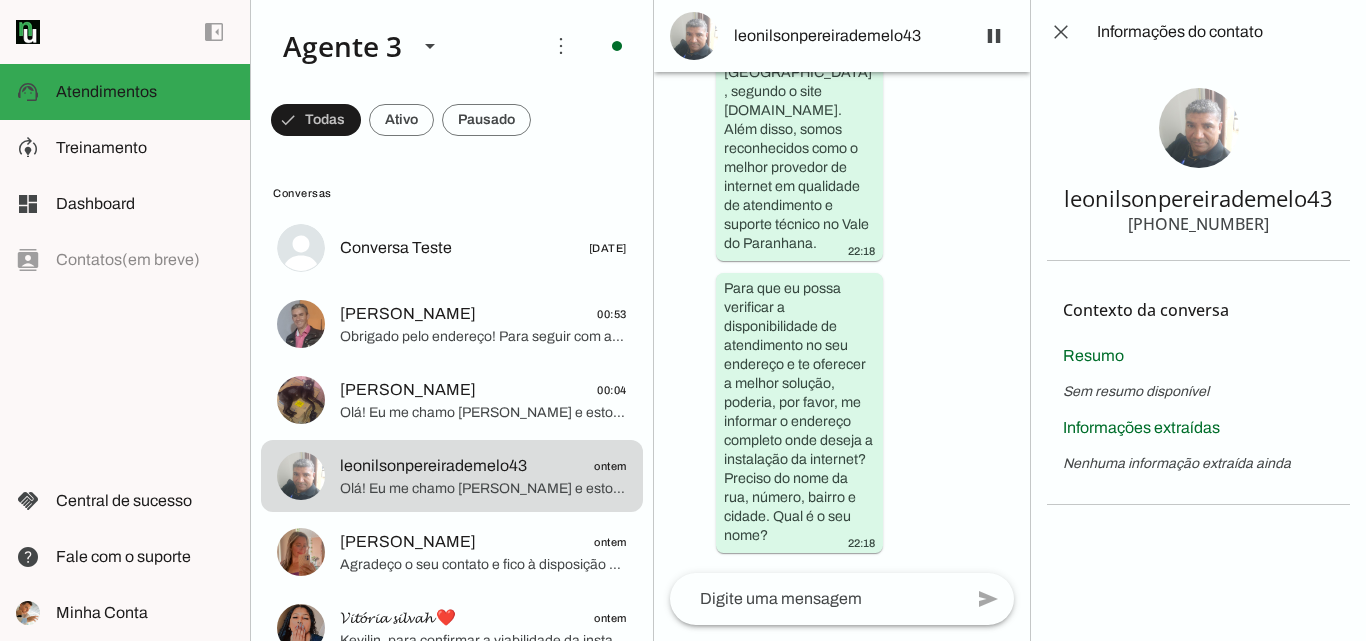 drag, startPoint x: 1168, startPoint y: 229, endPoint x: 1272, endPoint y: 228, distance: 104.00481 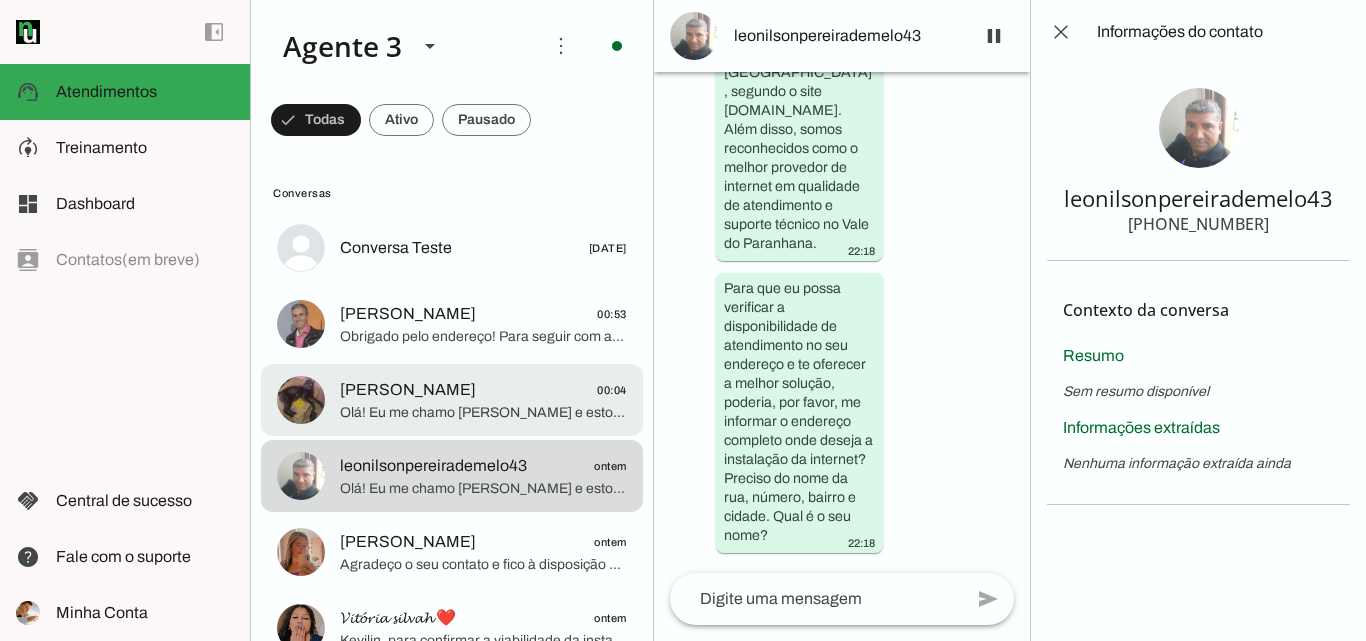 click on "Olá! Eu me chamo [PERSON_NAME] e estou muito feliz em poder falar com você. Sou especialista da ParanhanaNET, um provedor líder de mercado, reconhecido como o que entrega a banda larga mais veloz de todo o [GEOGRAPHIC_DATA]. Estamos no top 3 do [GEOGRAPHIC_DATA] e no Top 10 do Brasil em velocidade de internet, segundo o site [DOMAIN_NAME]. Além disso, somos reconhecidos pela qualidade do nosso atendimento e suporte técnico aqui na região.
Para verificar se podemos atender você no seu endereço, poderia me informar o endereço completo, incluindo rua, número, bairro e cidade? Isso é importante porque nossa rede de fibra óptica está disponível em Parobé, Taquara e Igrejinha, e também preciso confirmar se a distância até a caixa de atendimento está dentro do nosso limite para instalação sem custo adicional." 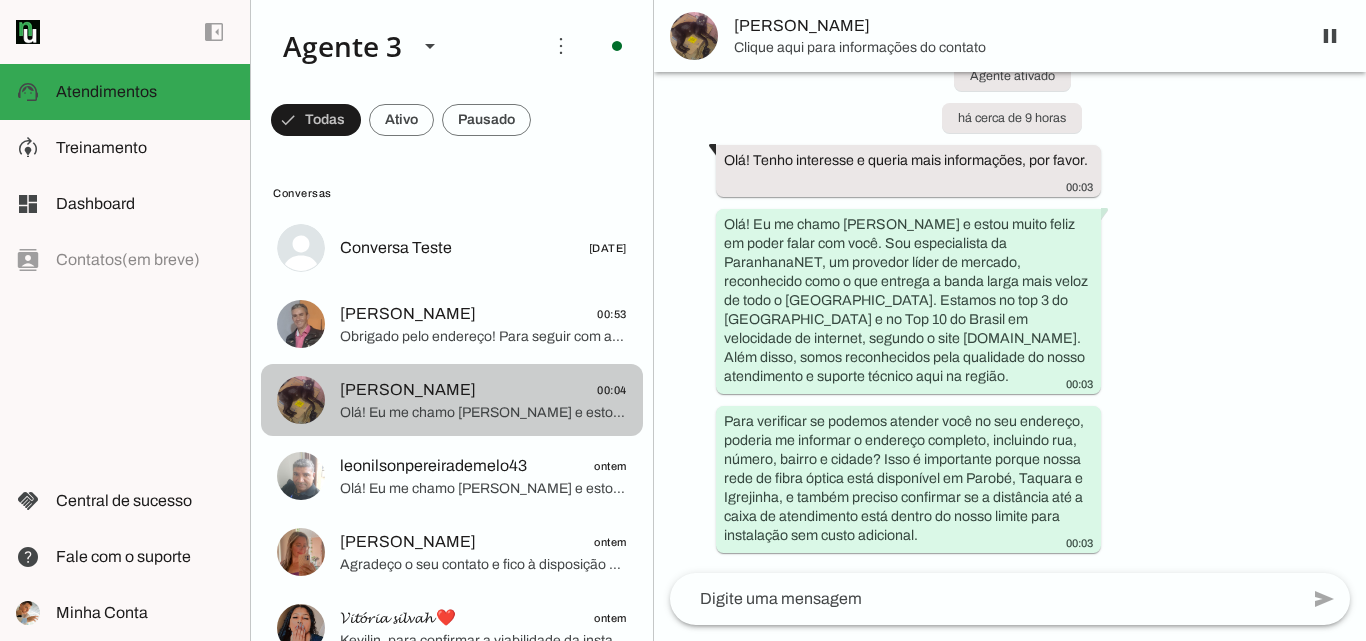 scroll, scrollTop: 55, scrollLeft: 0, axis: vertical 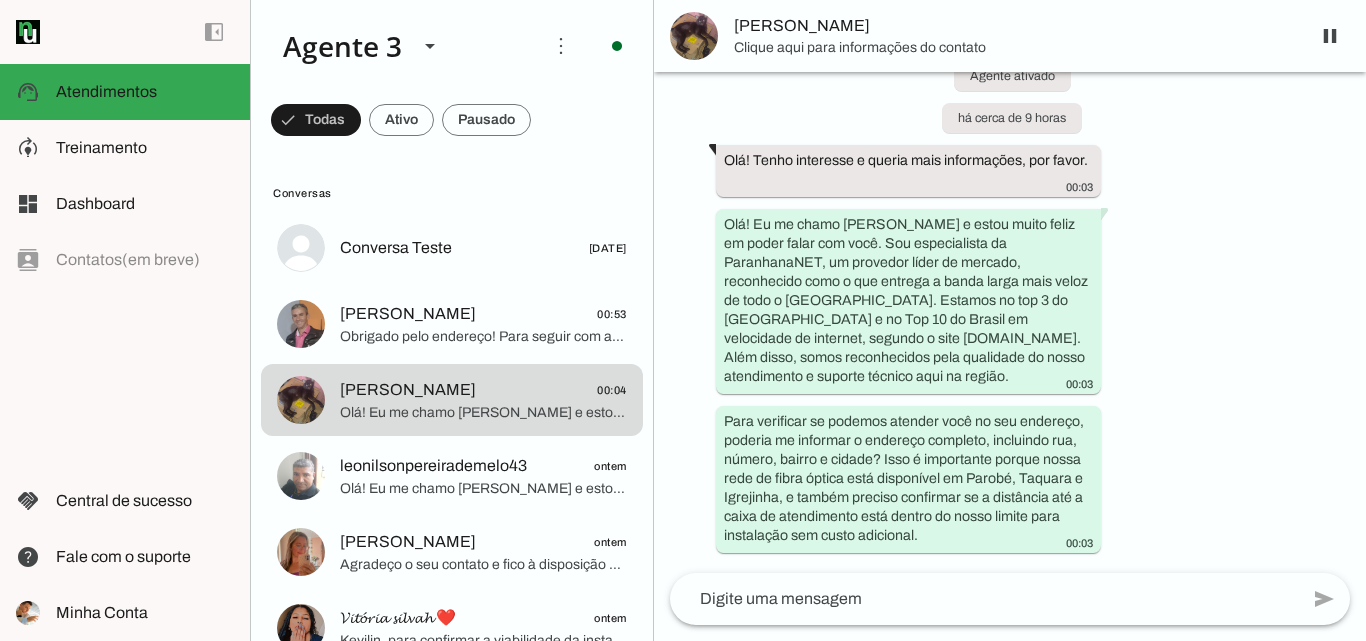 click on "[PERSON_NAME]" at bounding box center [1014, 26] 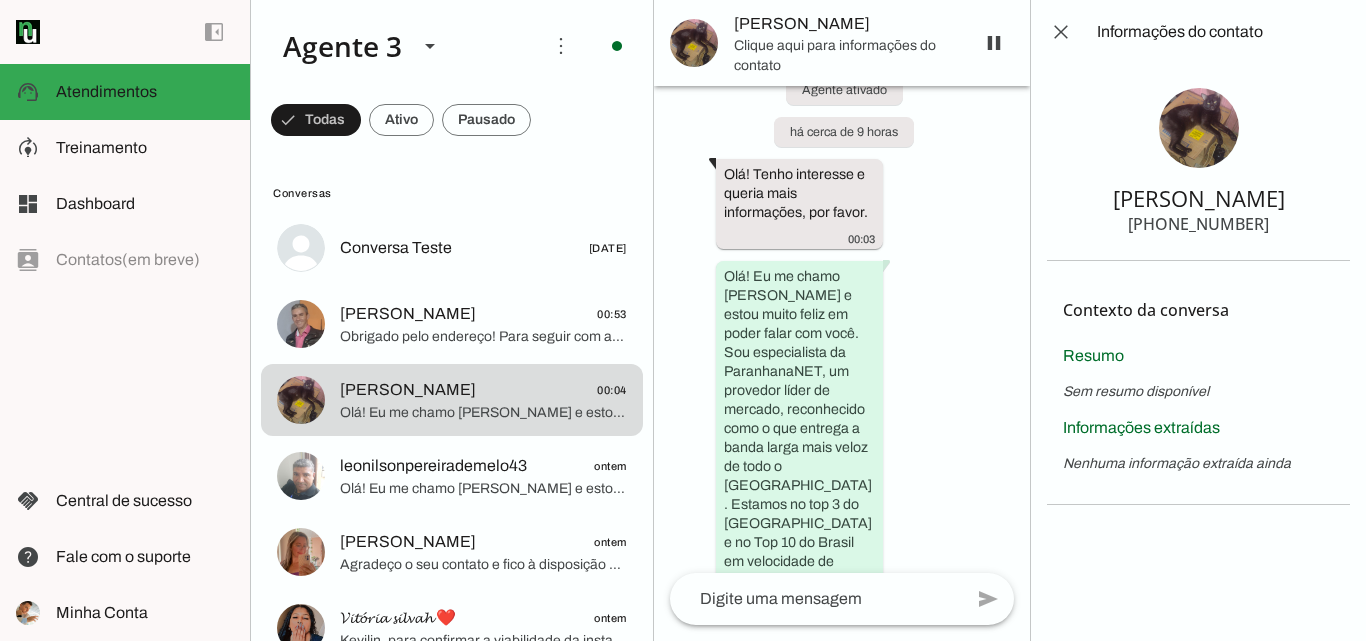 scroll, scrollTop: 568, scrollLeft: 0, axis: vertical 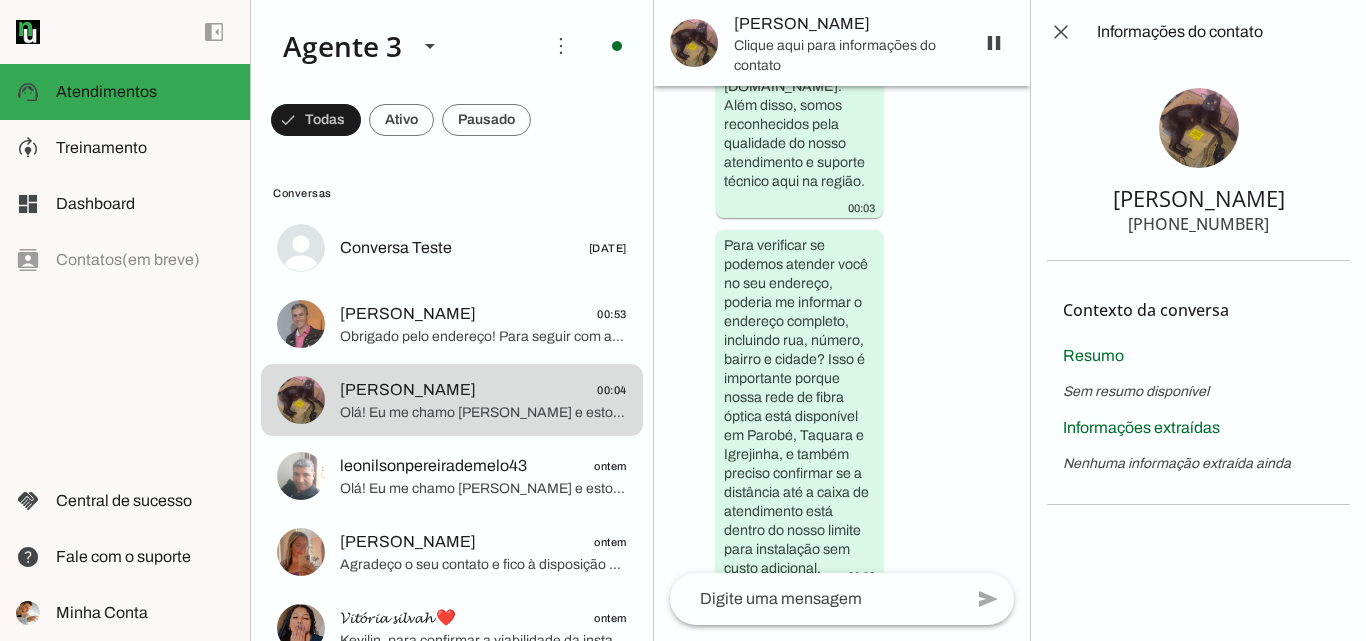 drag, startPoint x: 1169, startPoint y: 220, endPoint x: 1301, endPoint y: 220, distance: 132 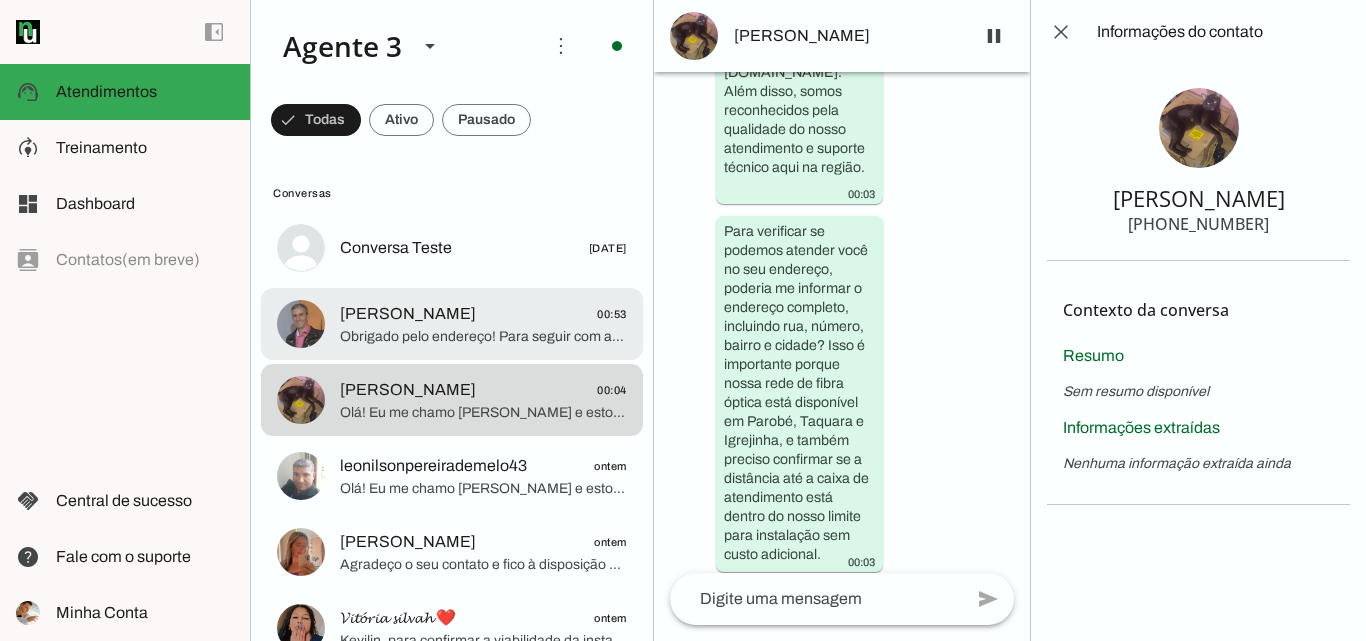 click on "Obrigado pelo endereço! Para seguir com a verificação e oferecer o melhor para você, por favor, poderia me informar seu nome completo e o número do CPF? Além disso, esse endereço é próprio ou alugado? Isso é importante para o cadastro e para garantir a isenção da taxa de instalação, que depende da fidelidade mínima de 12 meses." 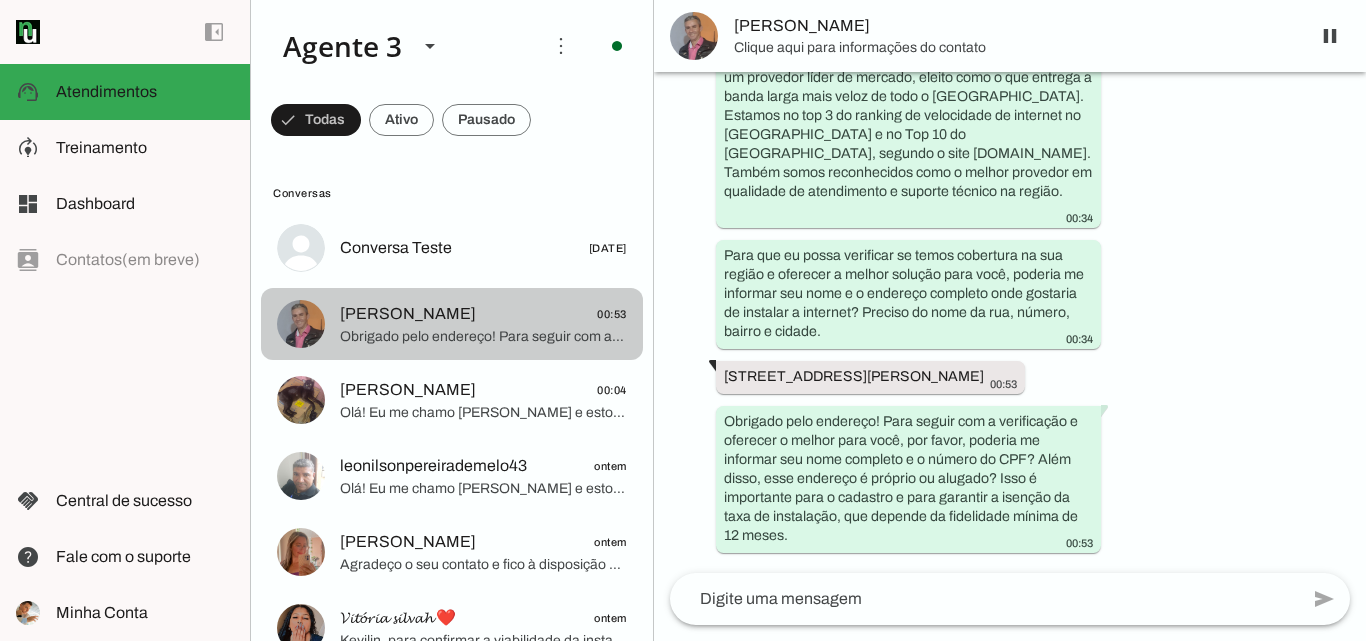 scroll, scrollTop: 240, scrollLeft: 0, axis: vertical 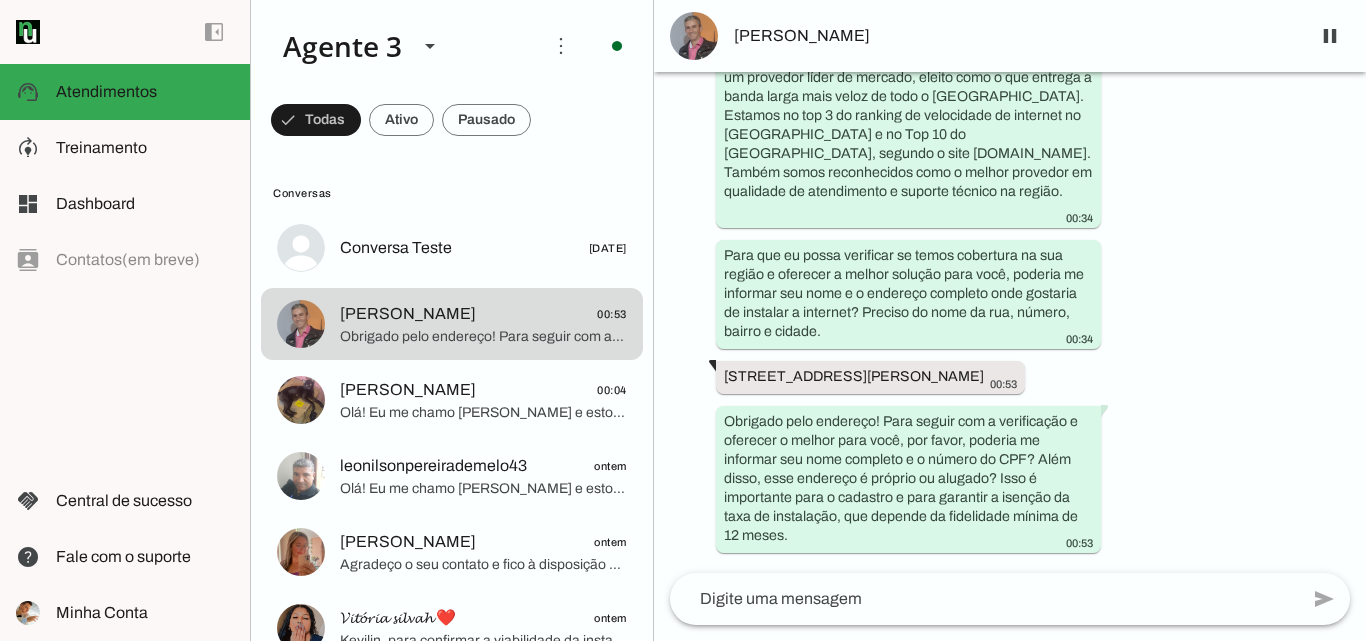 click on "[PERSON_NAME]" at bounding box center (1014, 36) 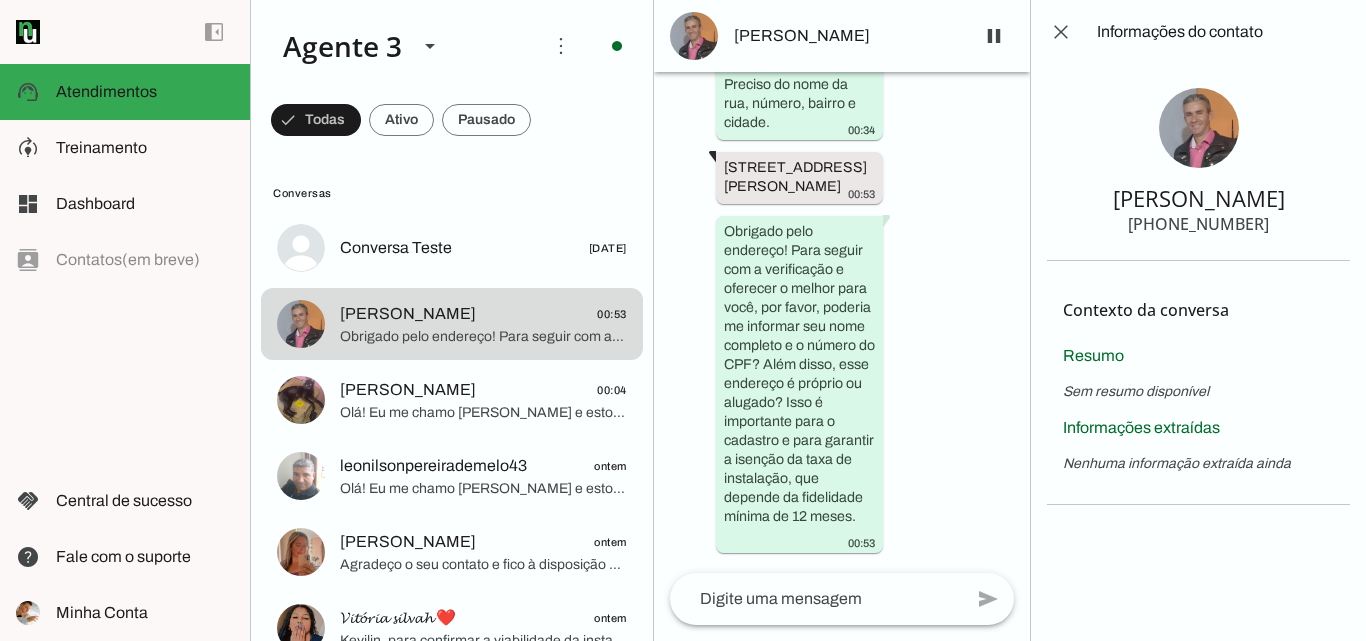 drag, startPoint x: 1169, startPoint y: 225, endPoint x: 1277, endPoint y: 228, distance: 108.04166 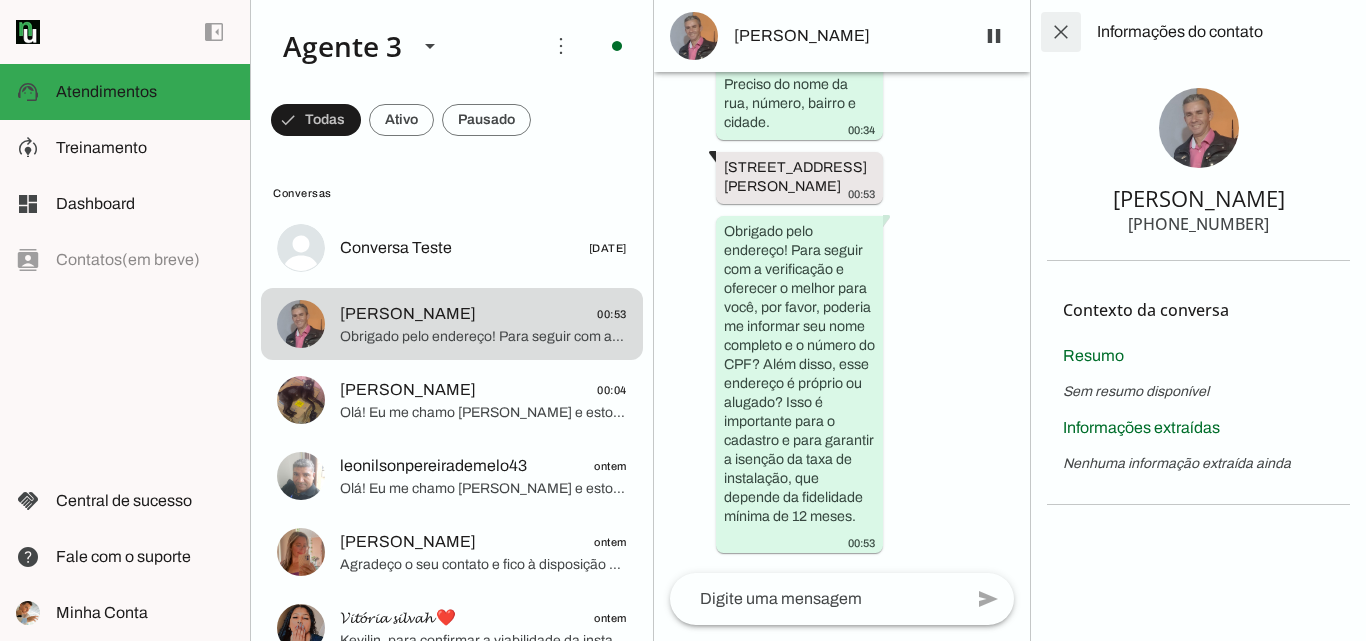 click at bounding box center (1061, 32) 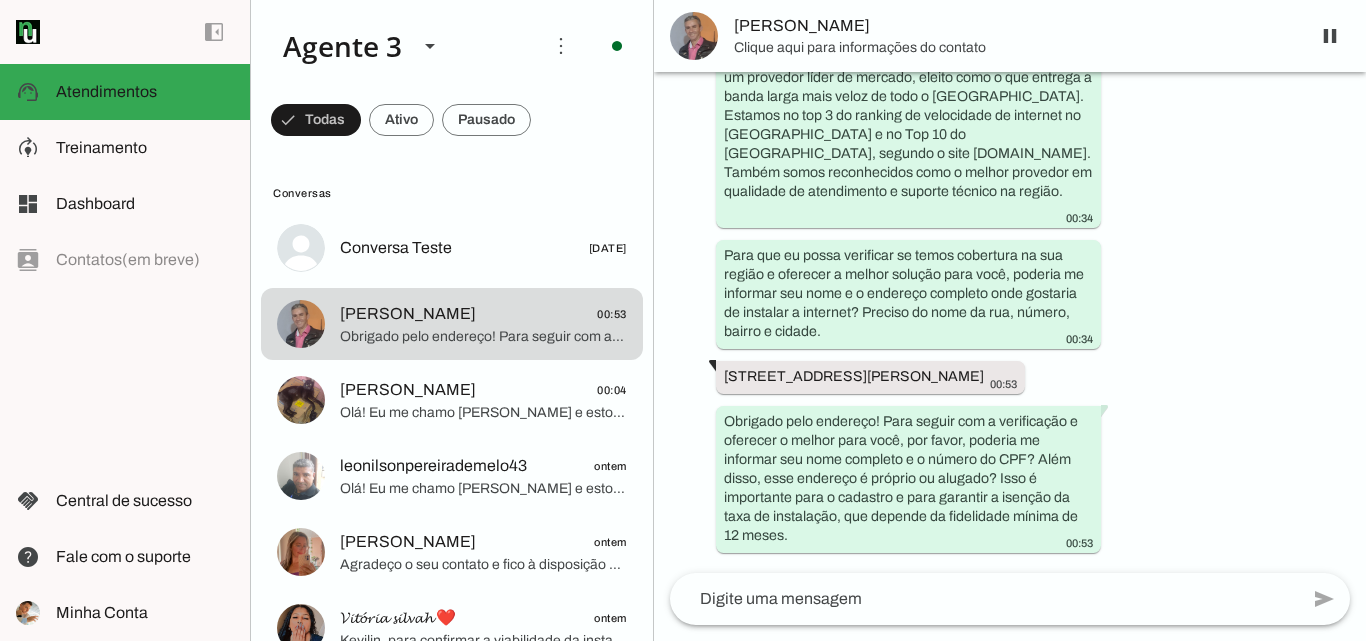 scroll, scrollTop: 240, scrollLeft: 0, axis: vertical 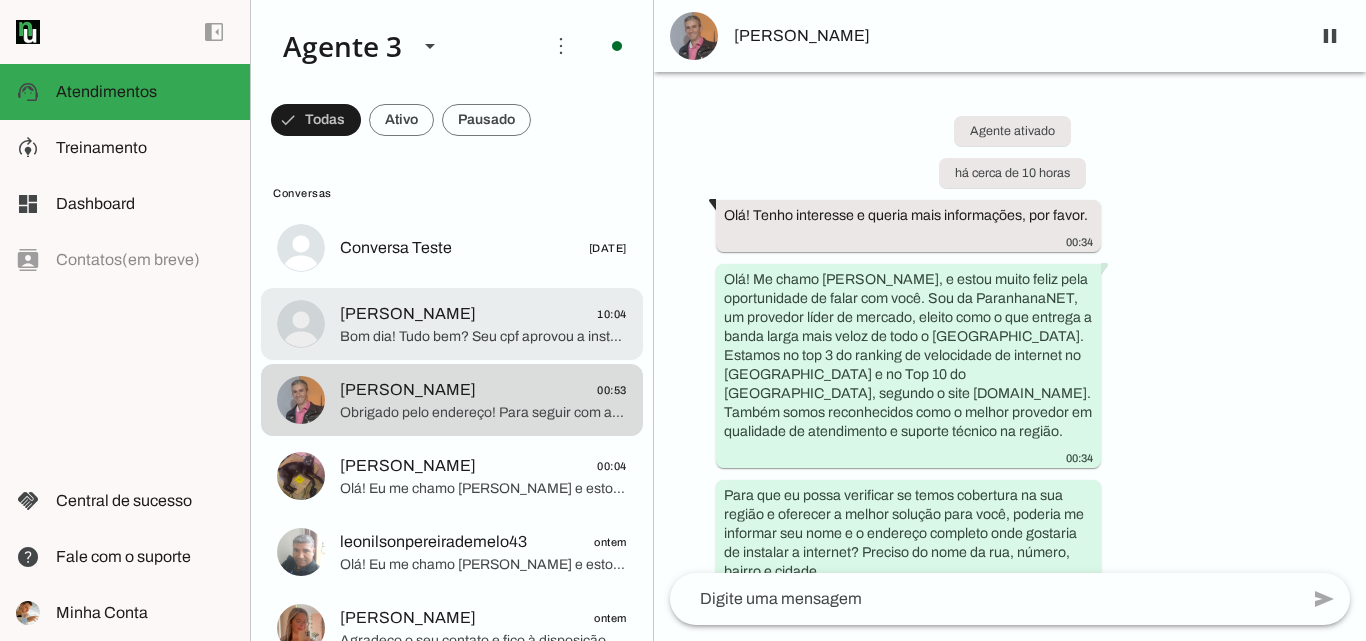 click on "Bom dia! Tudo bem? Seu cpf aprovou a instalação 100% gratuita, podemos dar continuidade? Para isso preciso da foto frente e verso do seu documento, uma foto do titular do cpf enviado segurando o documento e um comprovante re residência, vi que sinalizou que é aluguel, aceitamos contrato de [PERSON_NAME] como comprovante também 🥰" 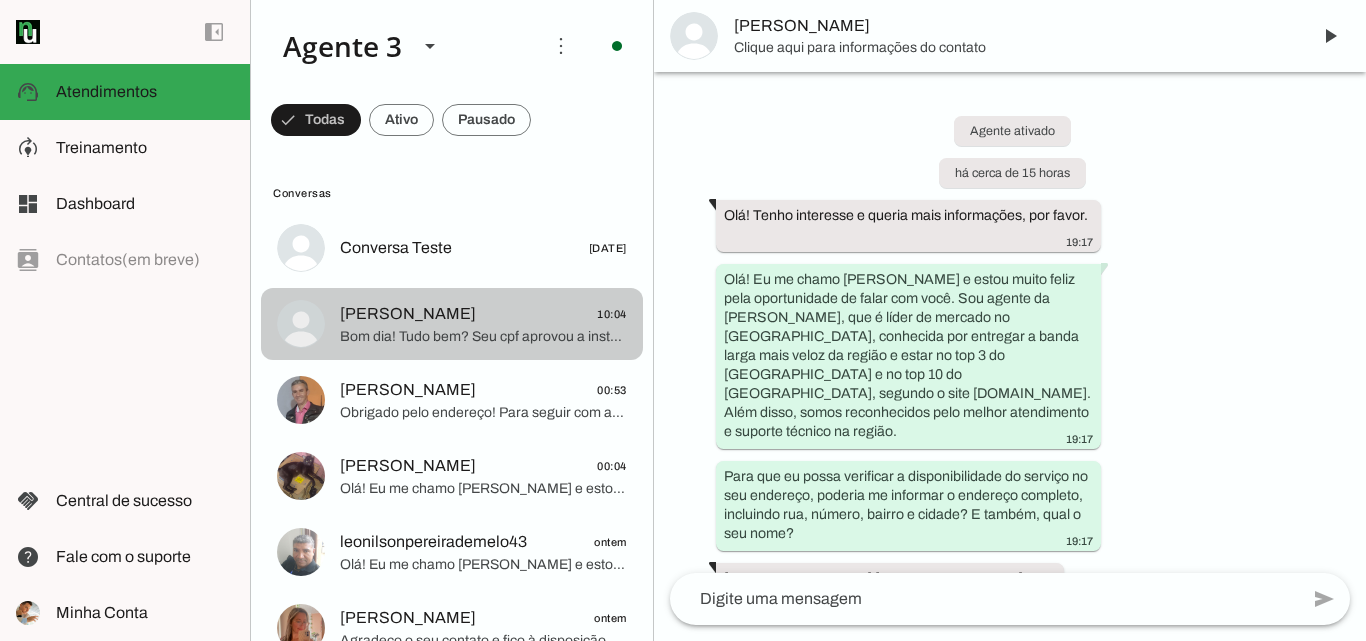 scroll, scrollTop: 4639, scrollLeft: 0, axis: vertical 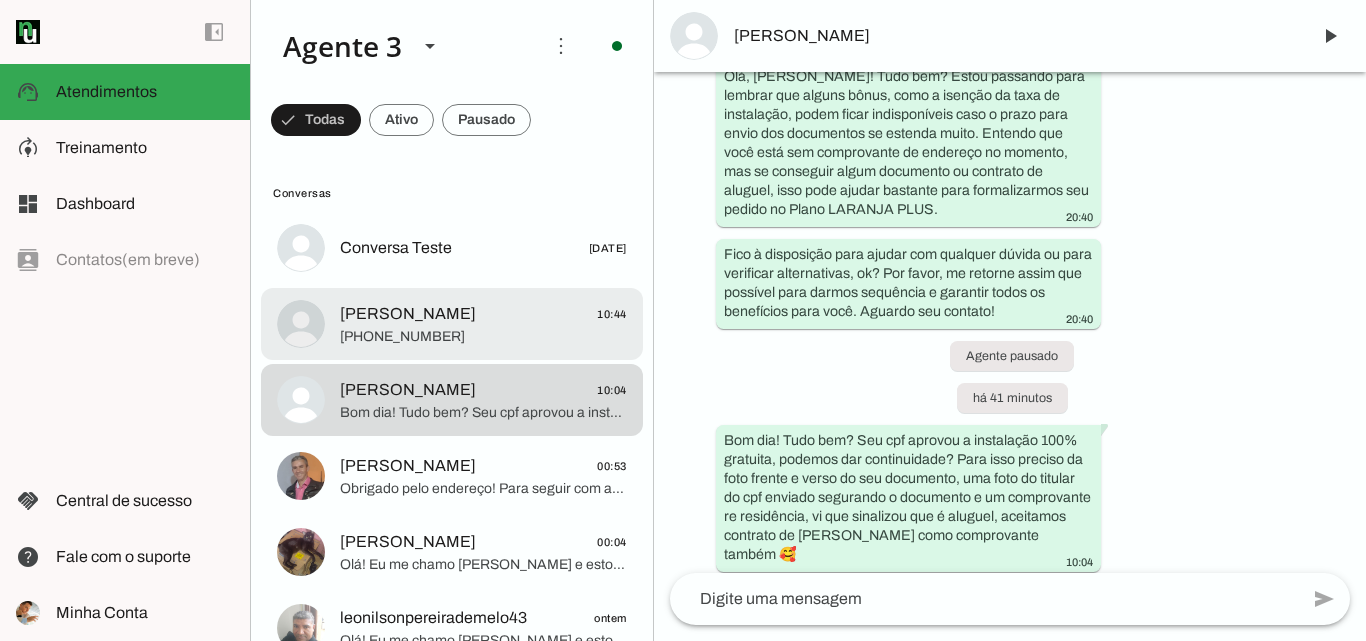 click on "[PHONE_NUMBER]" 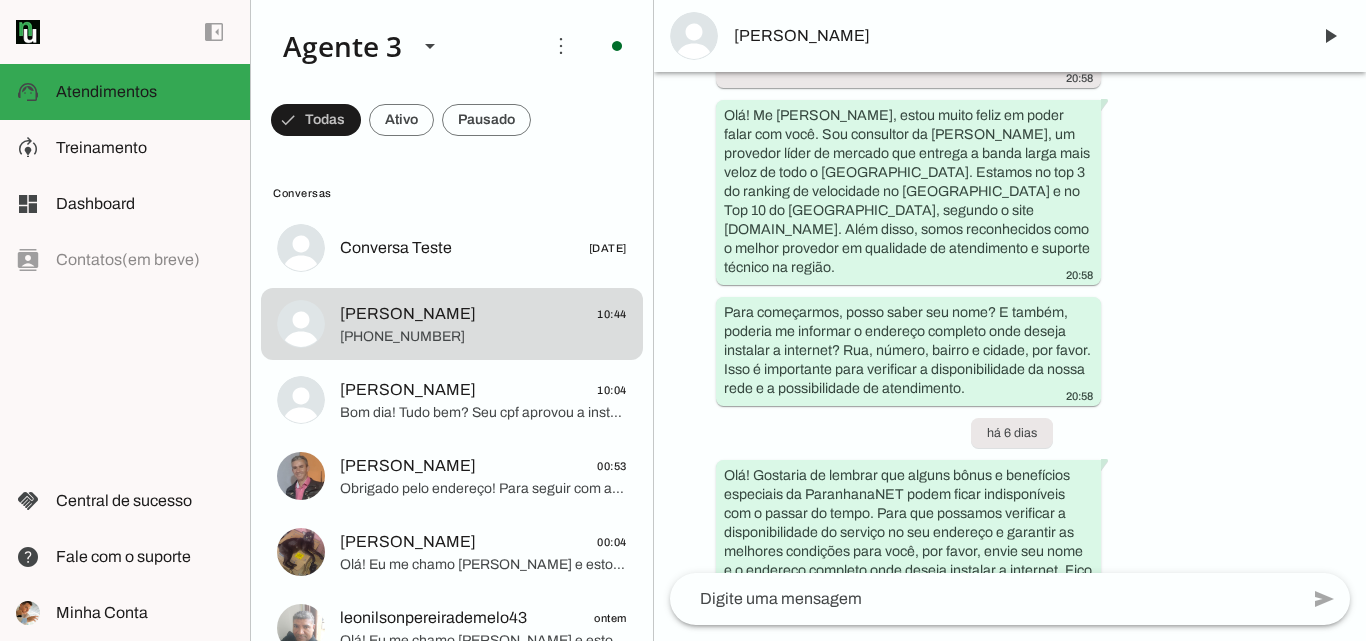 scroll, scrollTop: 183, scrollLeft: 0, axis: vertical 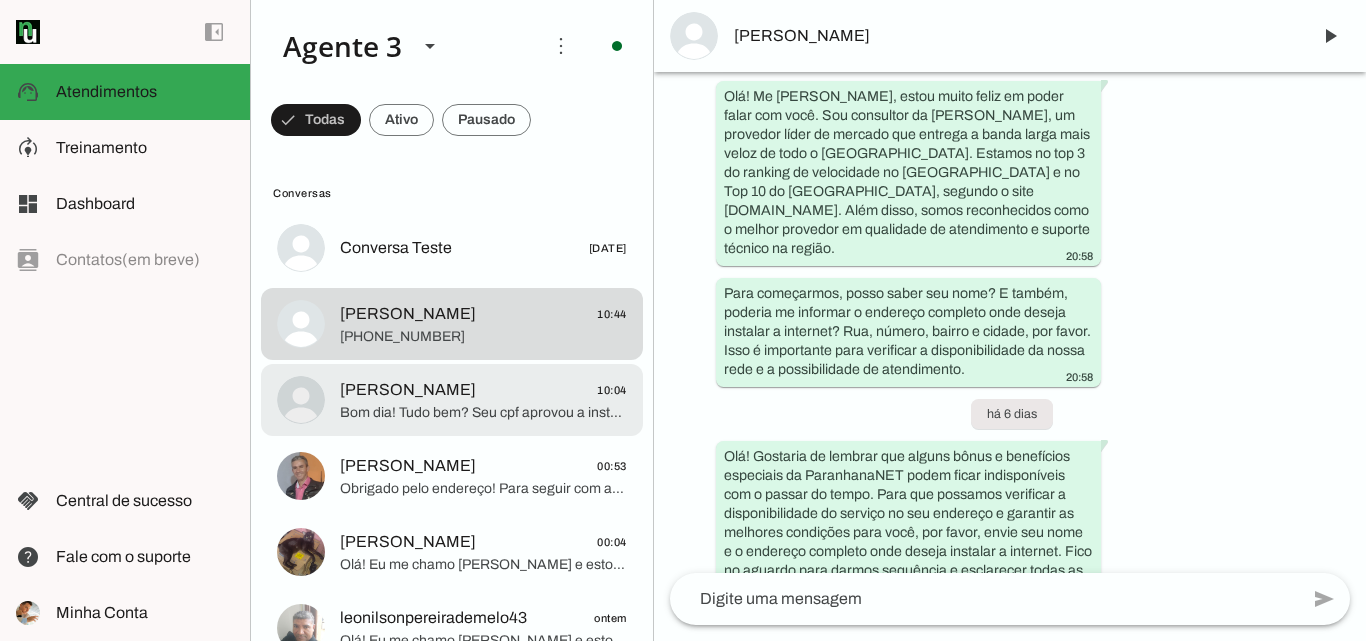 click on "[PERSON_NAME]
10:04" 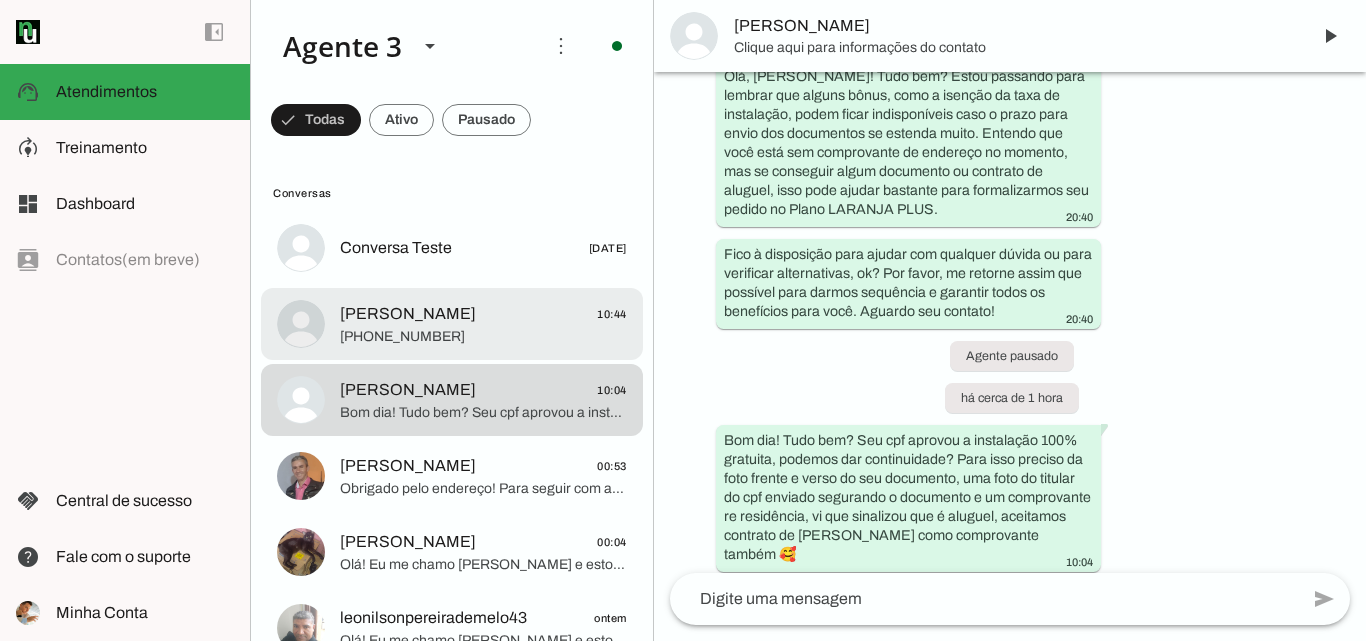 click on "[PERSON_NAME]
10:44" 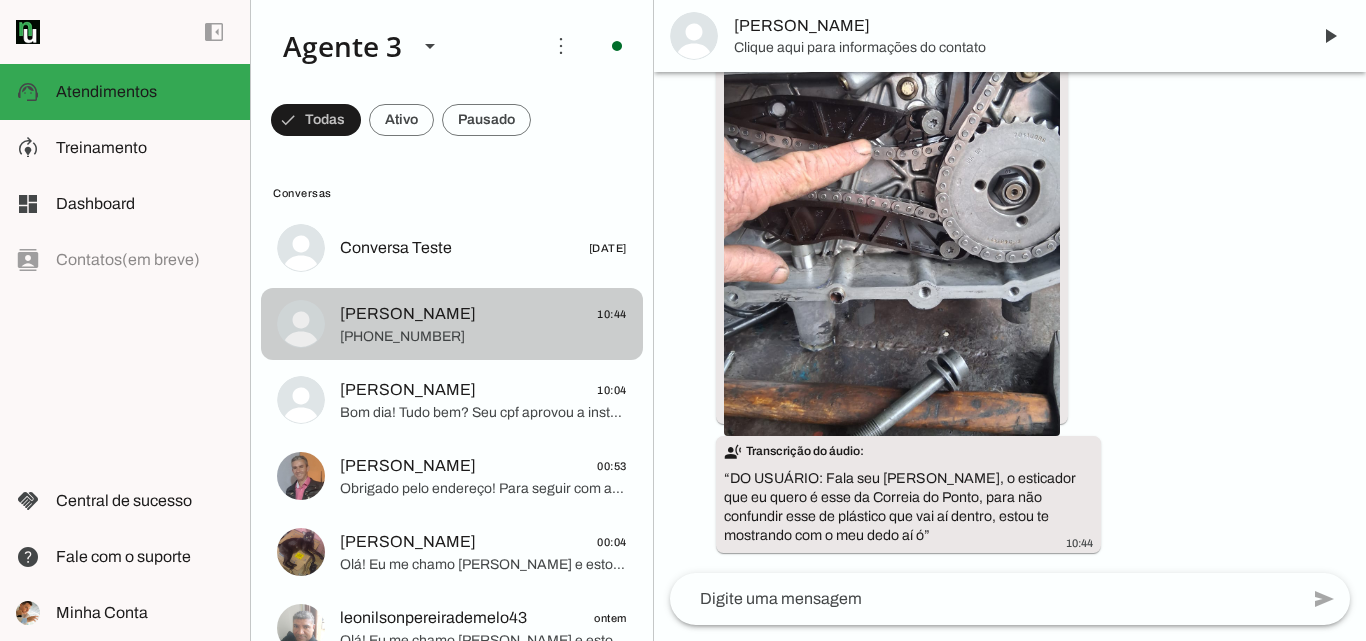 scroll, scrollTop: 1445, scrollLeft: 0, axis: vertical 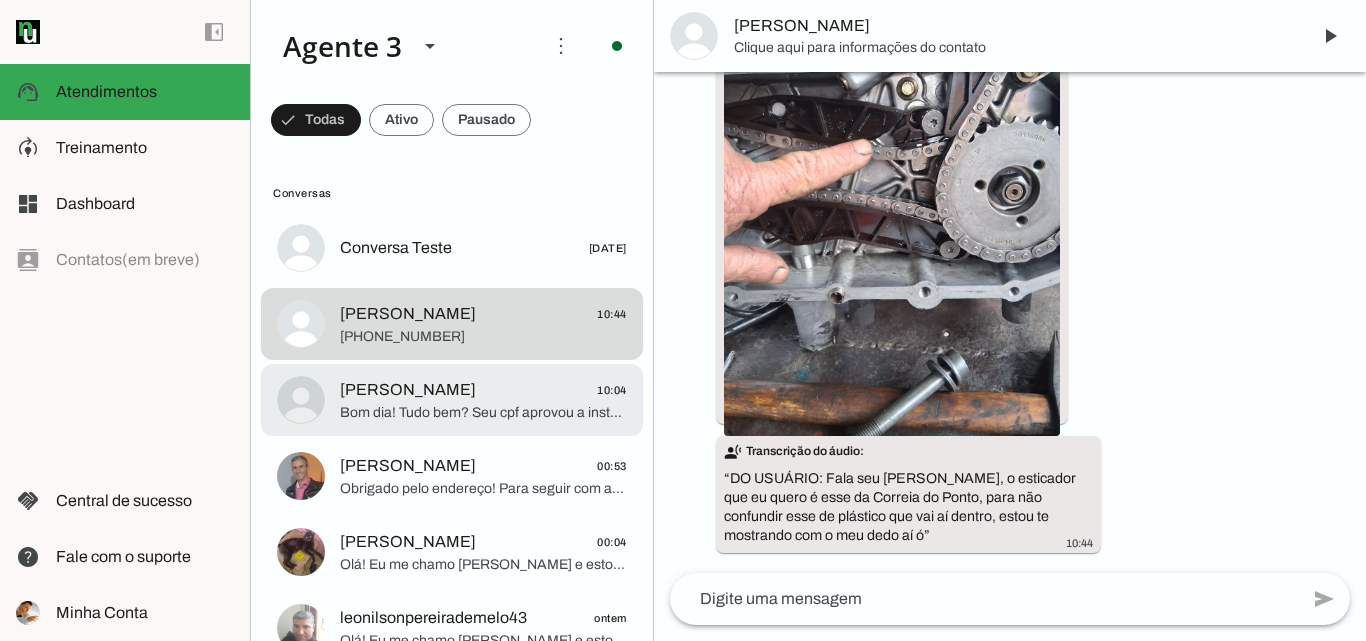 click on "[PERSON_NAME]
10:04" 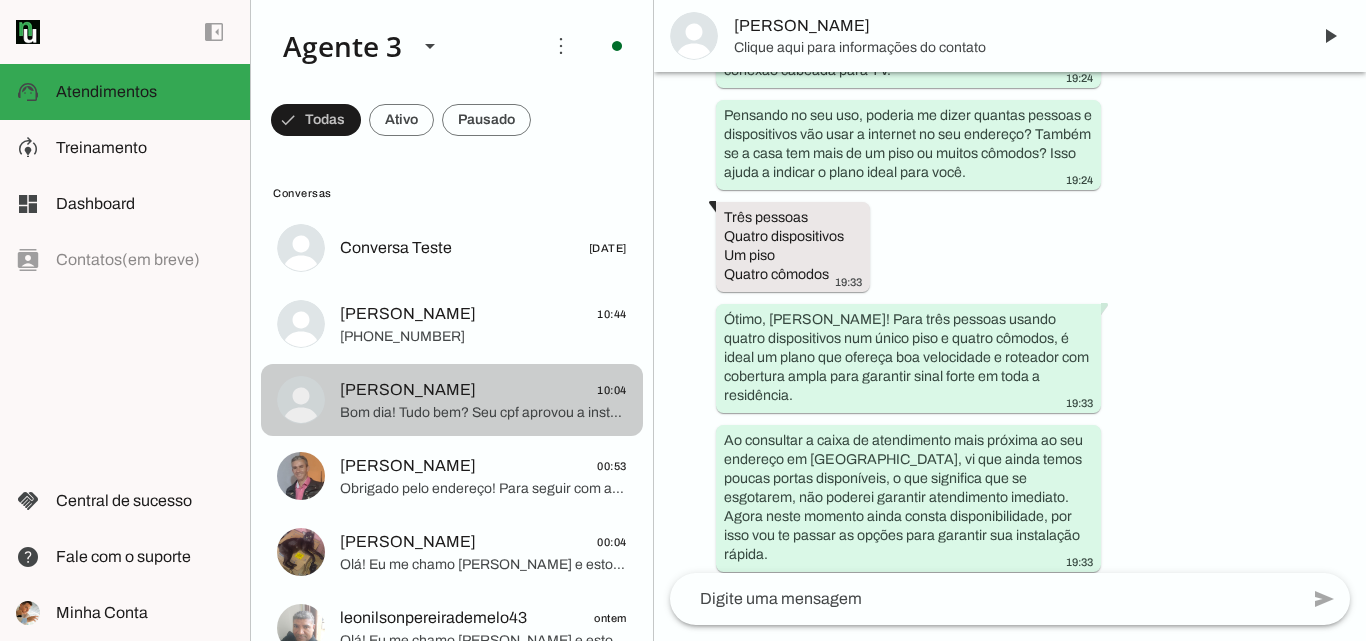 scroll, scrollTop: 4639, scrollLeft: 0, axis: vertical 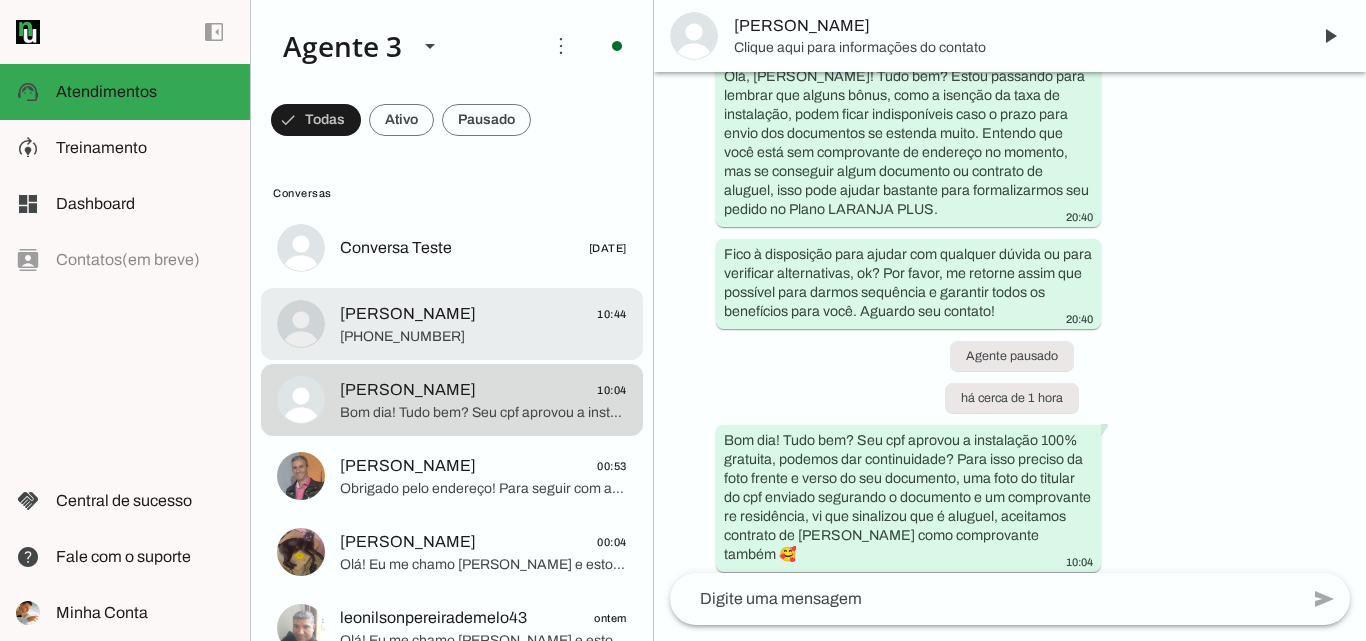 click on "[PERSON_NAME]
10:44" 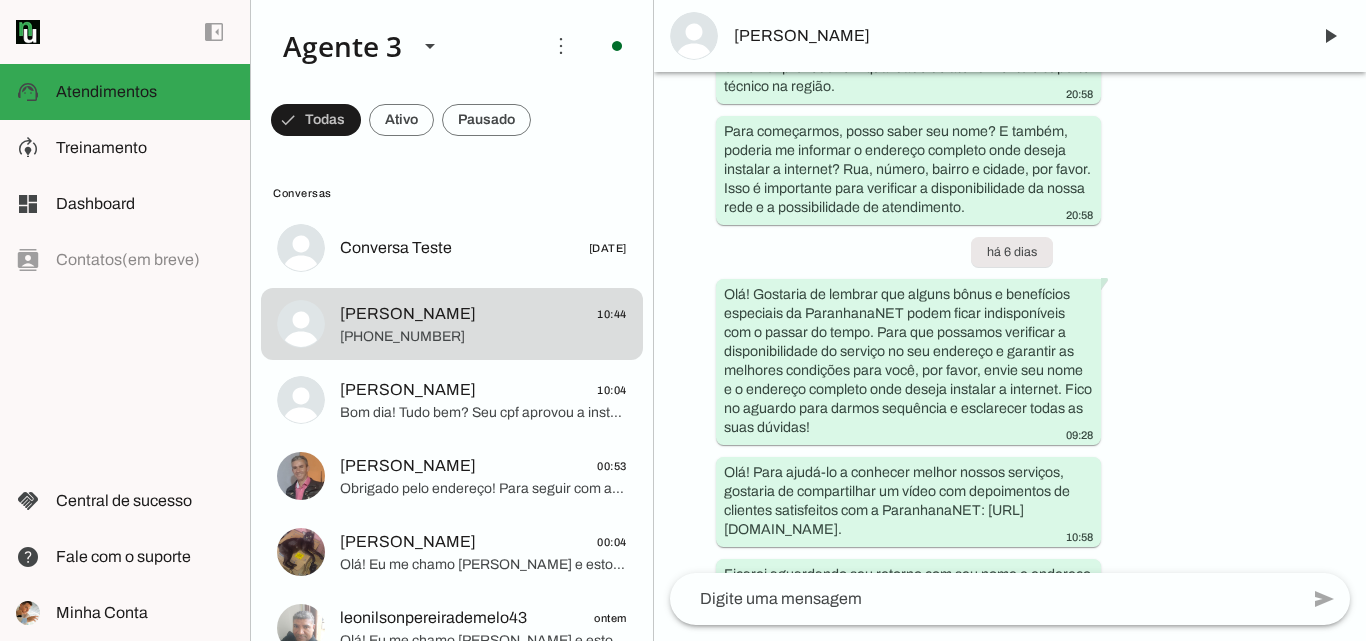 scroll, scrollTop: 364, scrollLeft: 0, axis: vertical 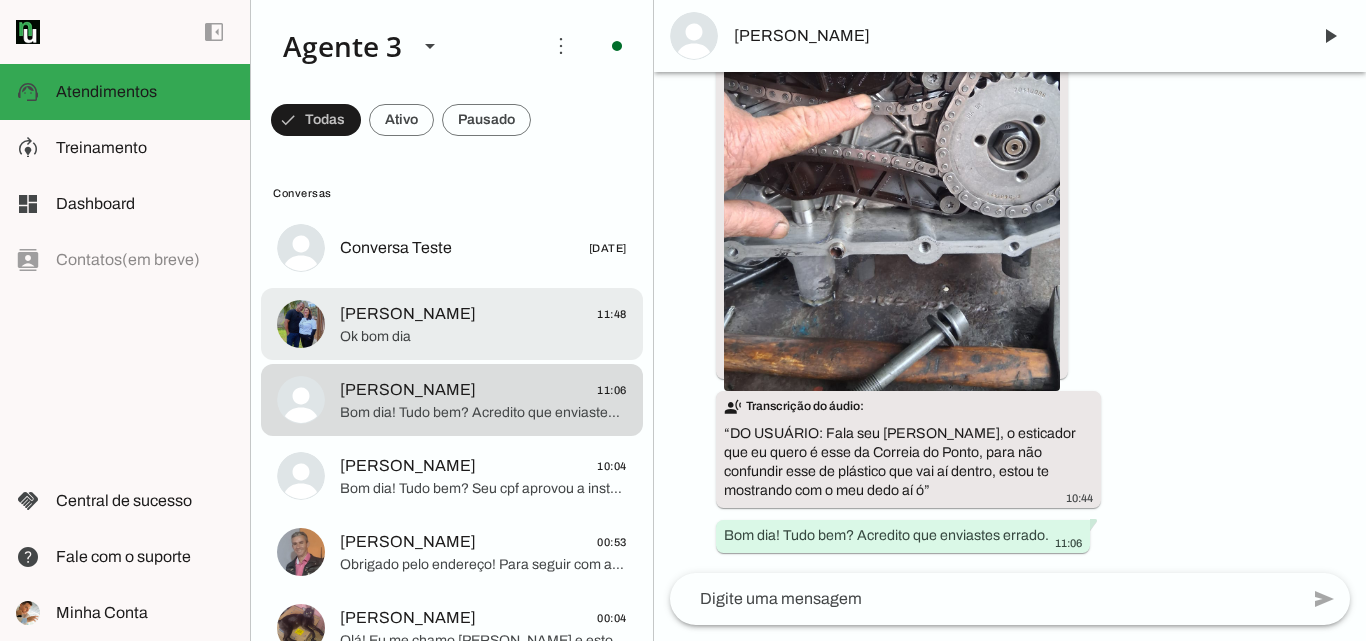 click on "[PERSON_NAME]
11:48" 